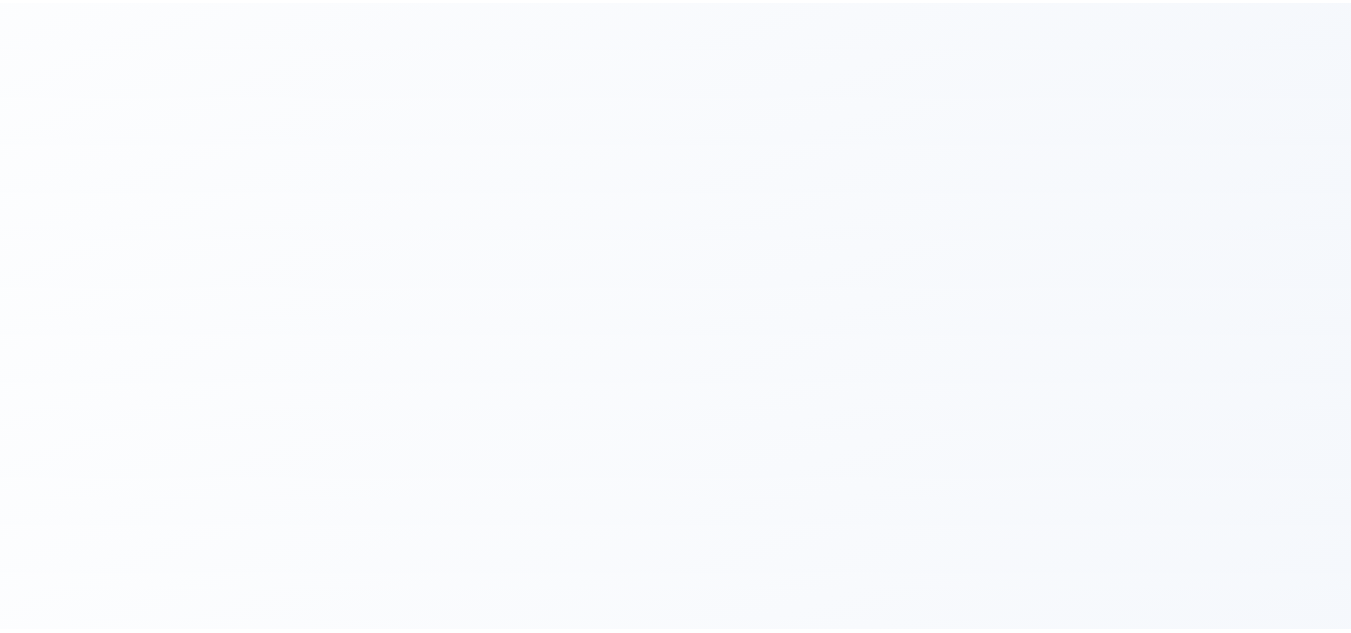 scroll, scrollTop: 0, scrollLeft: 0, axis: both 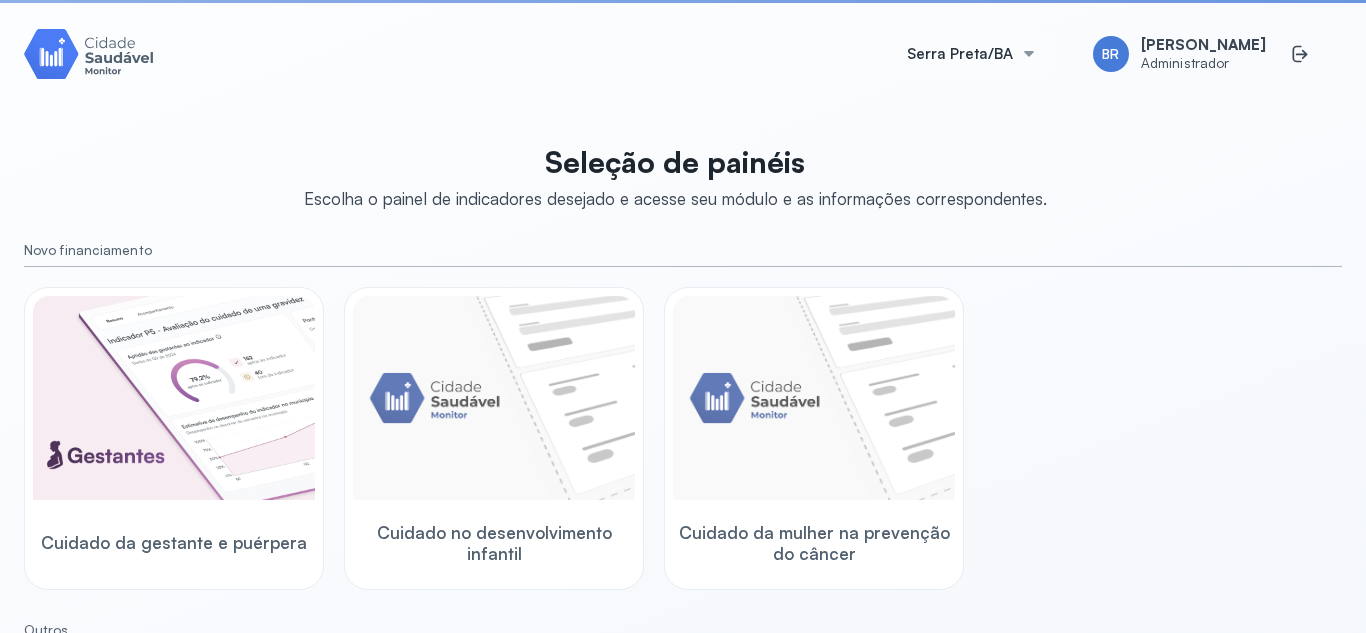 click on "Serra Preta/BA" at bounding box center (960, 54) 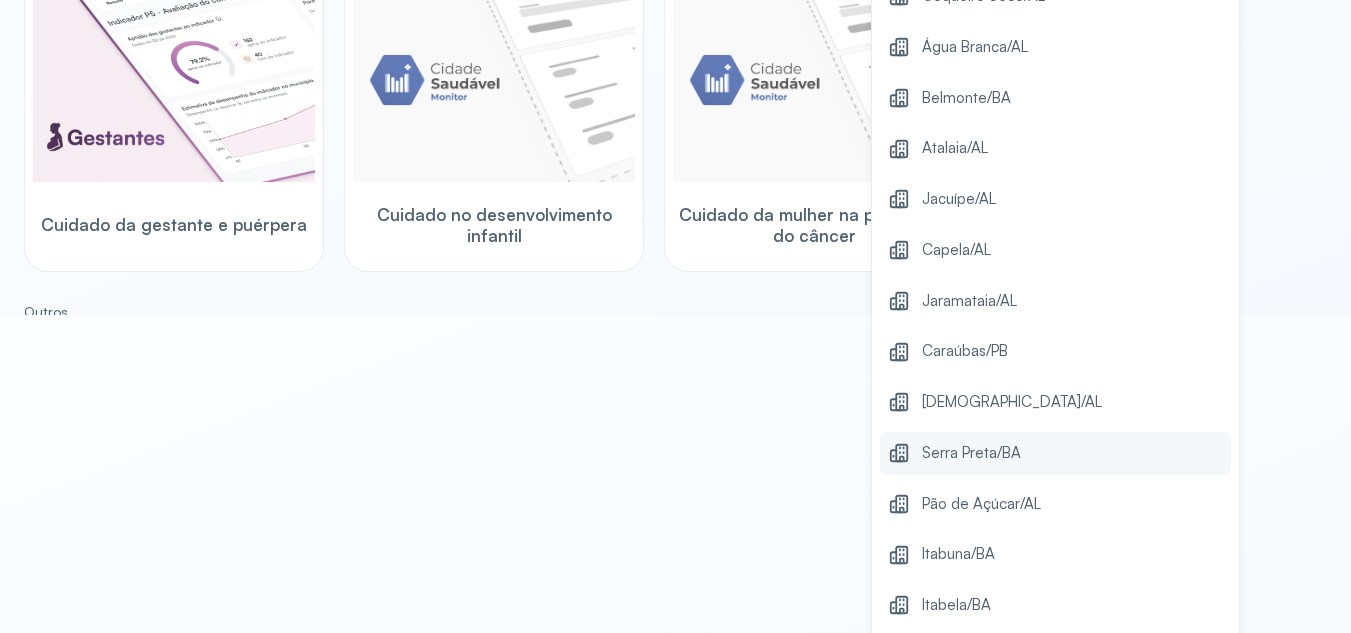 scroll, scrollTop: 371, scrollLeft: 0, axis: vertical 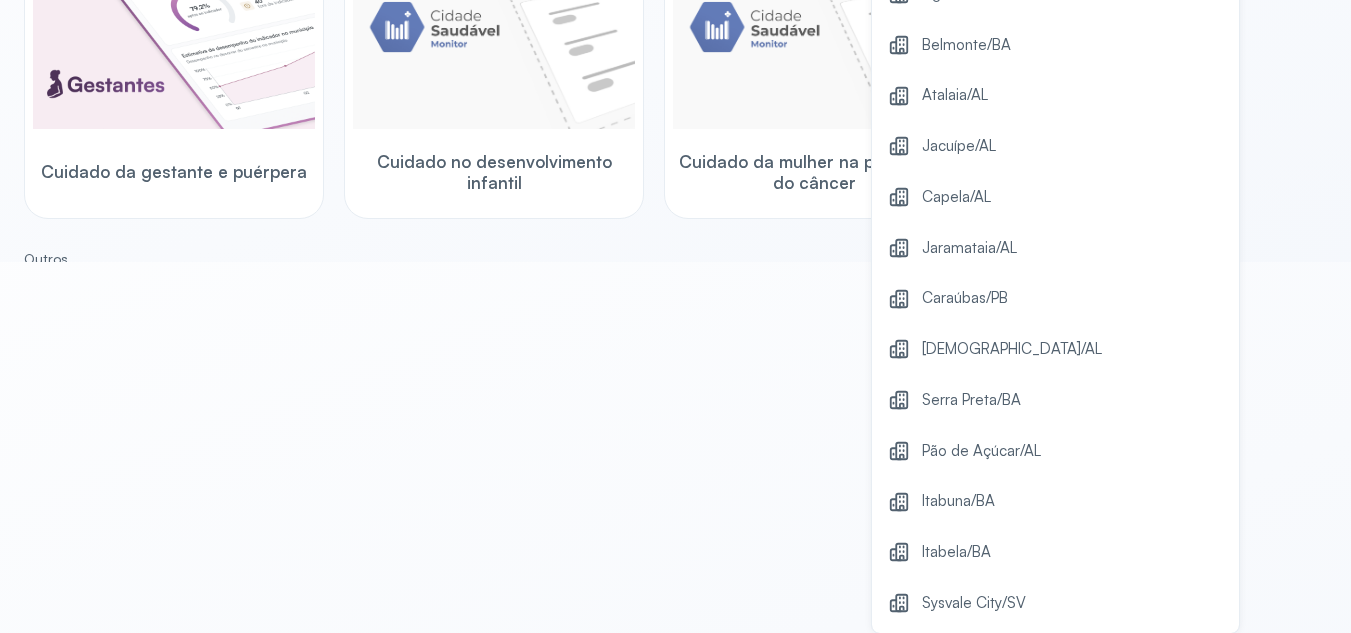 click on "Pão de Açúcar/AL" at bounding box center (981, 451) 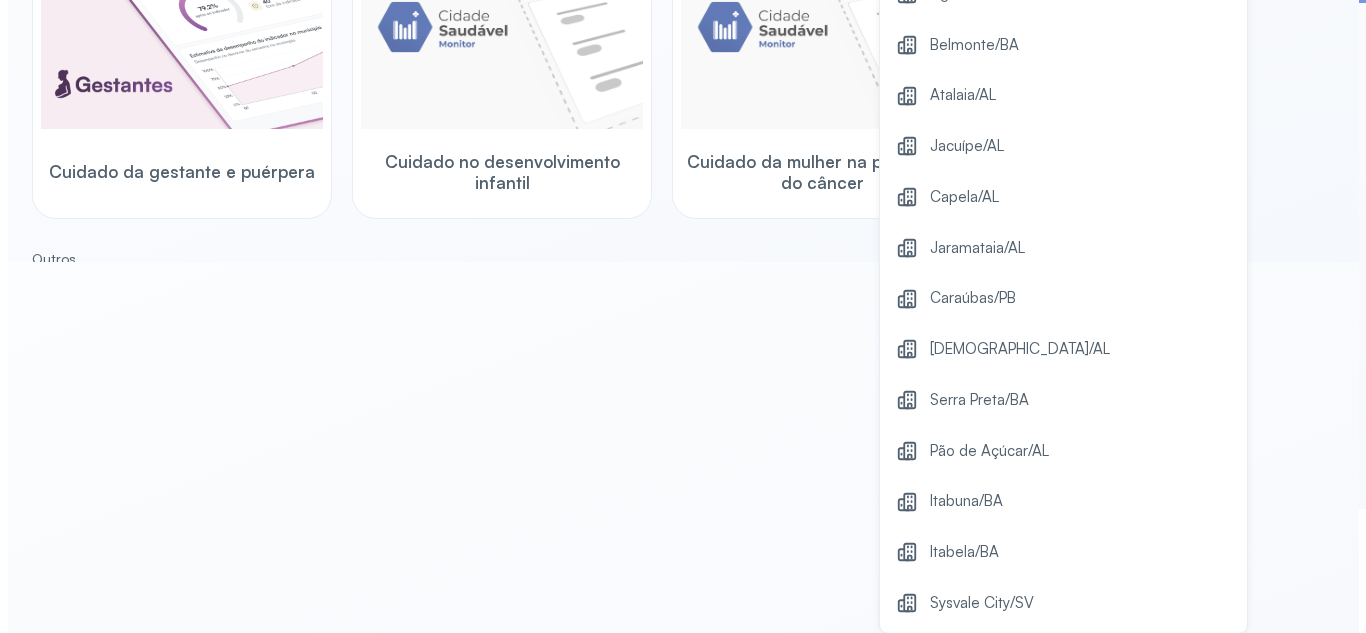 scroll, scrollTop: 0, scrollLeft: 0, axis: both 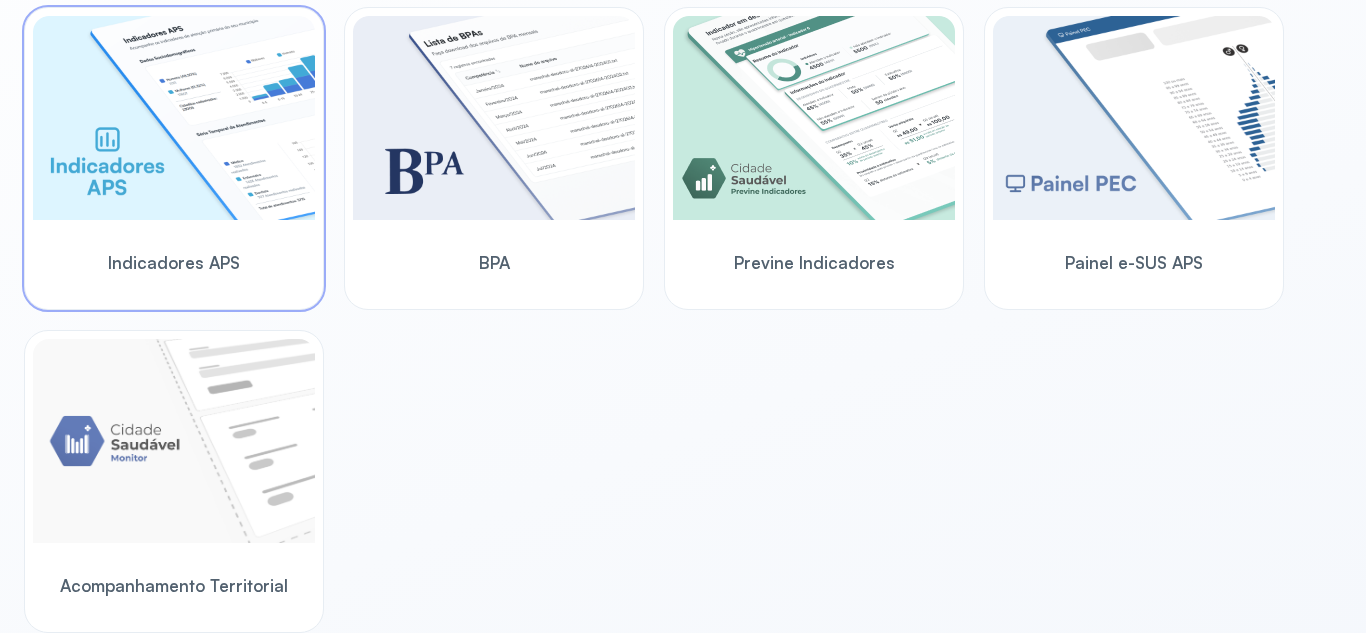 click at bounding box center [174, 118] 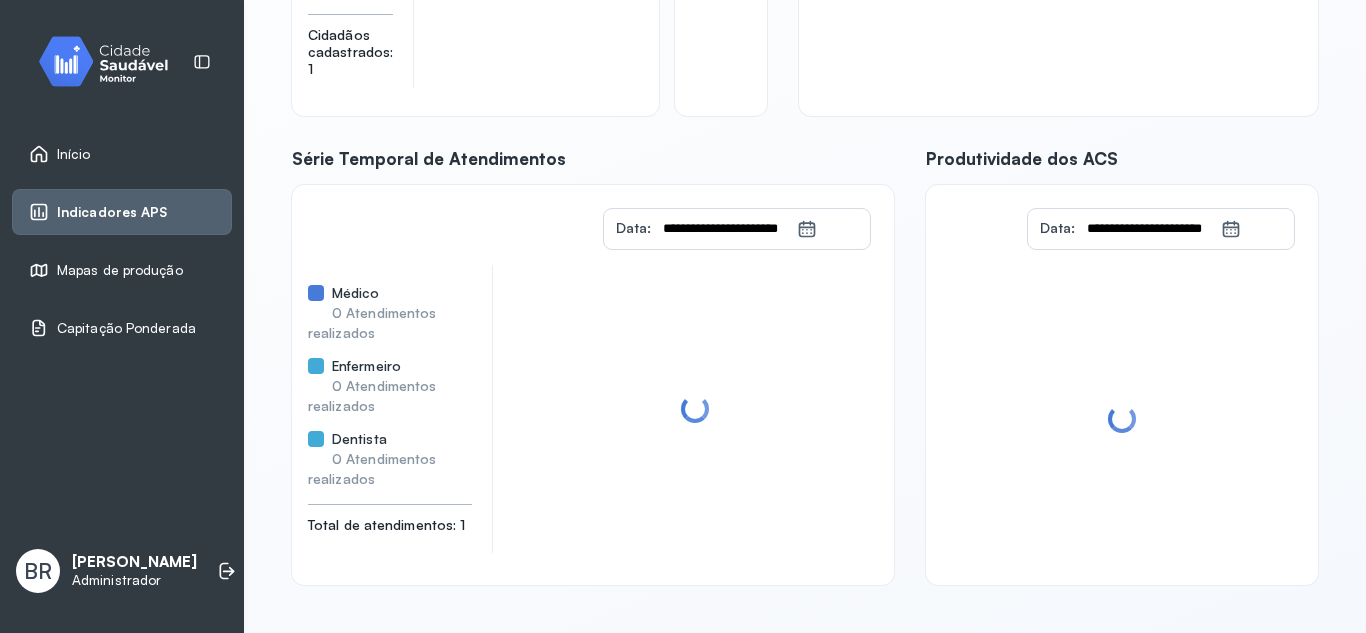 scroll, scrollTop: 388, scrollLeft: 0, axis: vertical 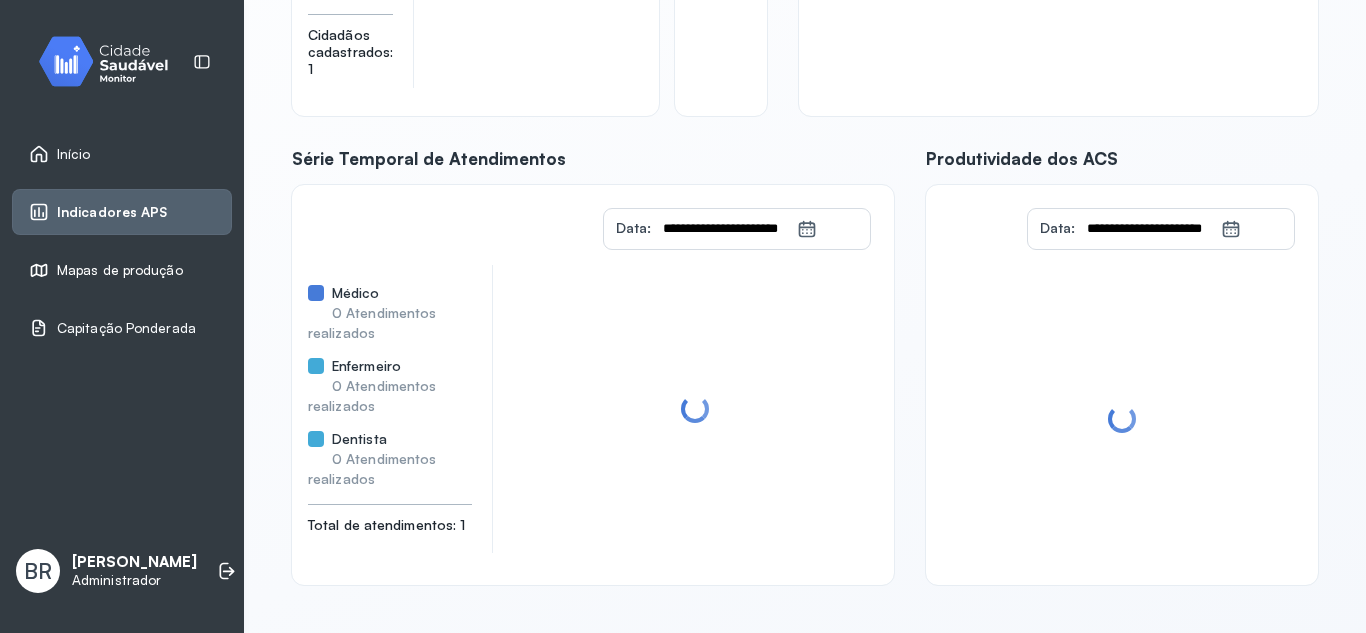 click on "Mapas de produção" at bounding box center [120, 270] 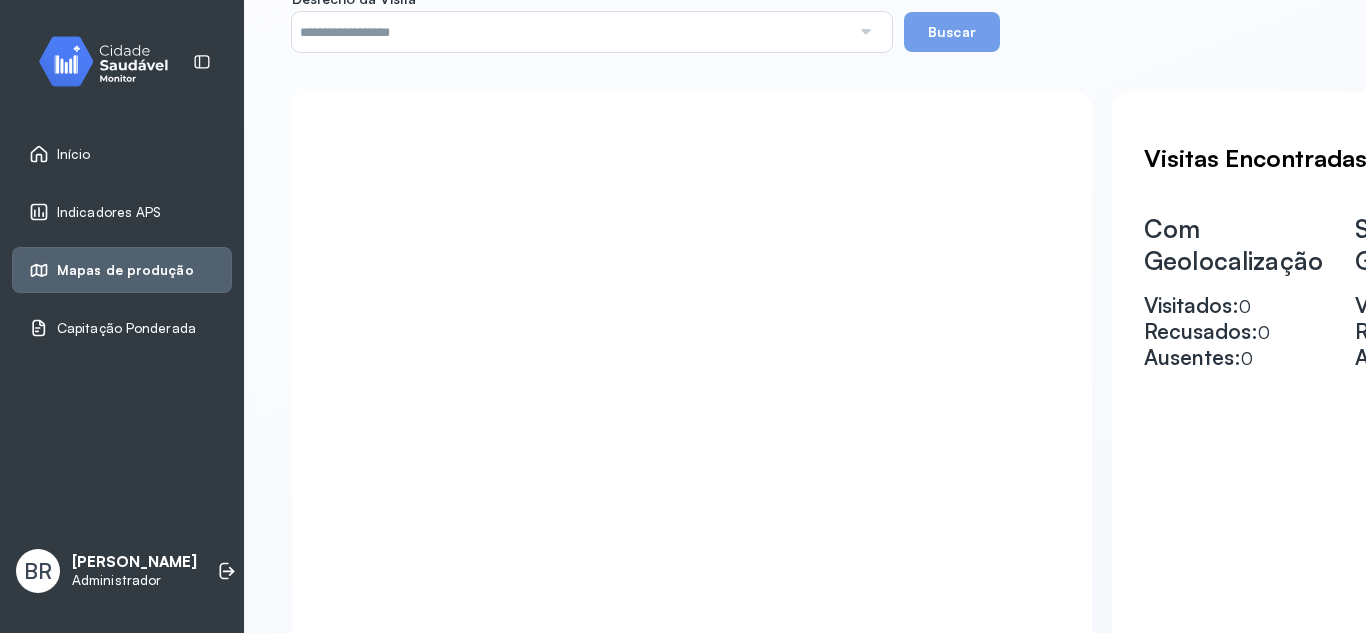 scroll, scrollTop: 510, scrollLeft: 0, axis: vertical 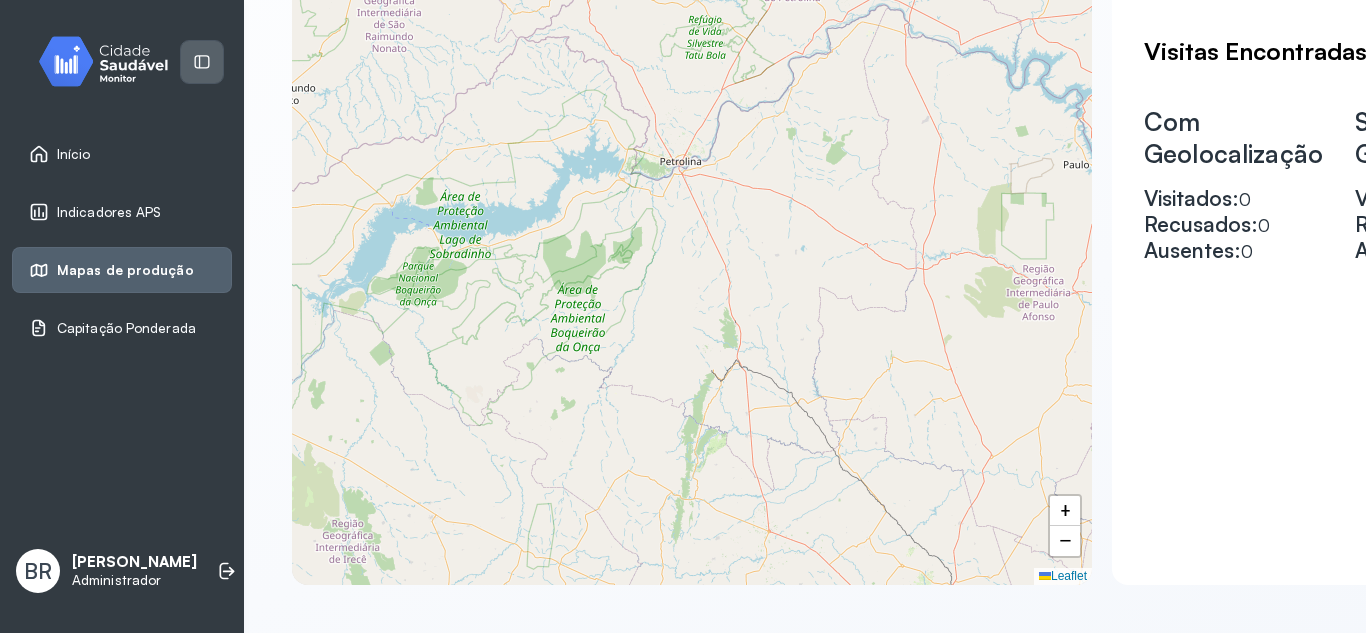 click at bounding box center [202, 62] 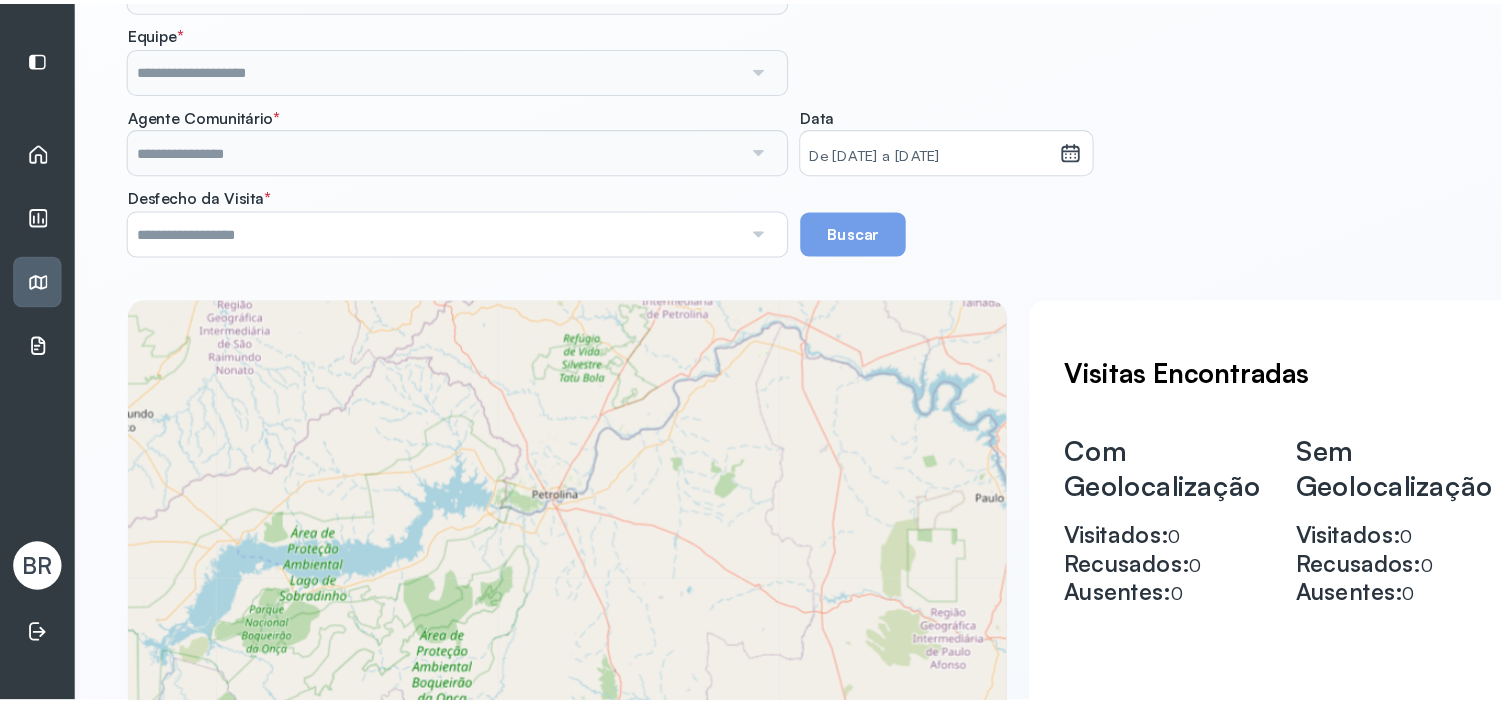 scroll, scrollTop: 0, scrollLeft: 0, axis: both 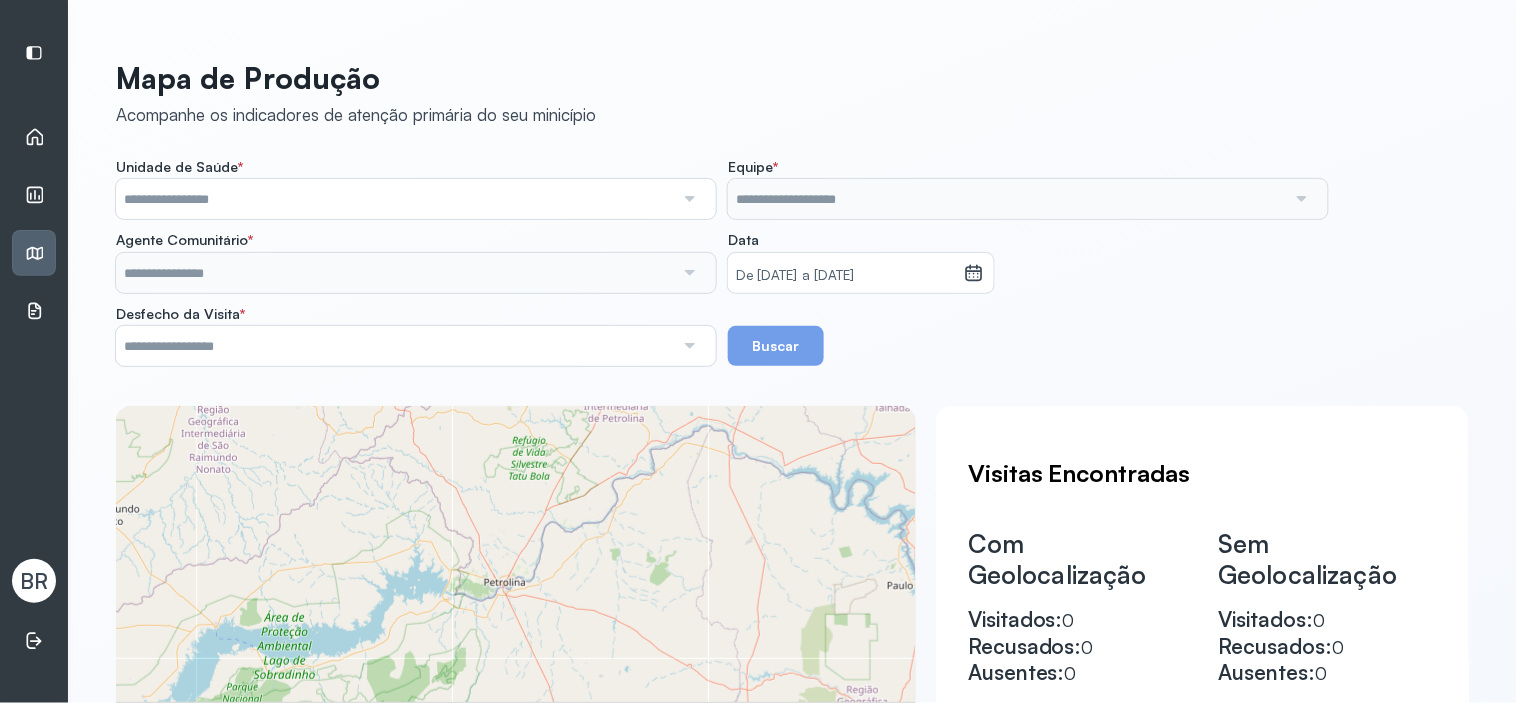 click on "Unidade de Saúde   *  ESF 1 Unidade de Saude da Familia ESF 2 Centro de Saude Dr Heitor M Albuquerque Psf II ESF 3 Unidade de Saude de Jacarezinho ESF 4 Posto de Saude de [GEOGRAPHIC_DATA] Psf IV ESF 5 Equipe de Saude da Familia do Japao Psf V ESF 6 [PERSON_NAME] ESF 7 Unidade de Saude da Familia de Impoeira ESF 8 Nossa Senhora da Saude ESF 9 Equipe de Saude da Familia de Meirus Equipe   *   Nenhuma opção encontrada  Agente Comunitário   *  Todos os ACSs Data  De [DATE] a [DATE] [DATE] S T Q Q S S D 1 2 3 4 5 6 7 8 9 10 11 12 13 14 15 16 17 18 19 20 21 22 23 24 25 26 27 28 29 30 31 2018 2019 2020 2021 2022 2023 2024 2025 2026 2027 2028 2029 Desfecho da Visita   *  Todos os desfechos Visita Realizada Visita Recusada Ausente  Buscar" at bounding box center (792, 262) 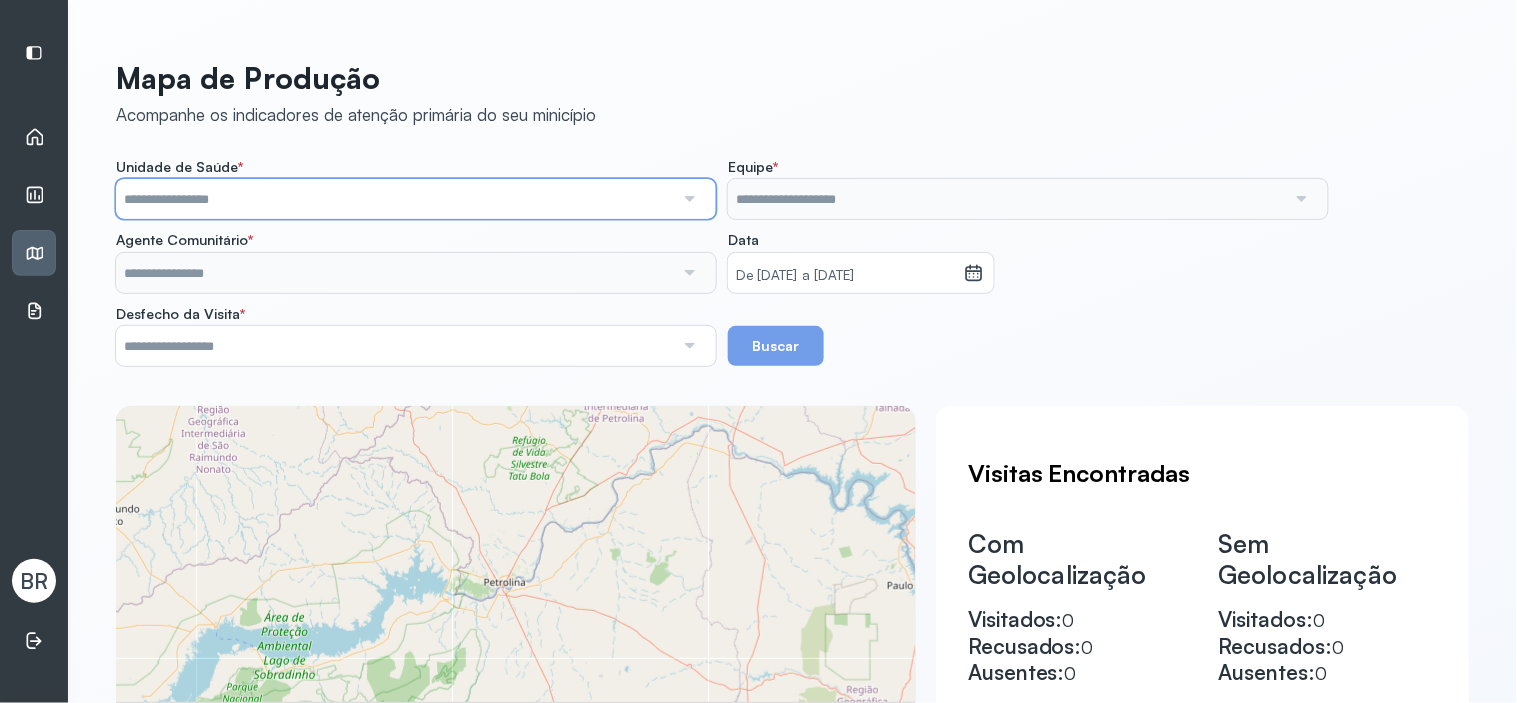 click at bounding box center (395, 199) 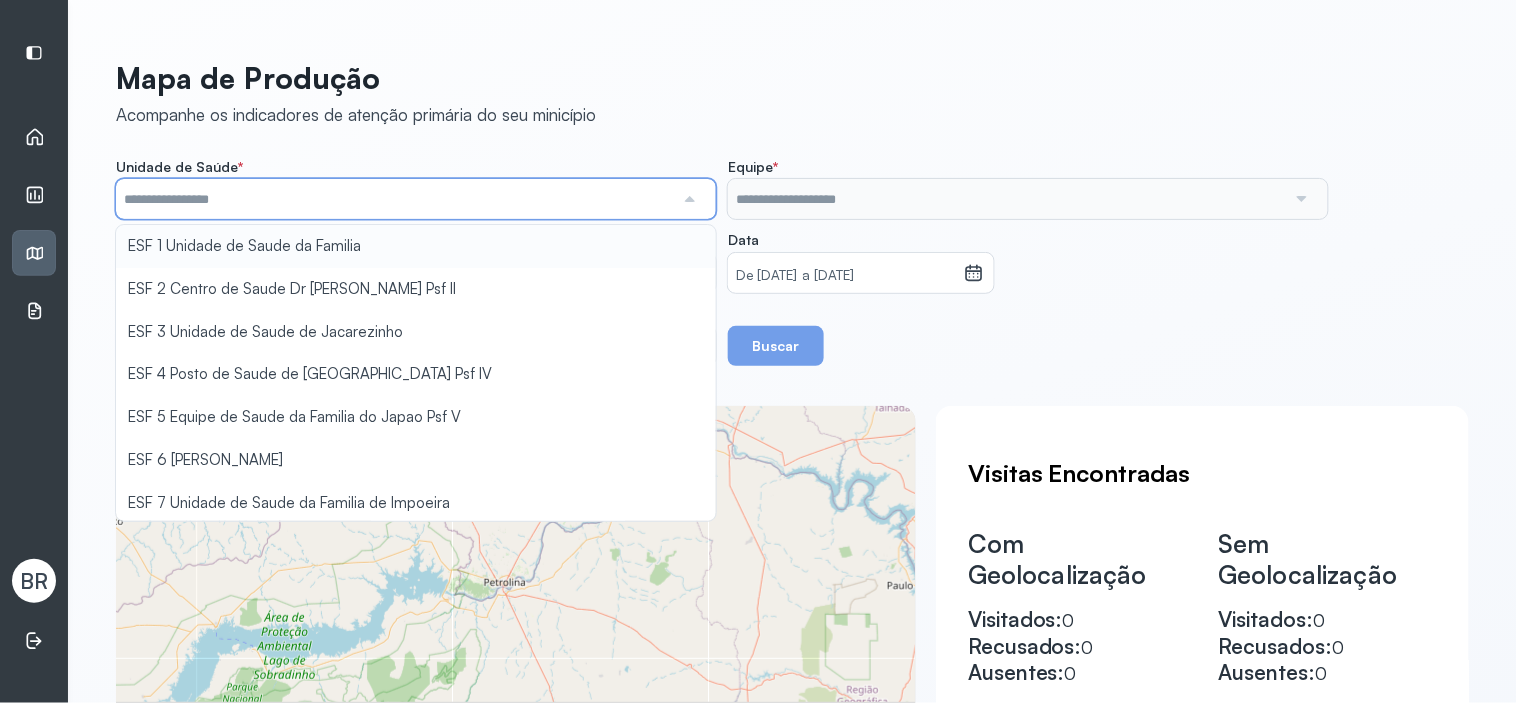 type on "**********" 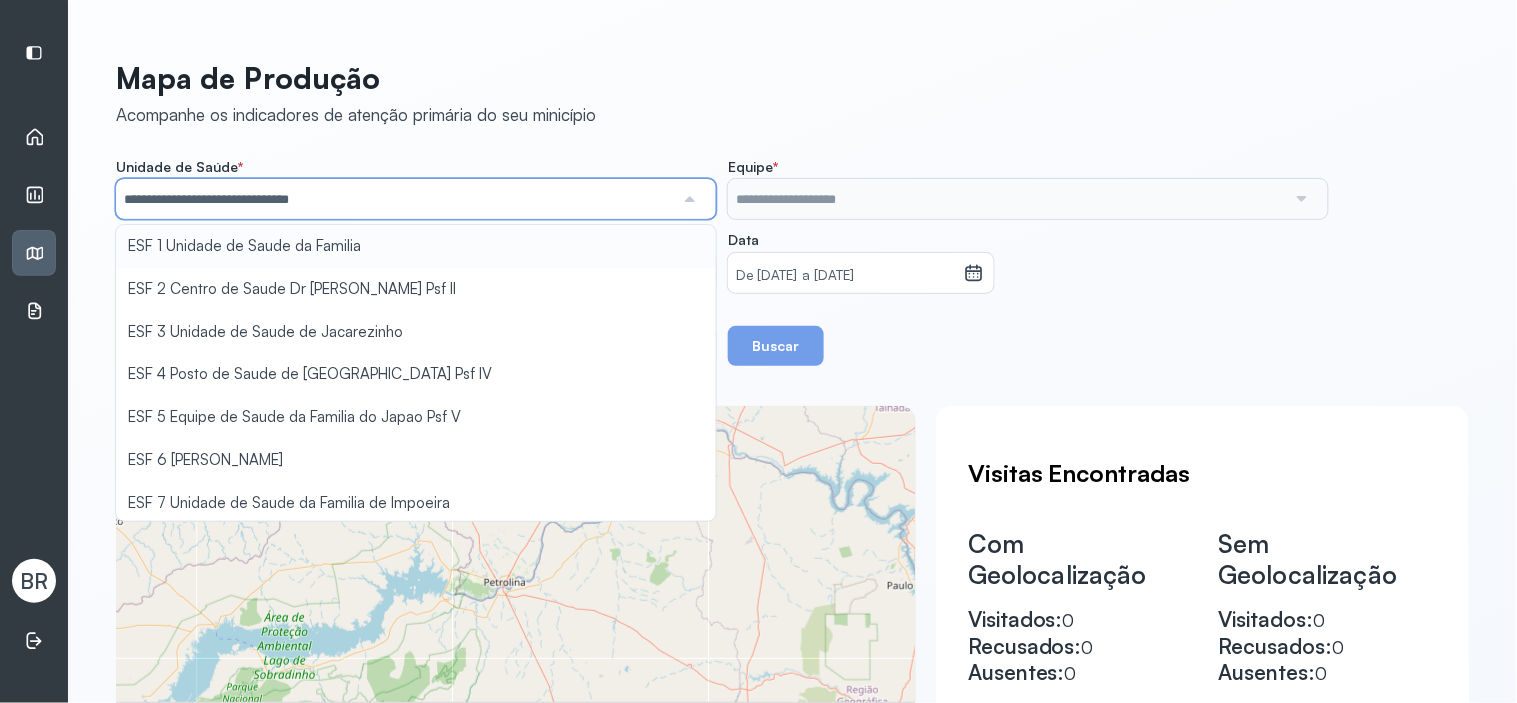click on "**********" at bounding box center [792, 262] 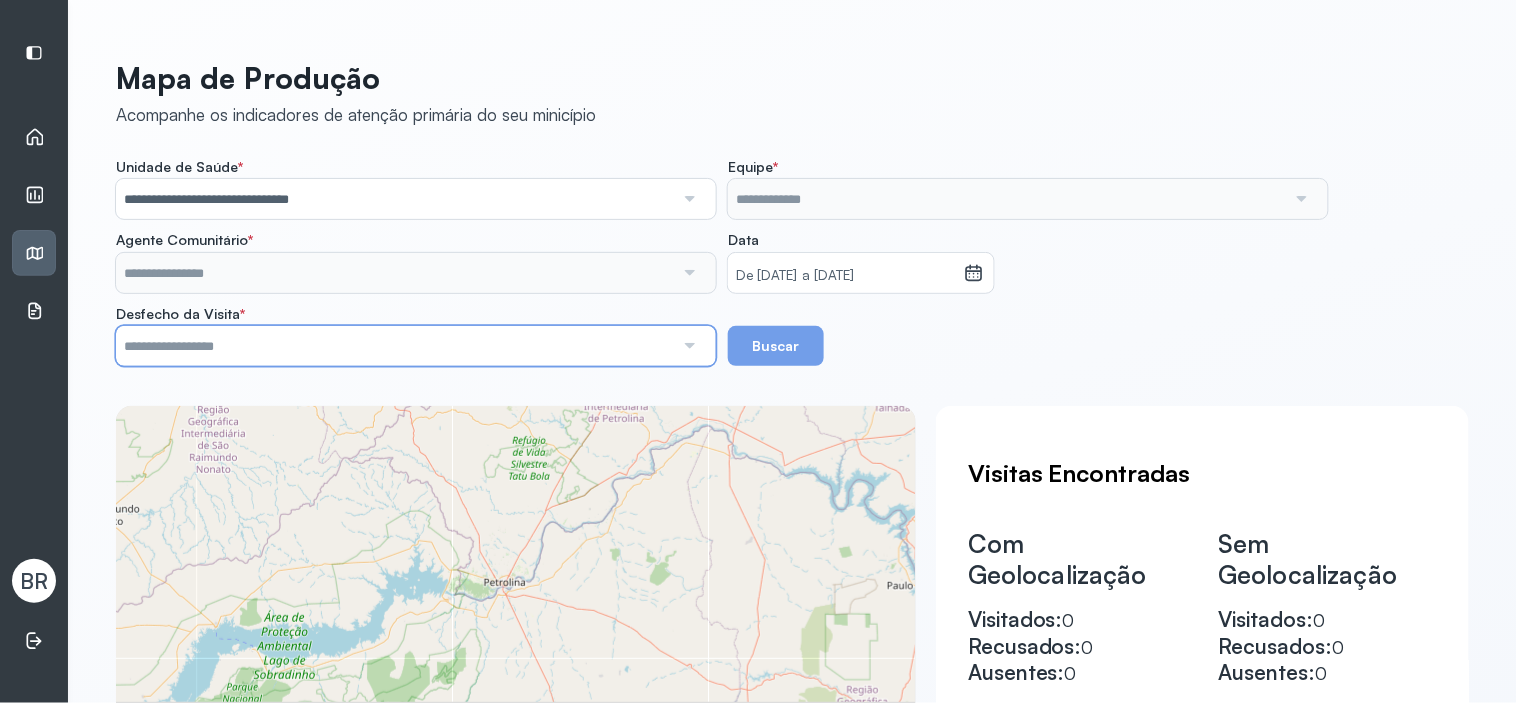 click at bounding box center (395, 346) 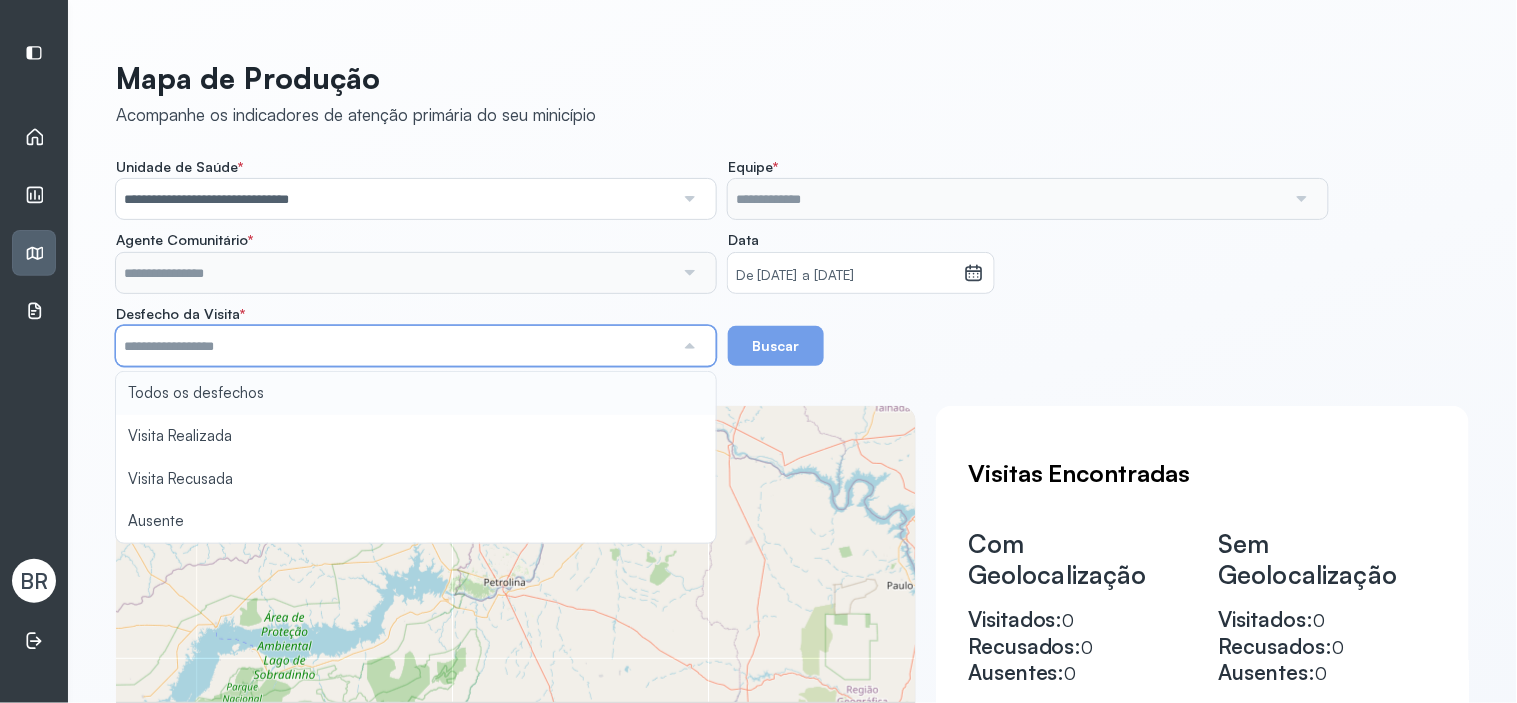 type on "**********" 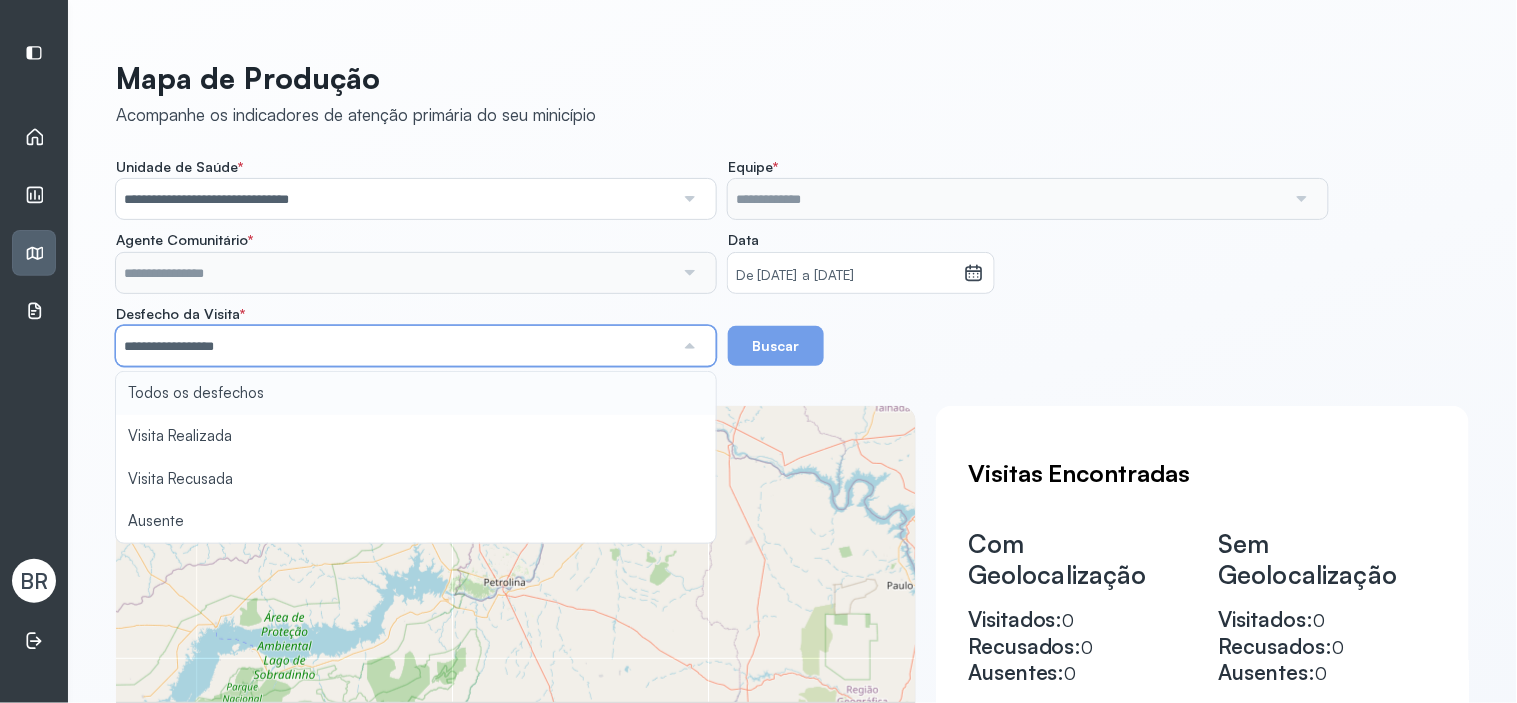 click on "**********" 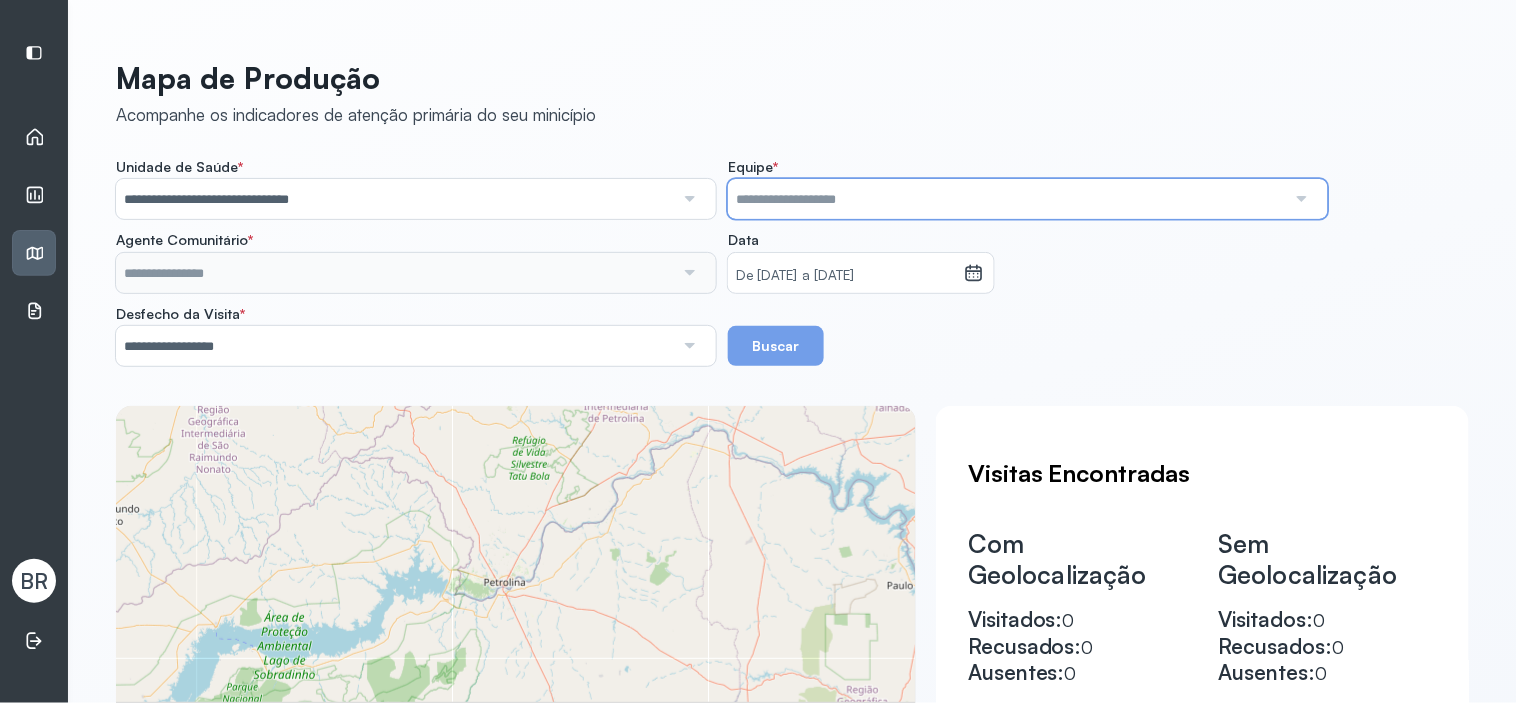 click at bounding box center (1007, 199) 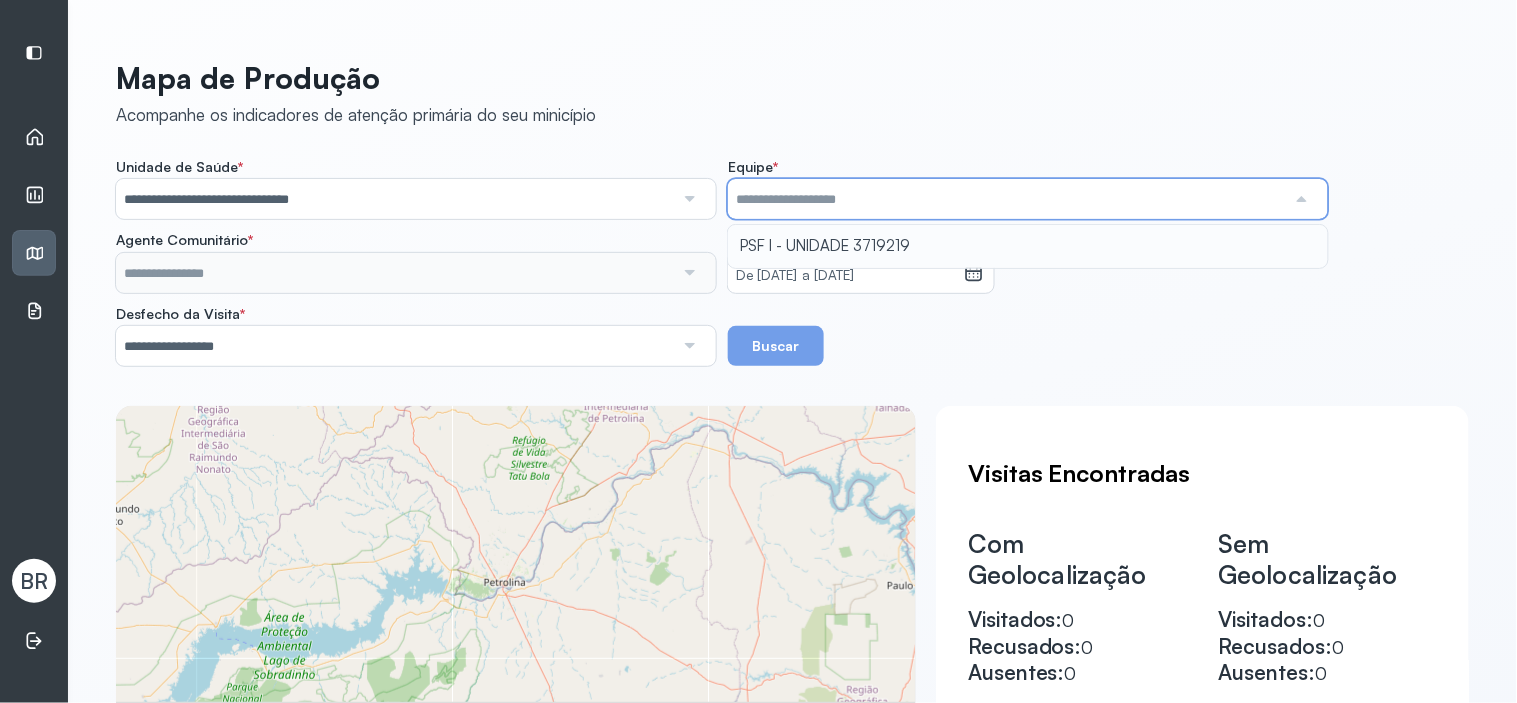 type on "**********" 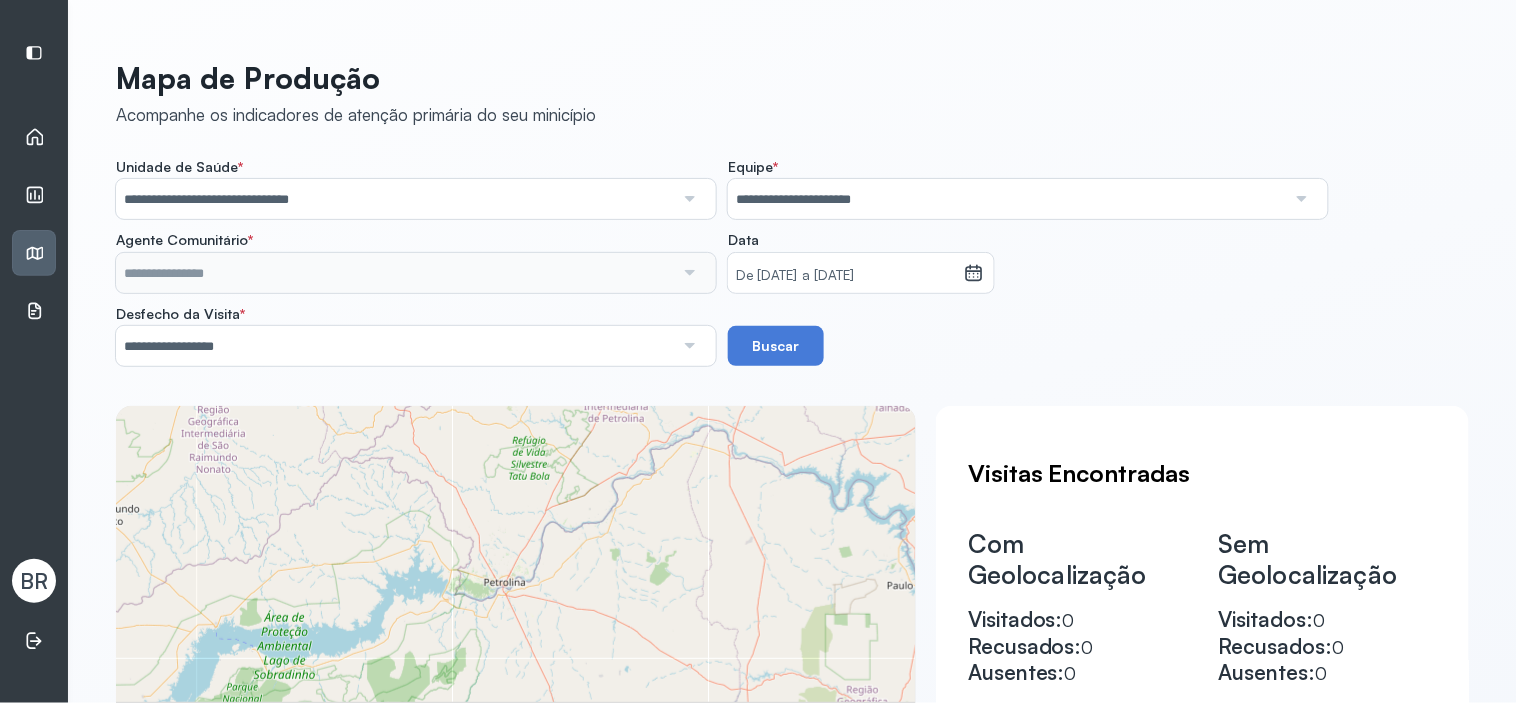 click on "**********" at bounding box center (792, 262) 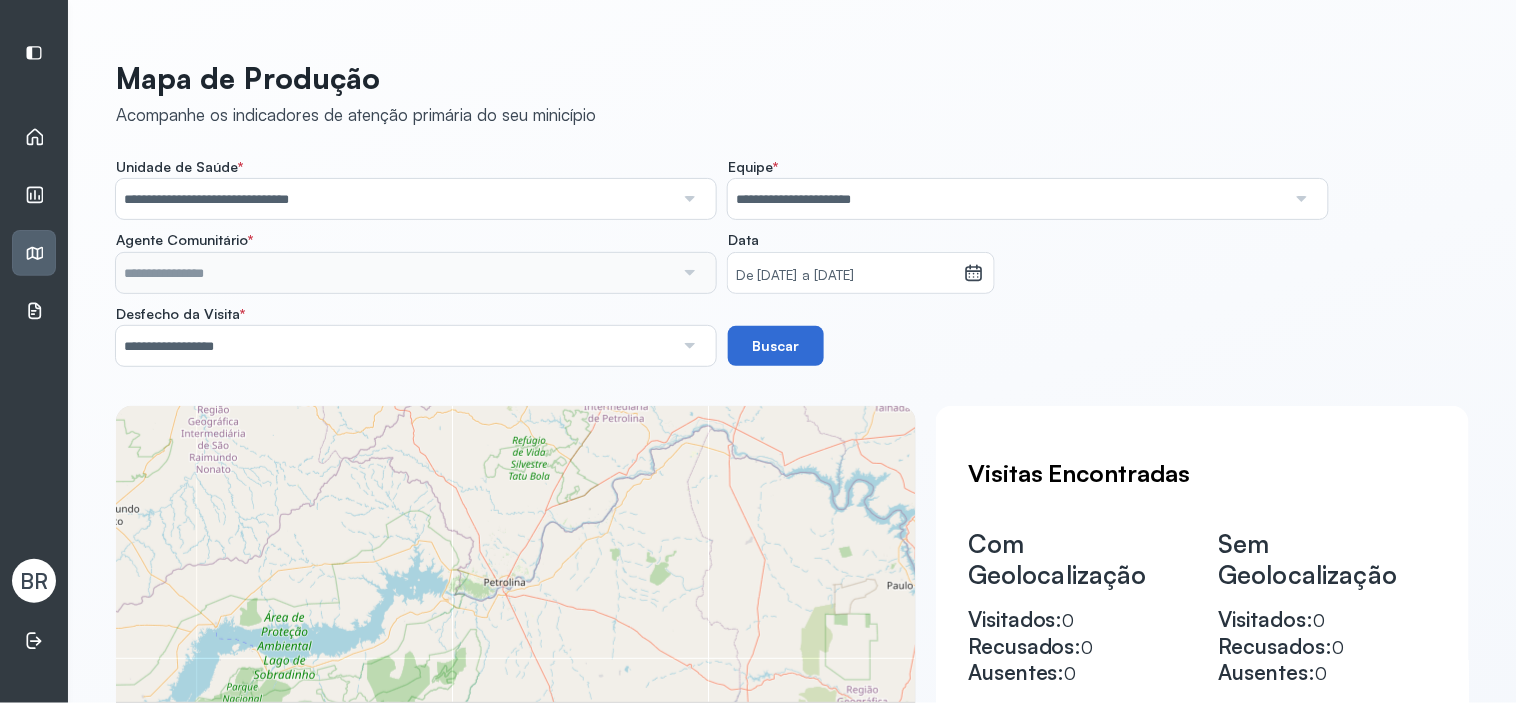 click on "Buscar" at bounding box center (776, 346) 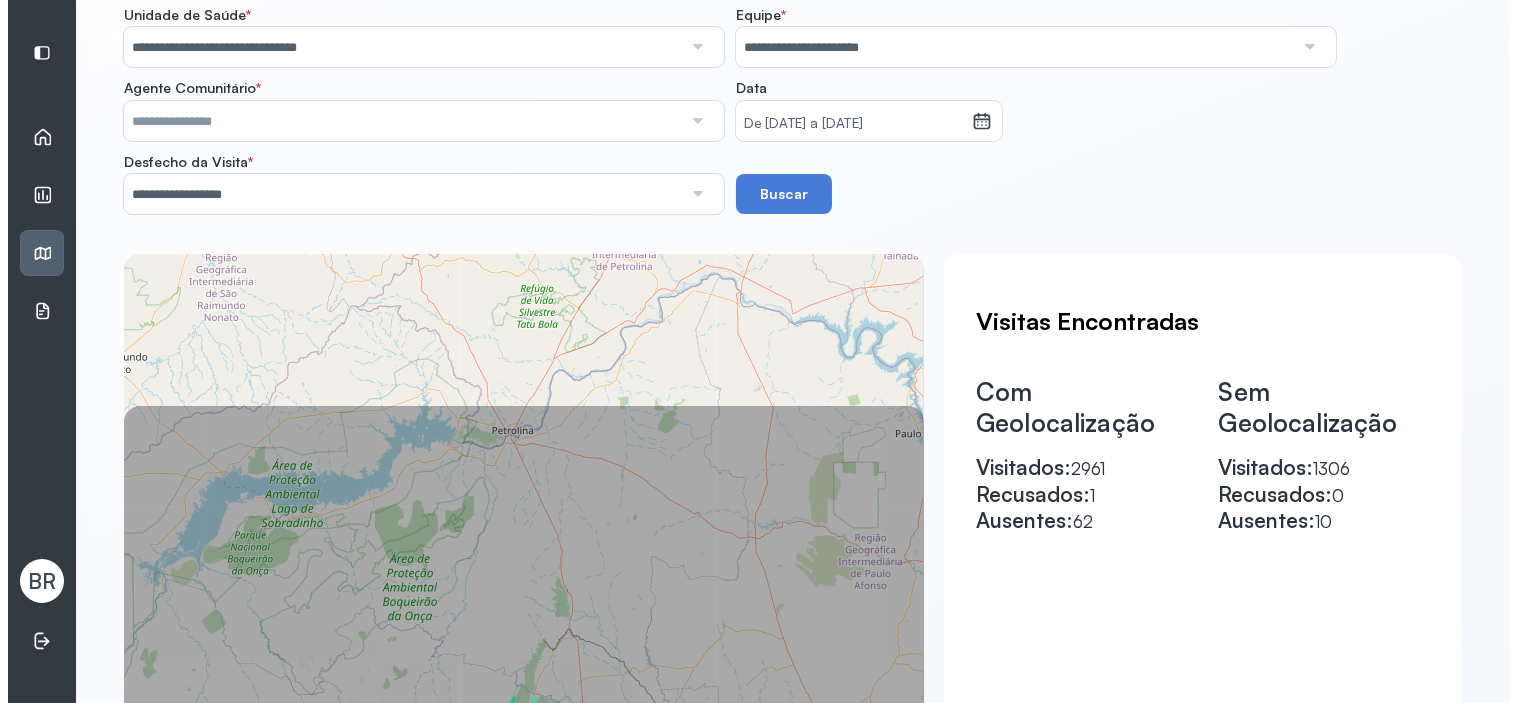 scroll, scrollTop: 350, scrollLeft: 0, axis: vertical 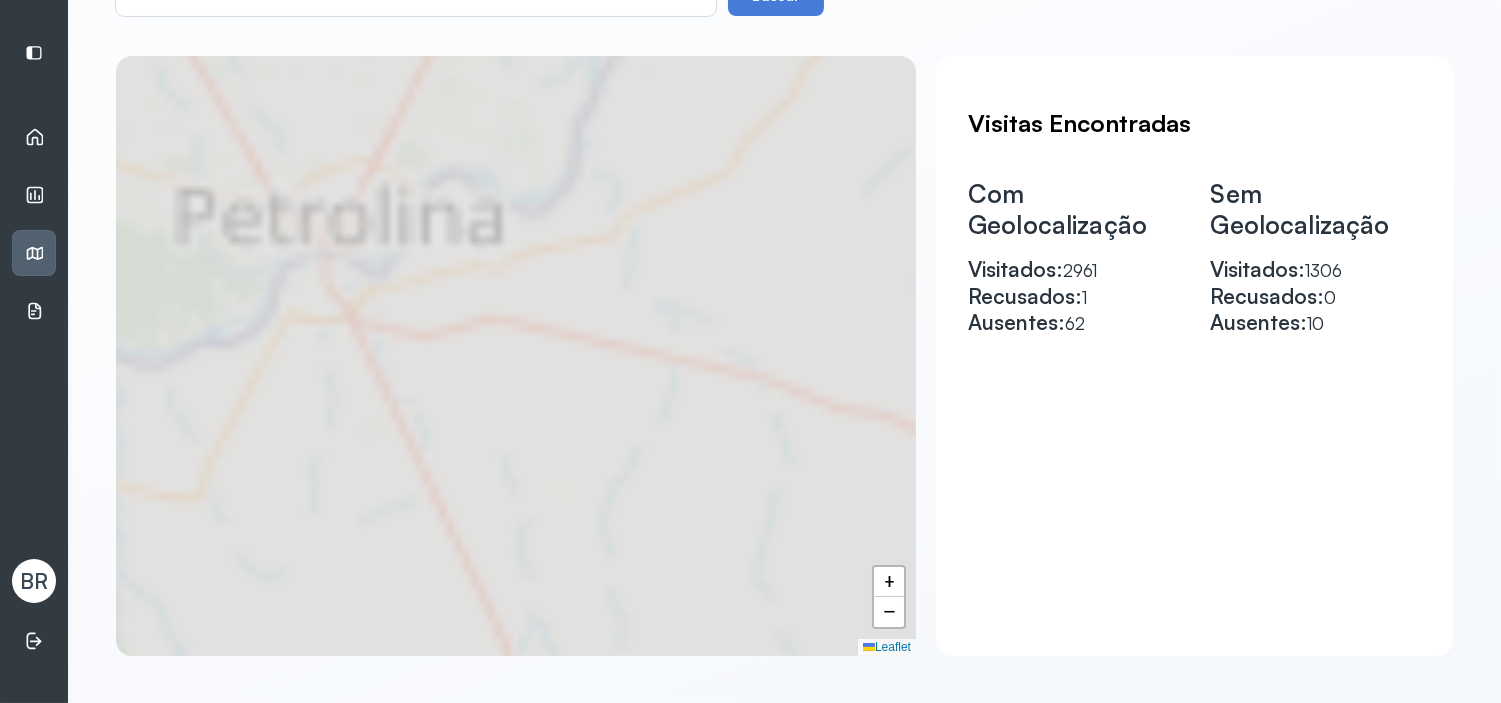 click on "Início" at bounding box center (34, 137) 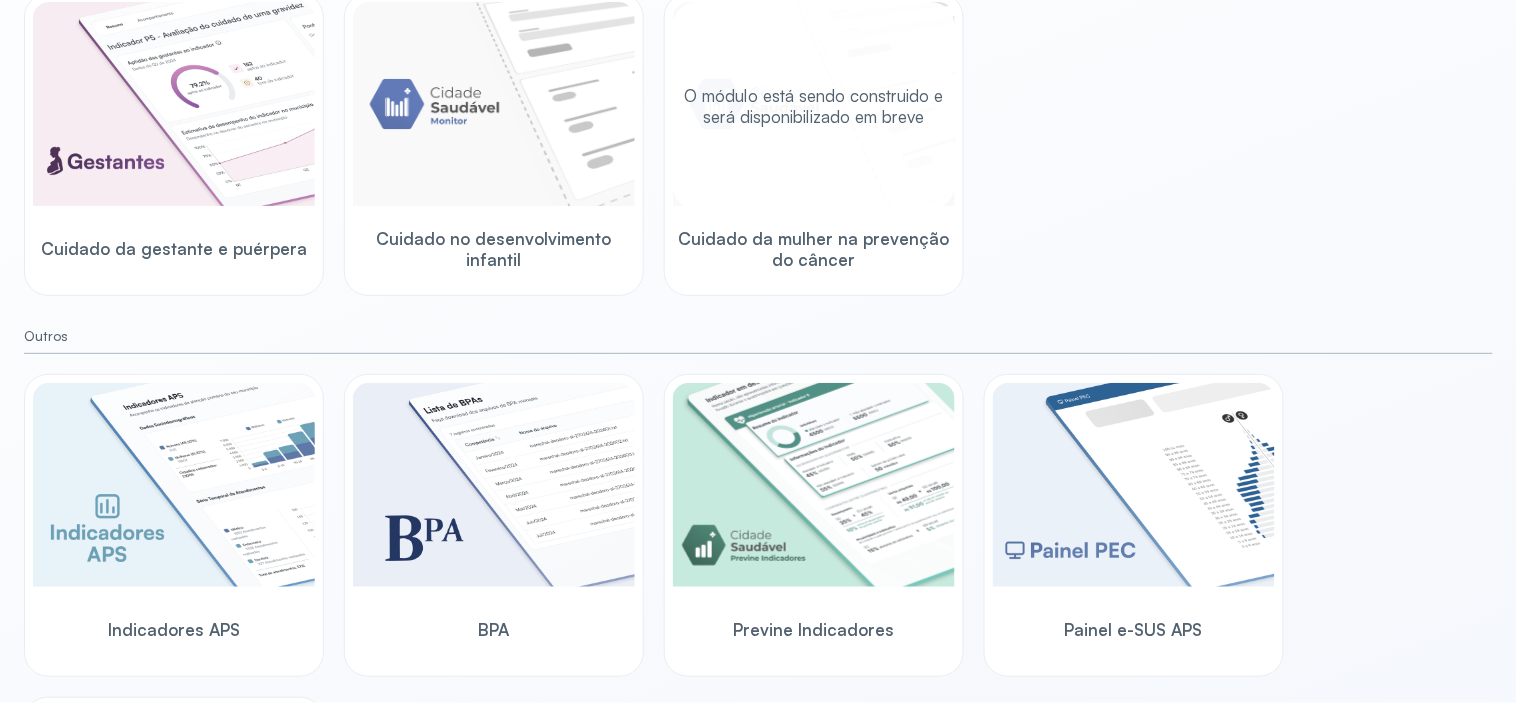 scroll, scrollTop: 591, scrollLeft: 0, axis: vertical 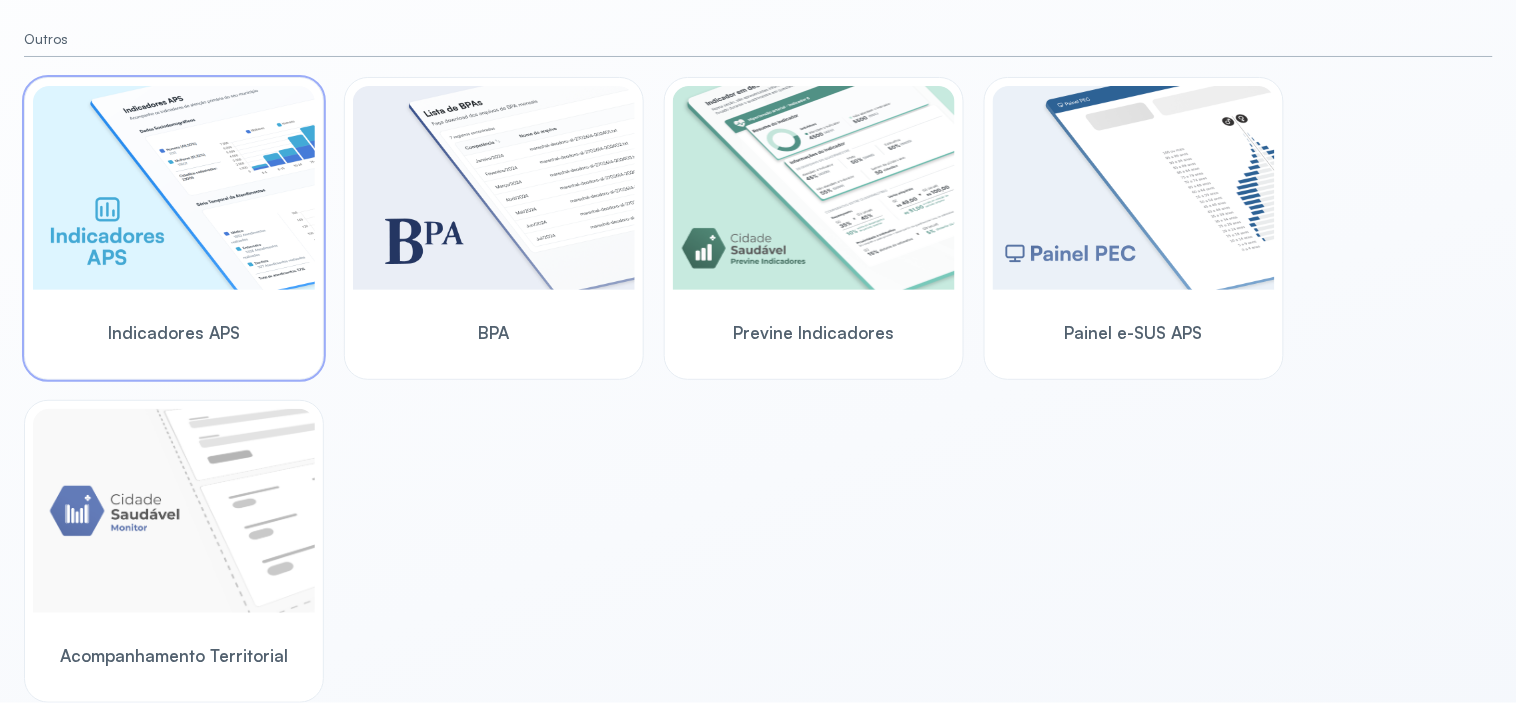 click at bounding box center [174, 188] 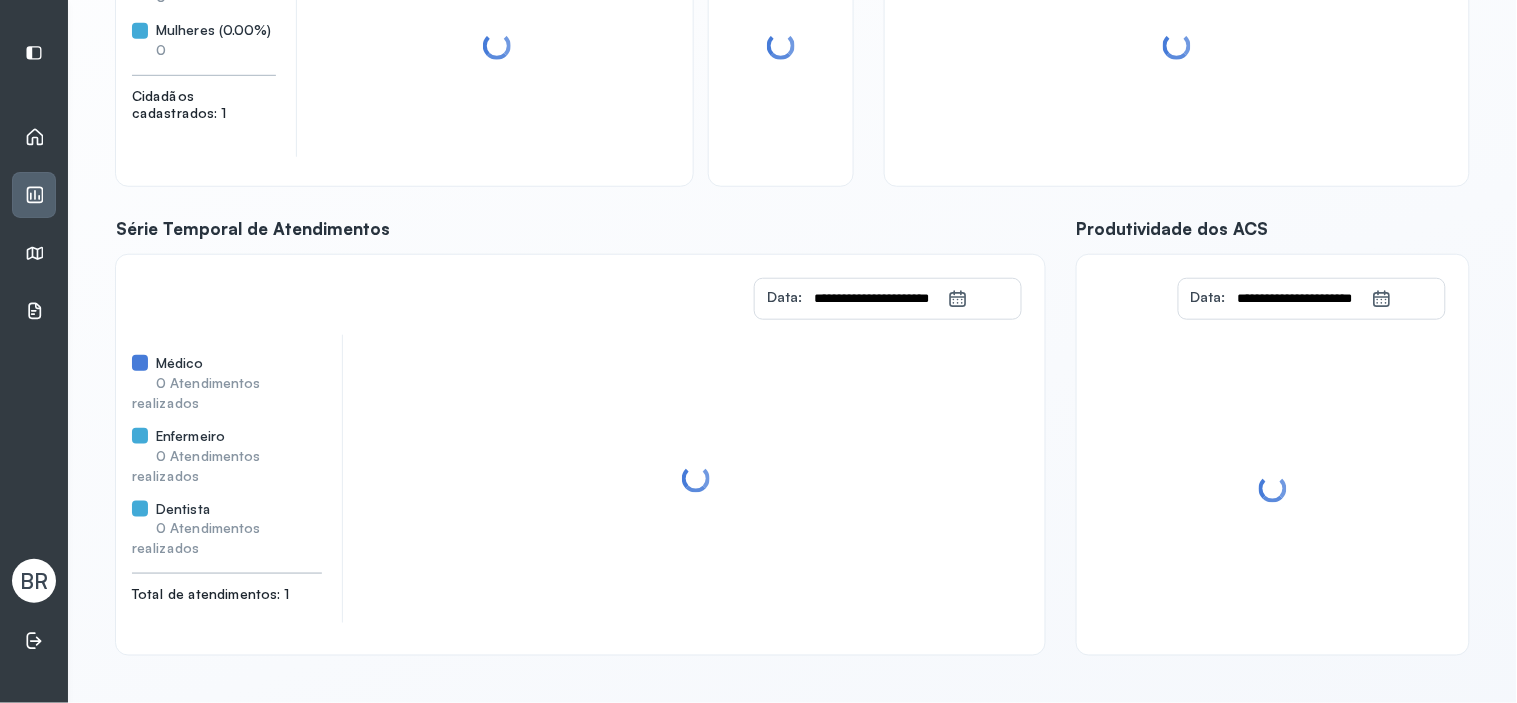 scroll, scrollTop: 296, scrollLeft: 0, axis: vertical 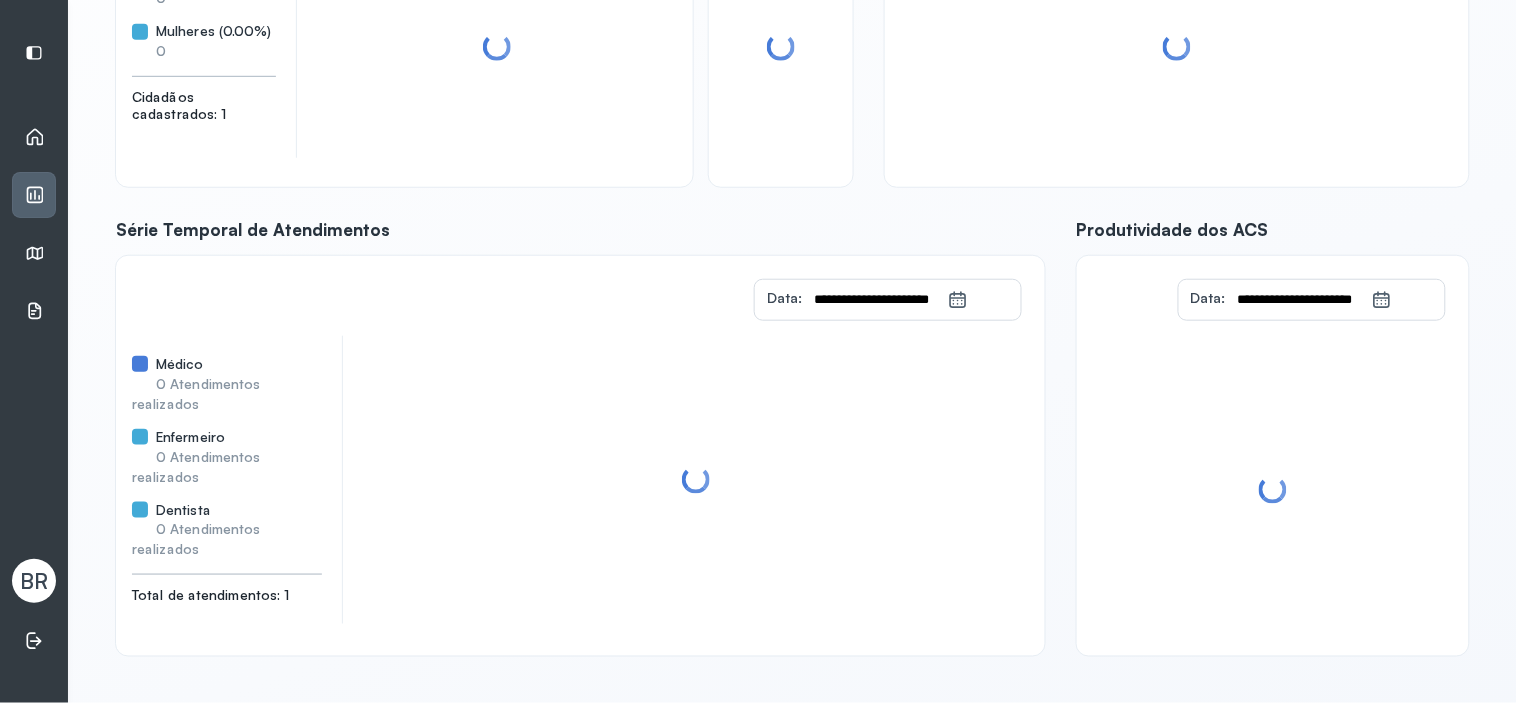 click on "Mapas de produção" at bounding box center (34, 253) 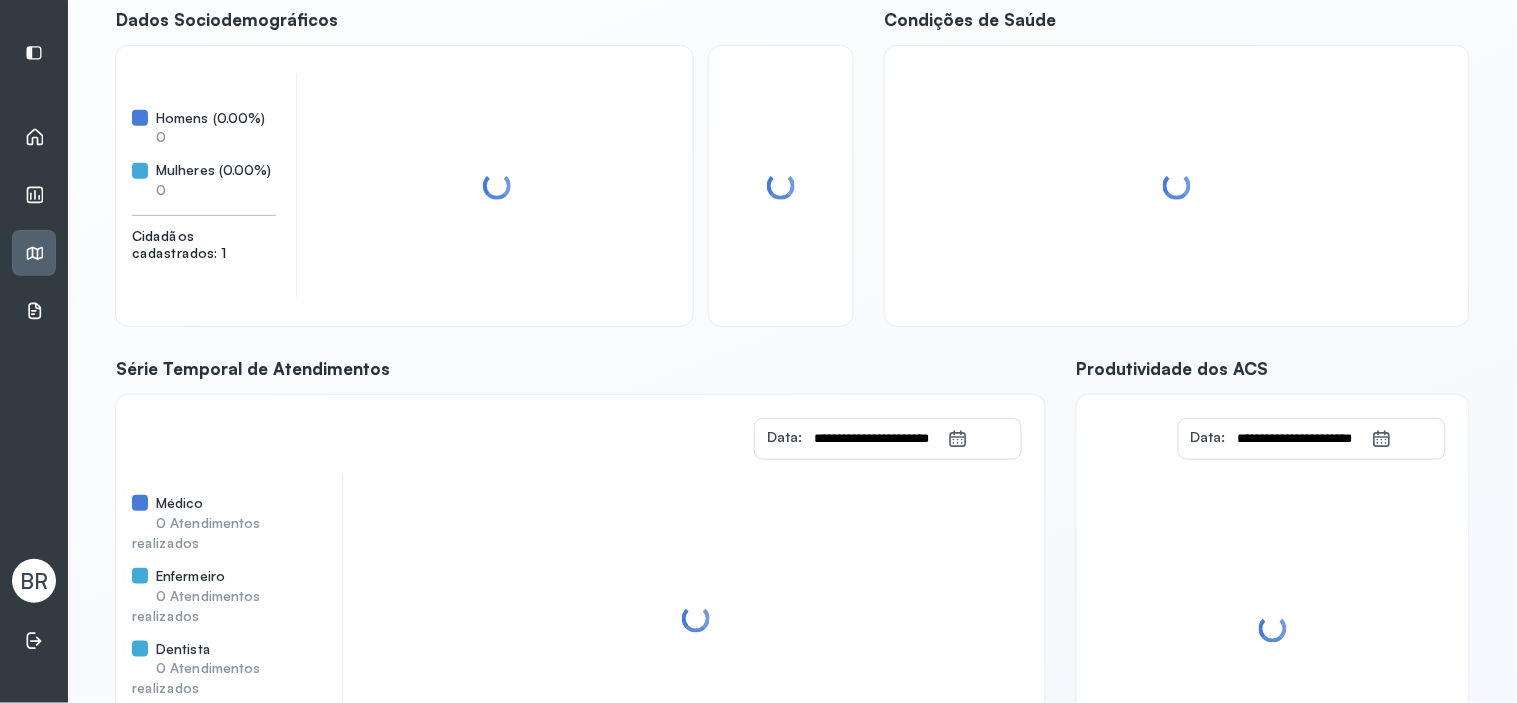 scroll, scrollTop: 0, scrollLeft: 0, axis: both 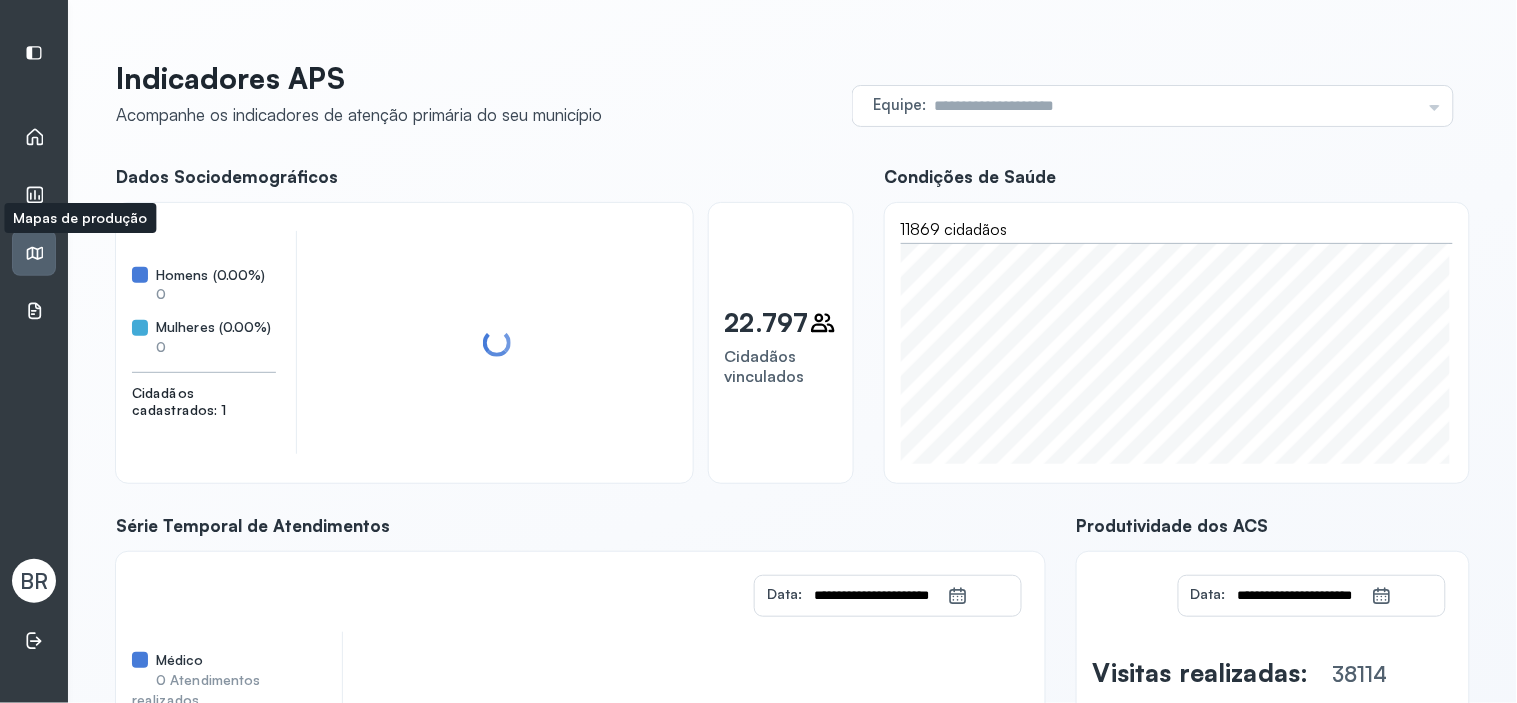 click 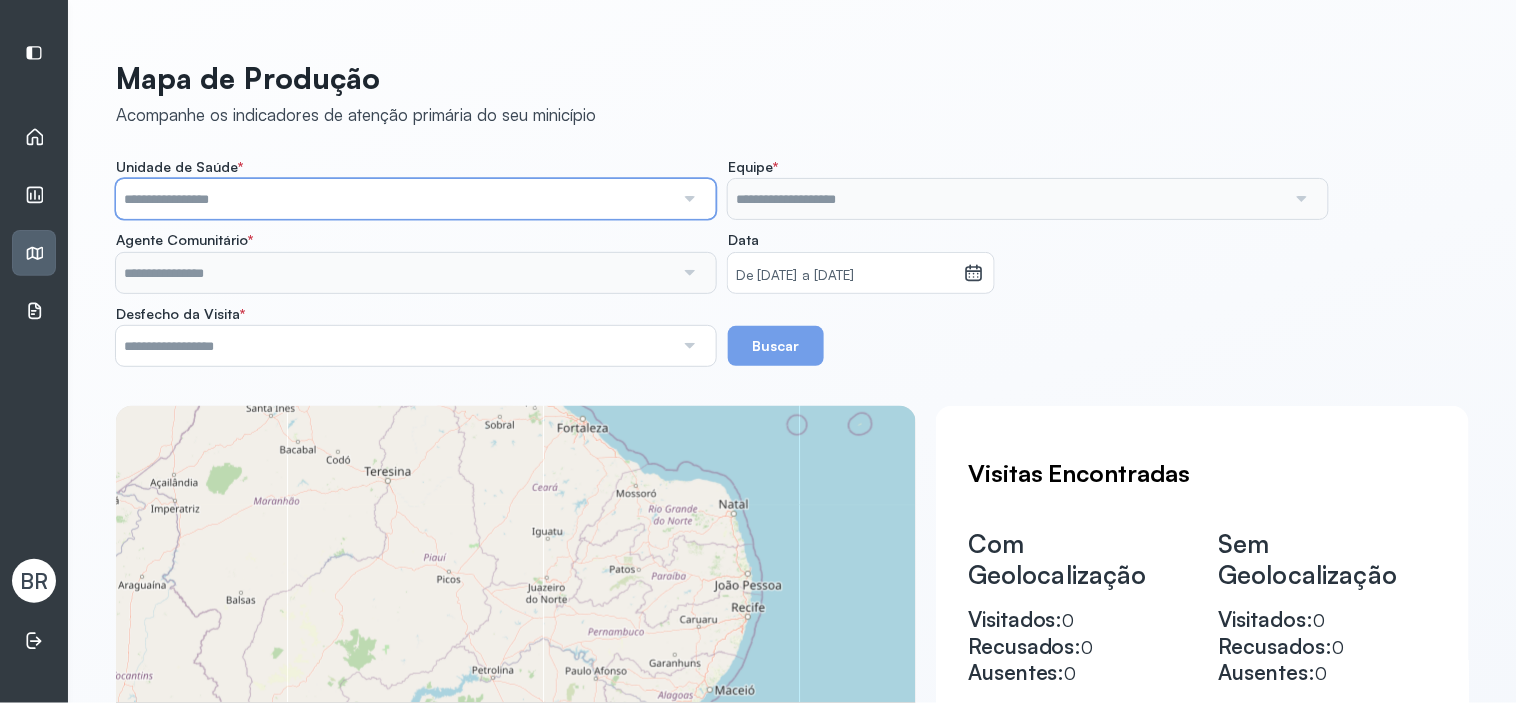 click at bounding box center (395, 199) 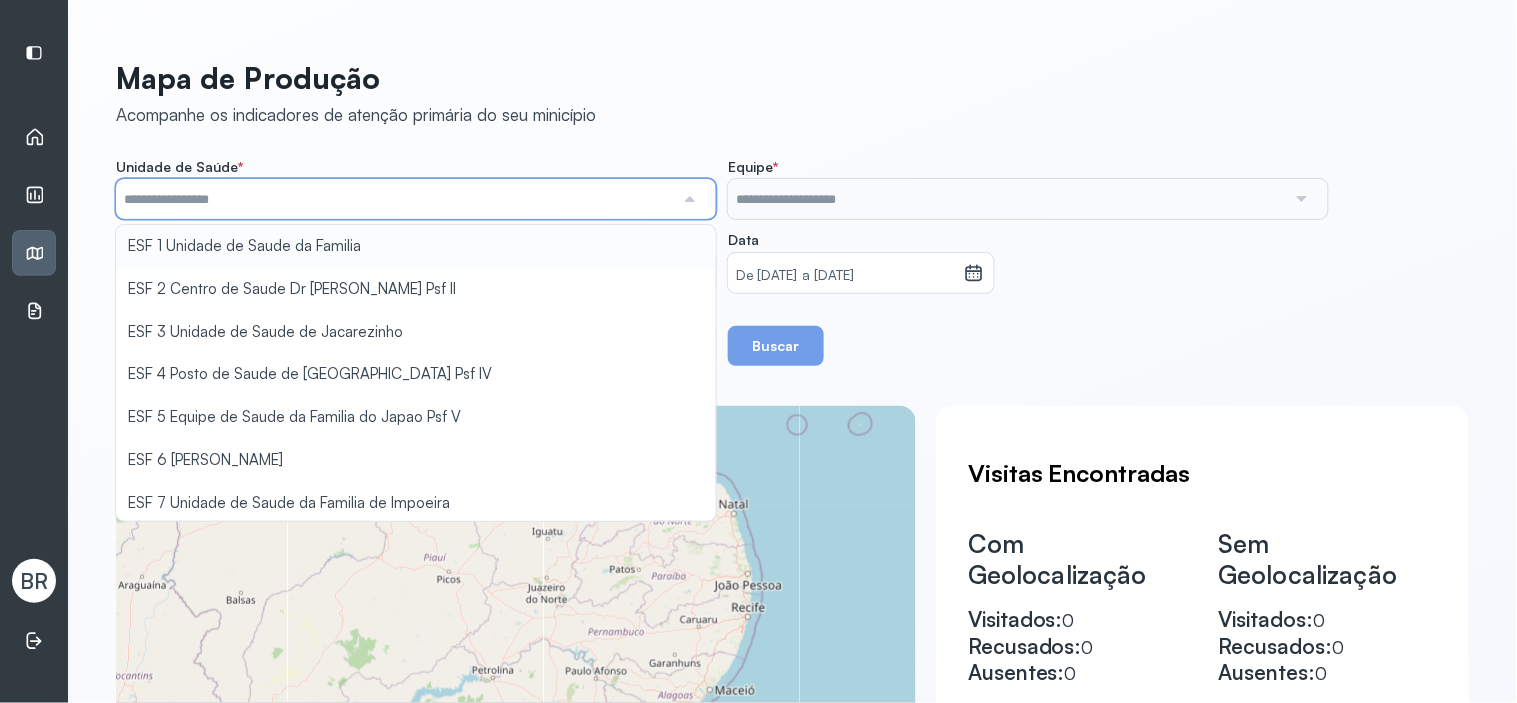 type on "**********" 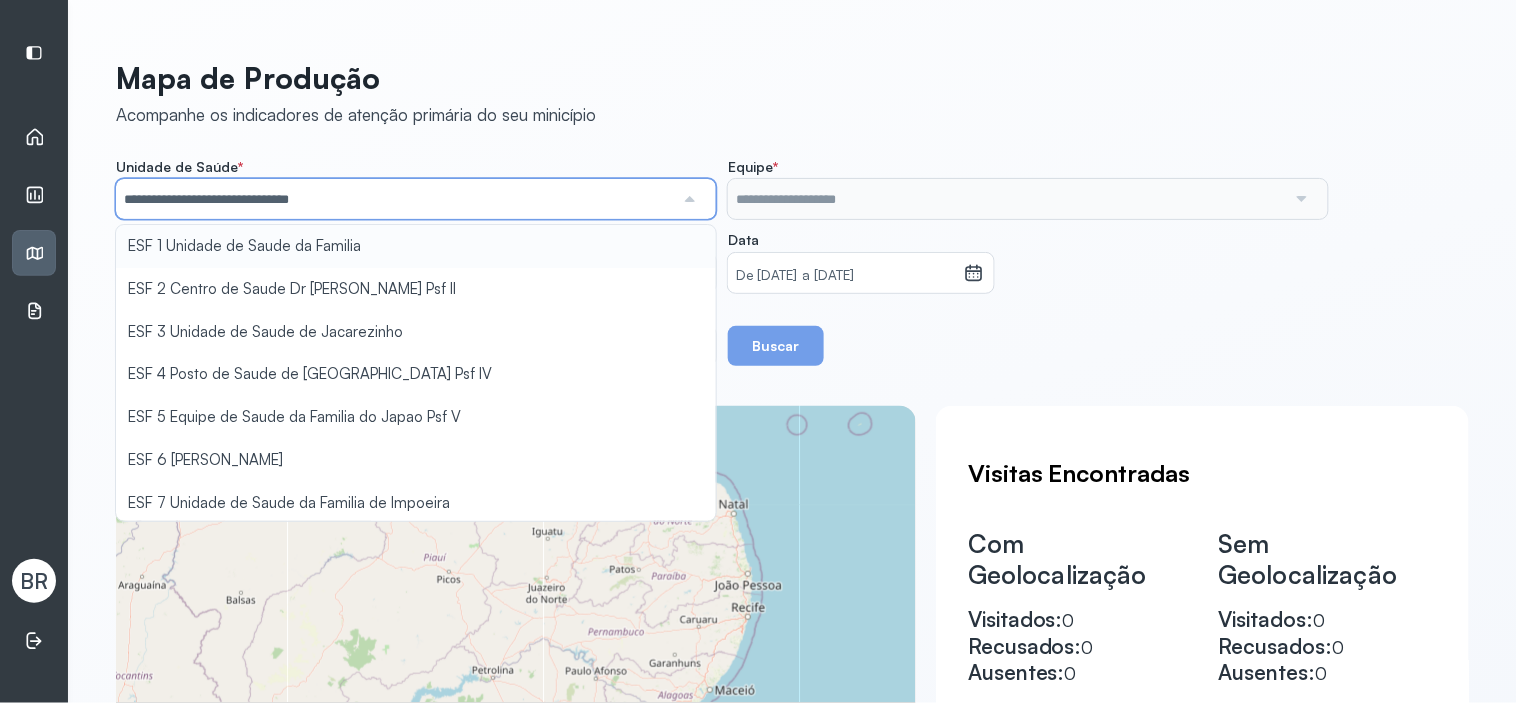 click on "**********" at bounding box center [792, 262] 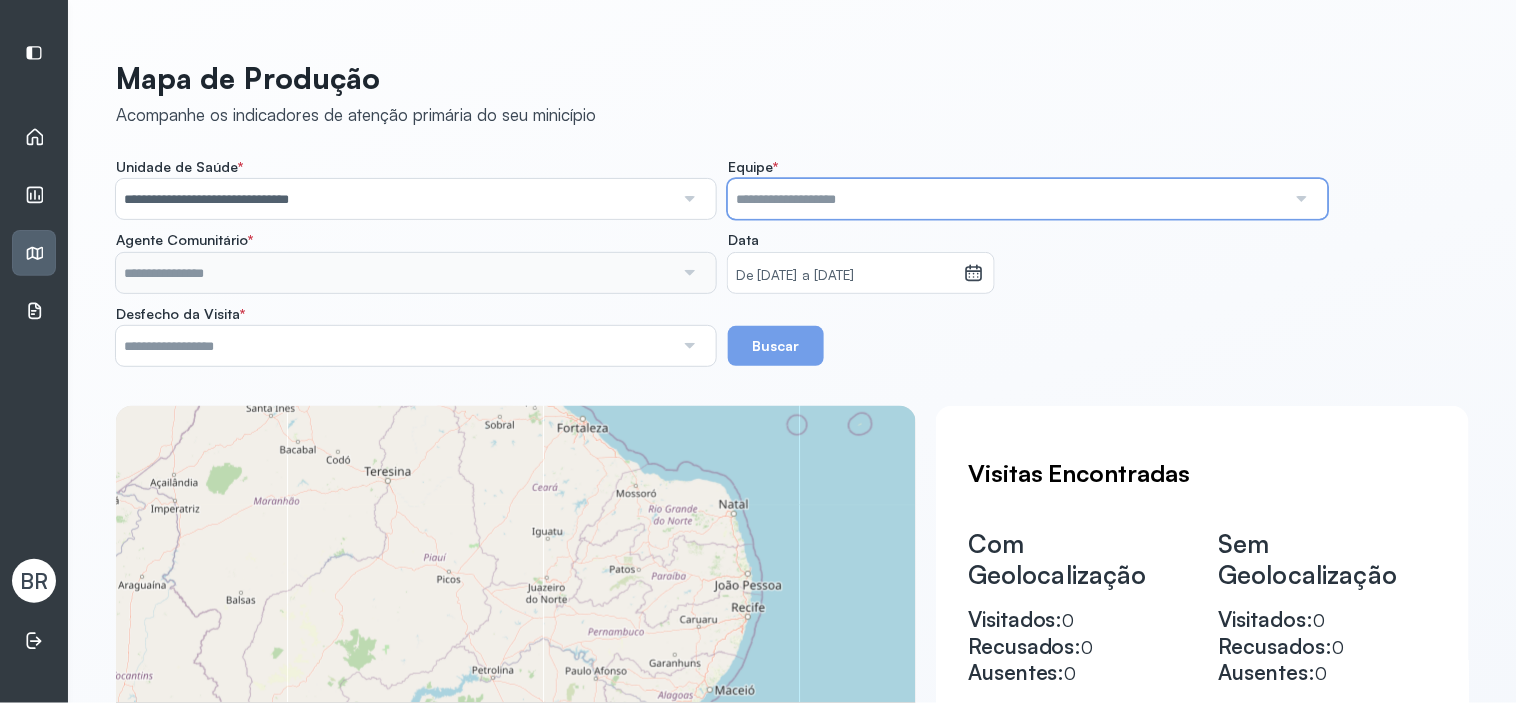 click at bounding box center (1007, 199) 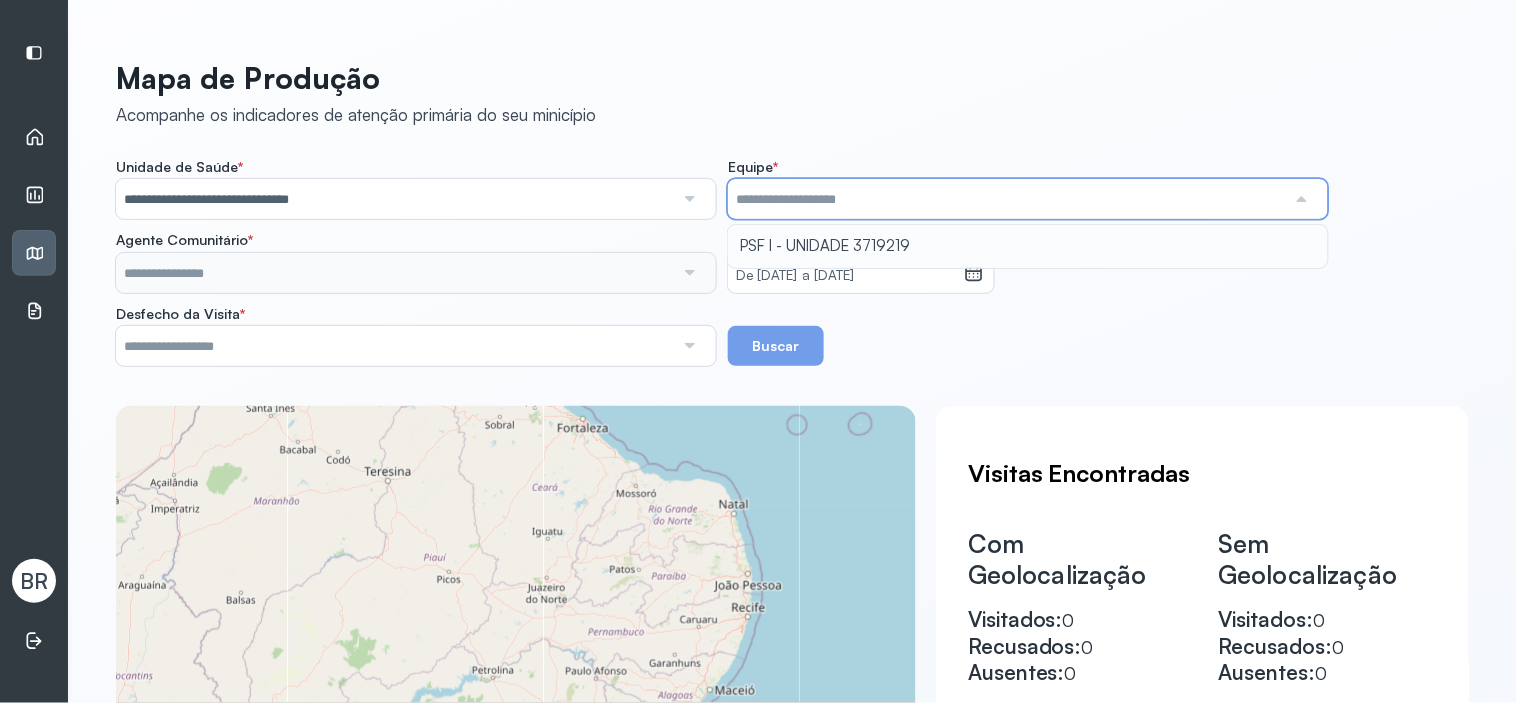 type on "**********" 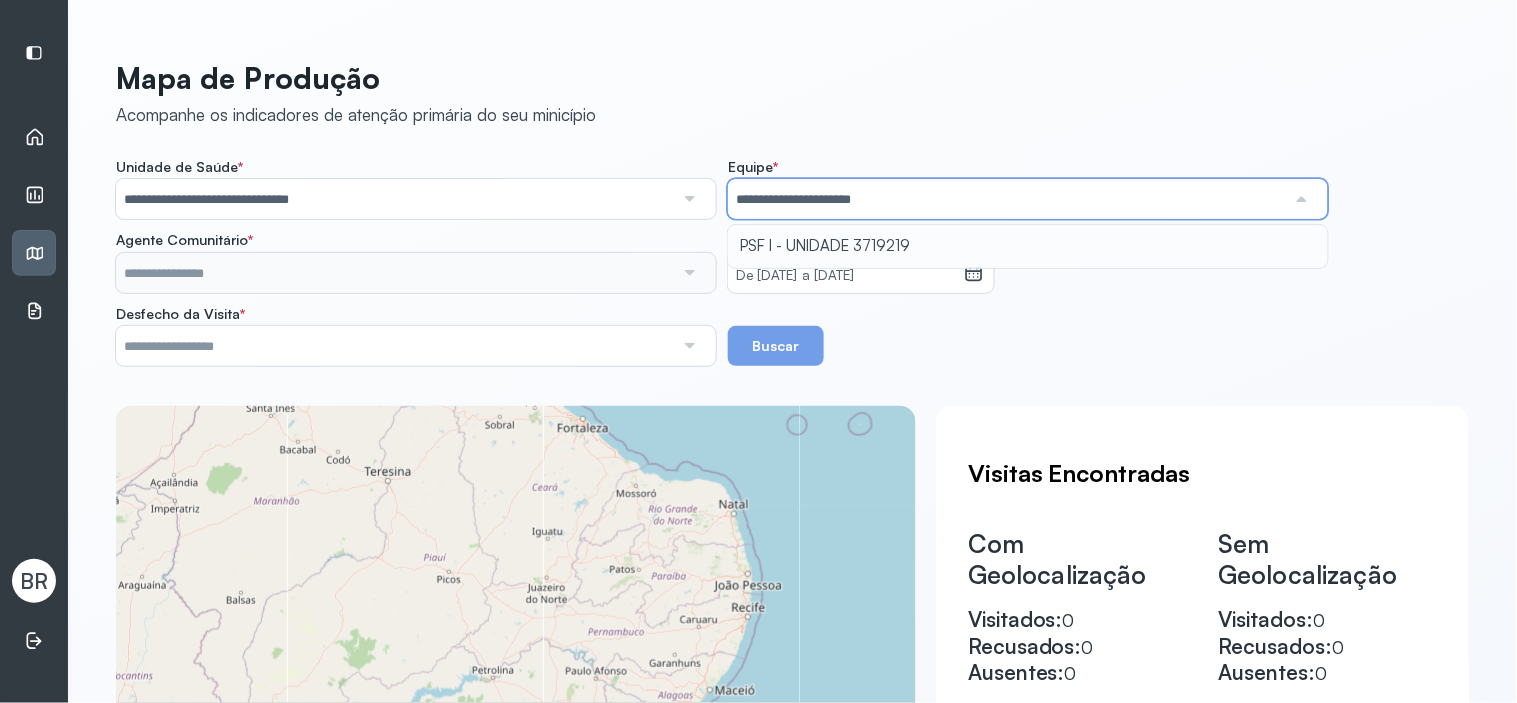click on "**********" at bounding box center (792, 262) 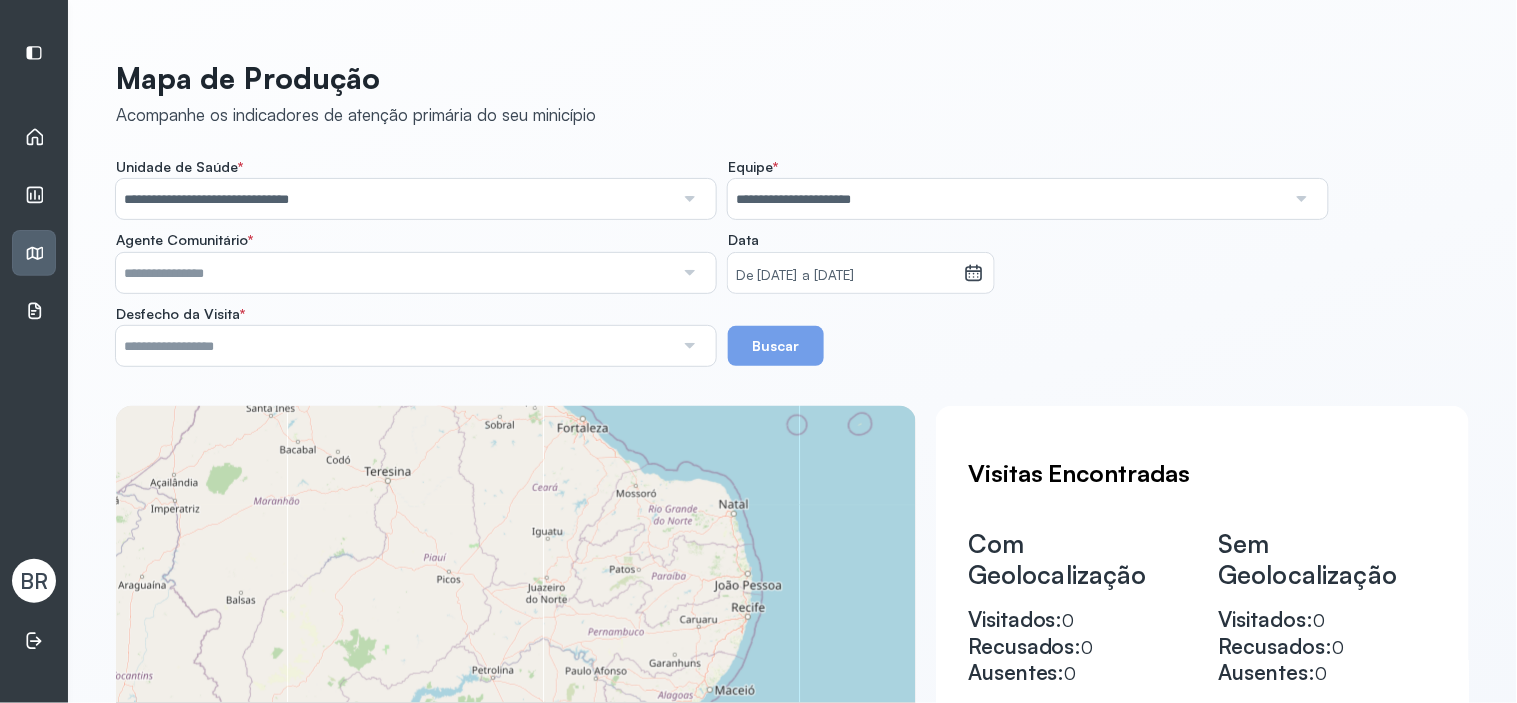 click at bounding box center [395, 273] 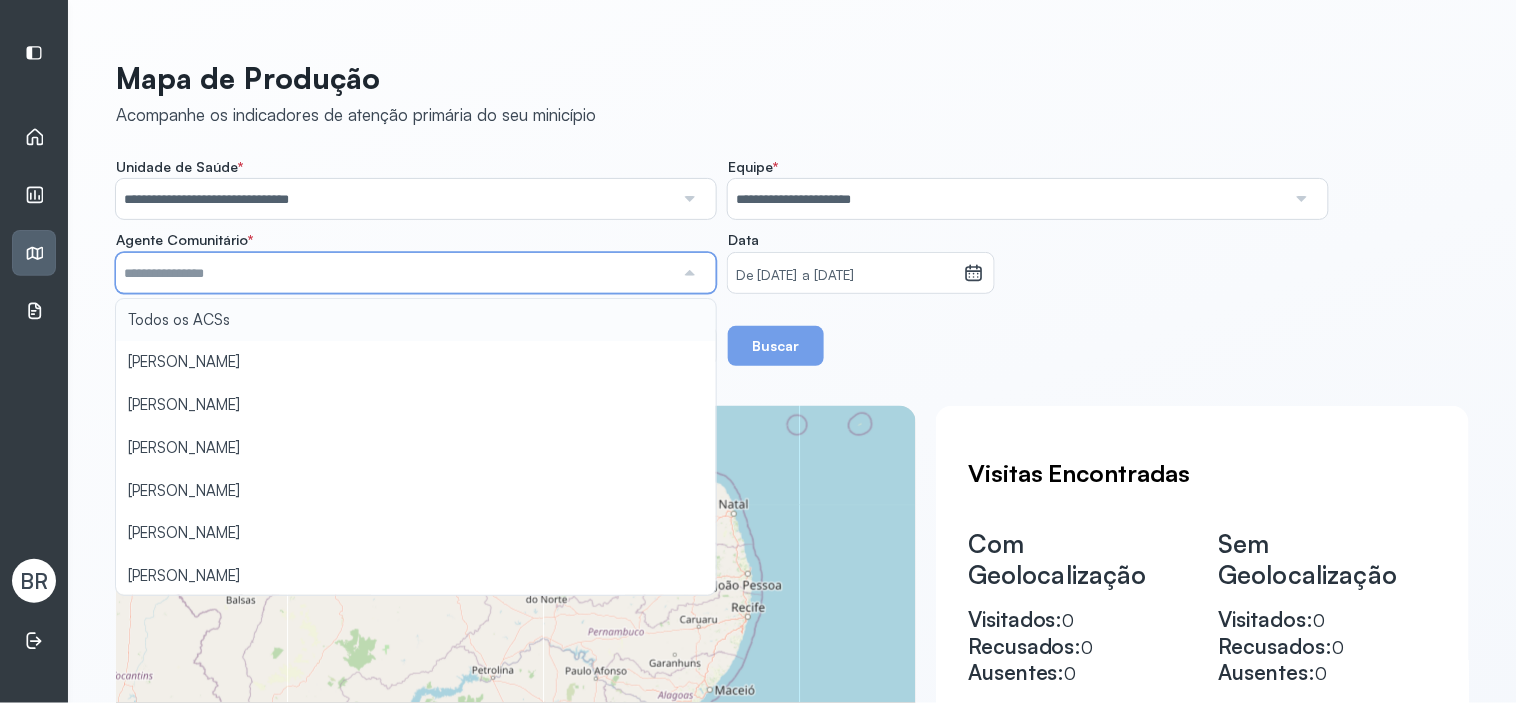 type on "**********" 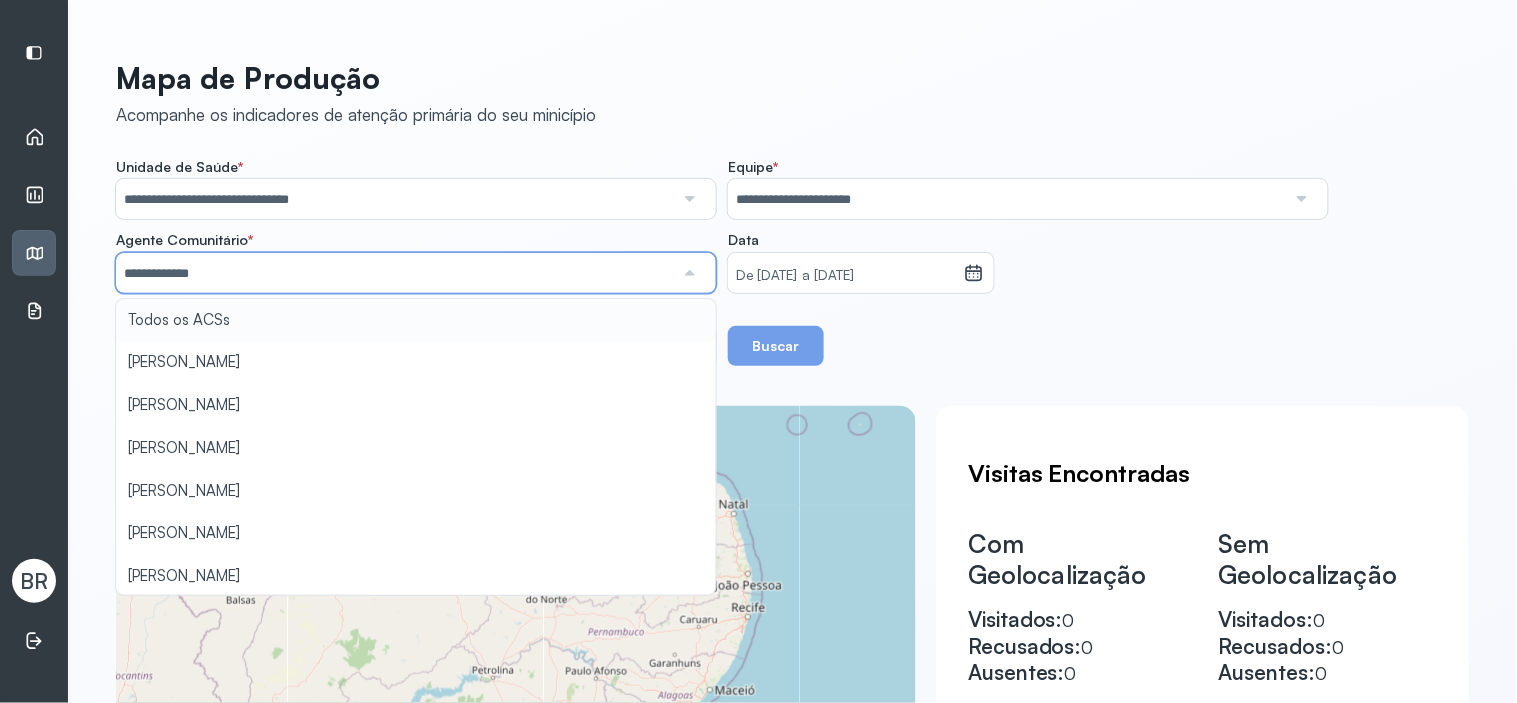 click on "**********" at bounding box center (792, 262) 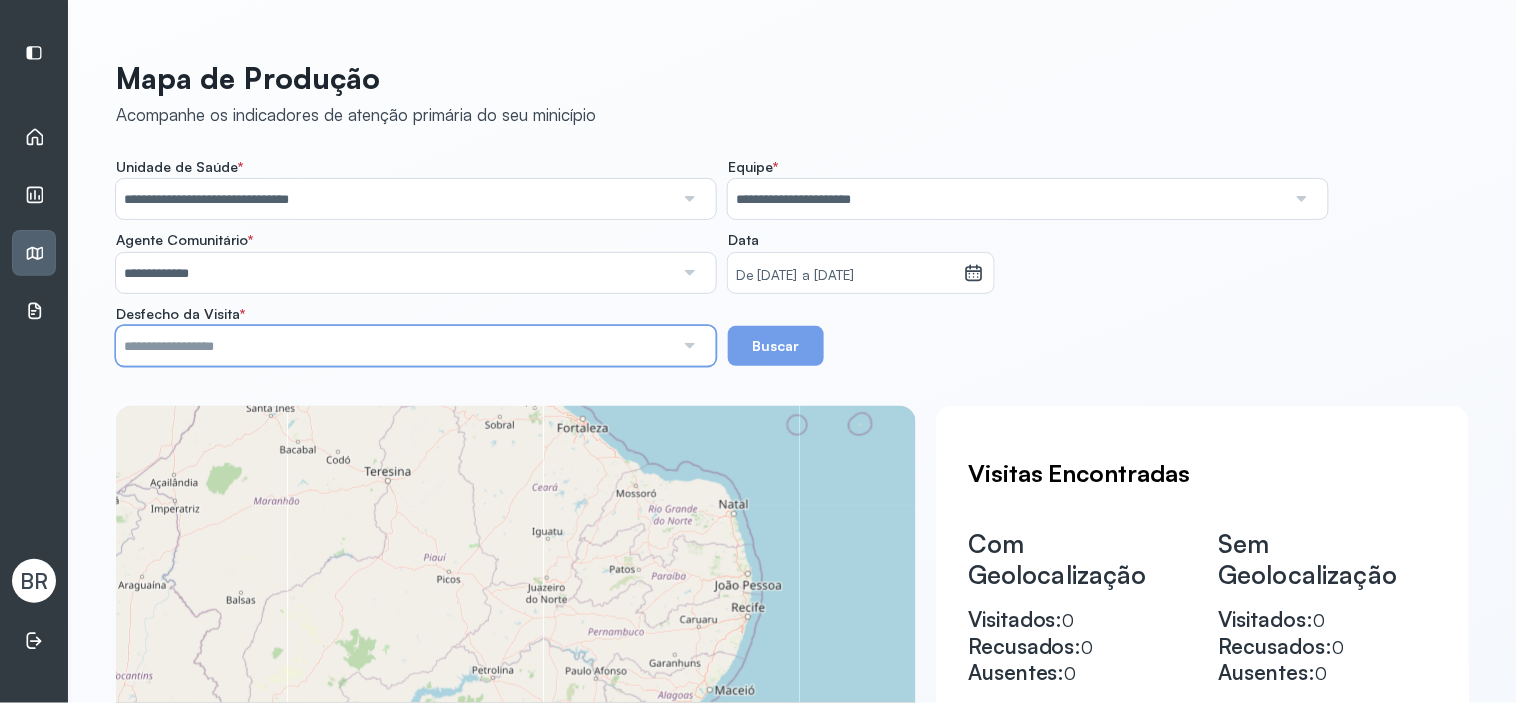 click at bounding box center [395, 346] 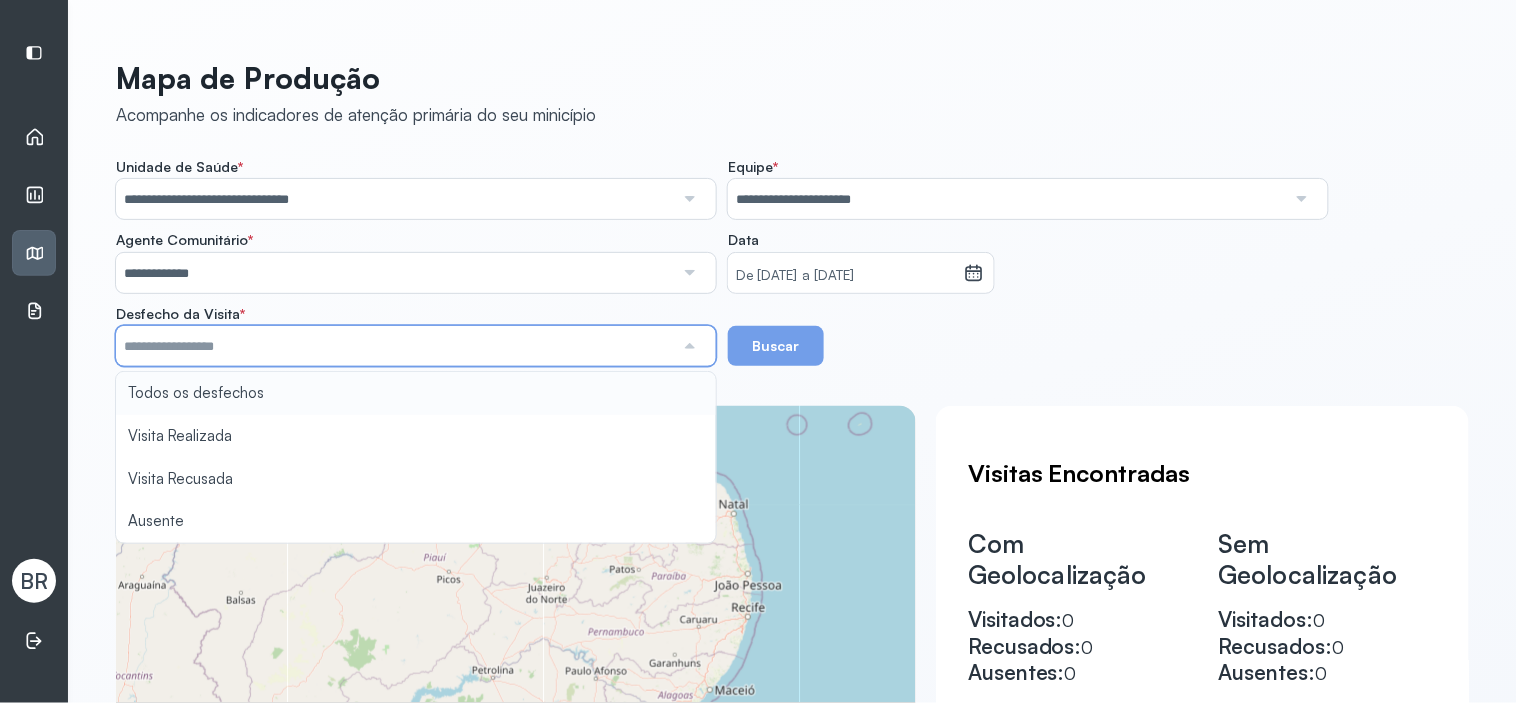 type on "**********" 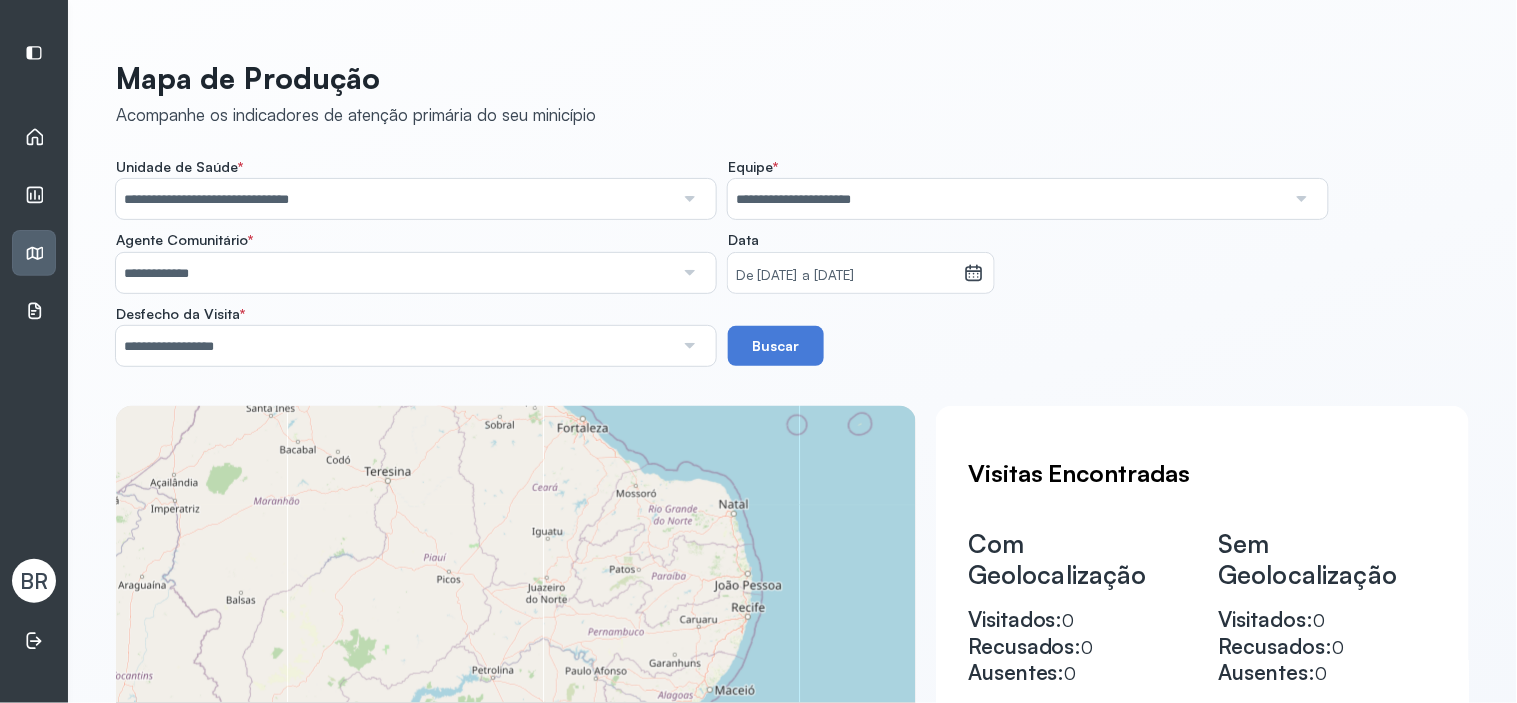click on "**********" 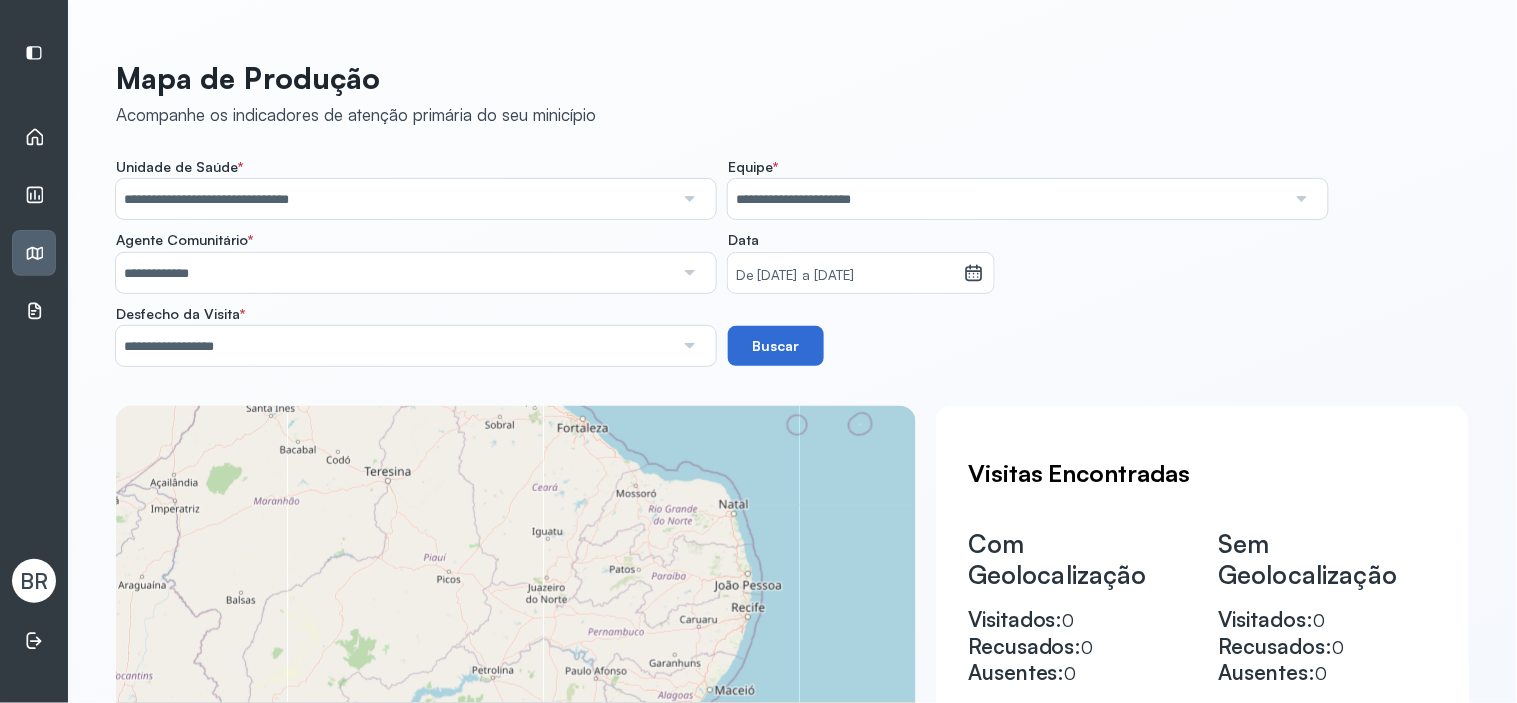 click on "Buscar" at bounding box center (776, 346) 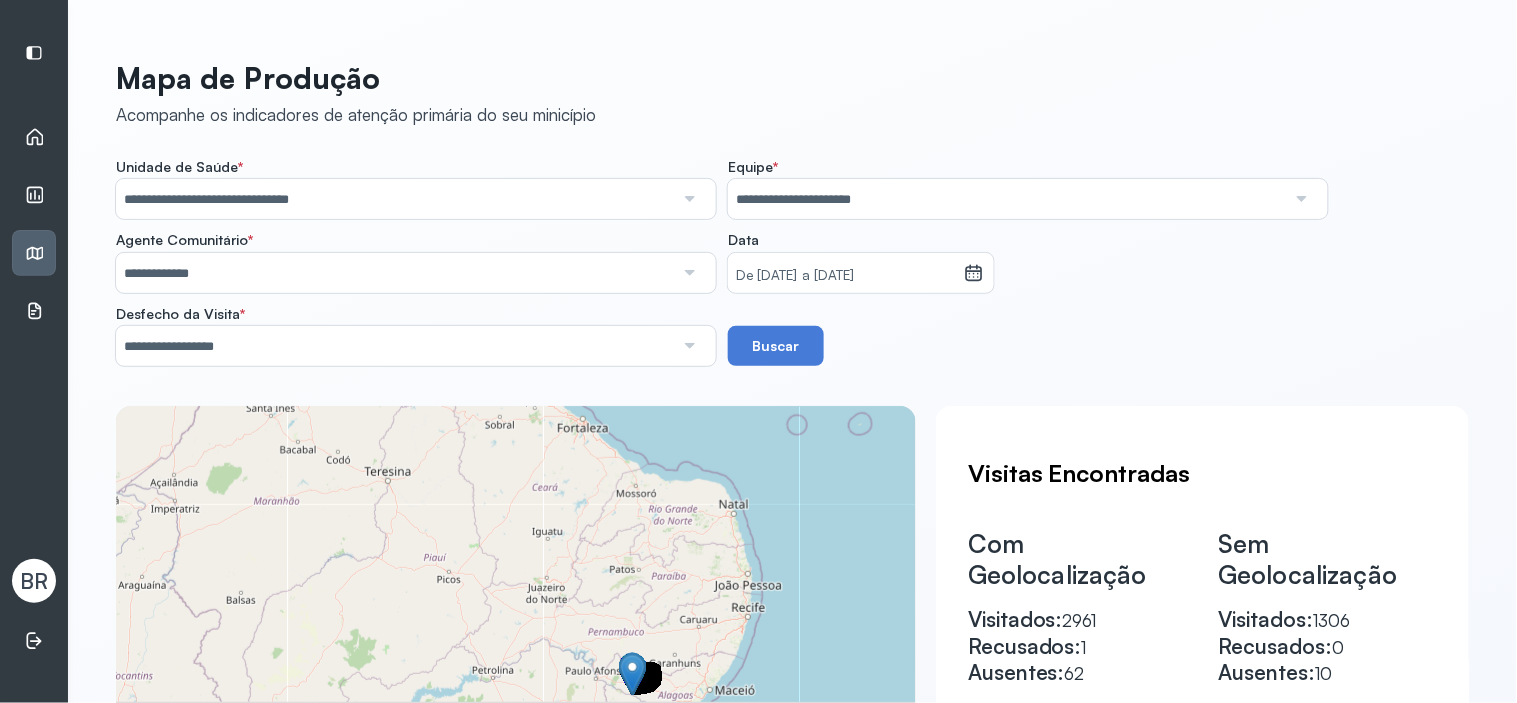 scroll, scrollTop: 222, scrollLeft: 0, axis: vertical 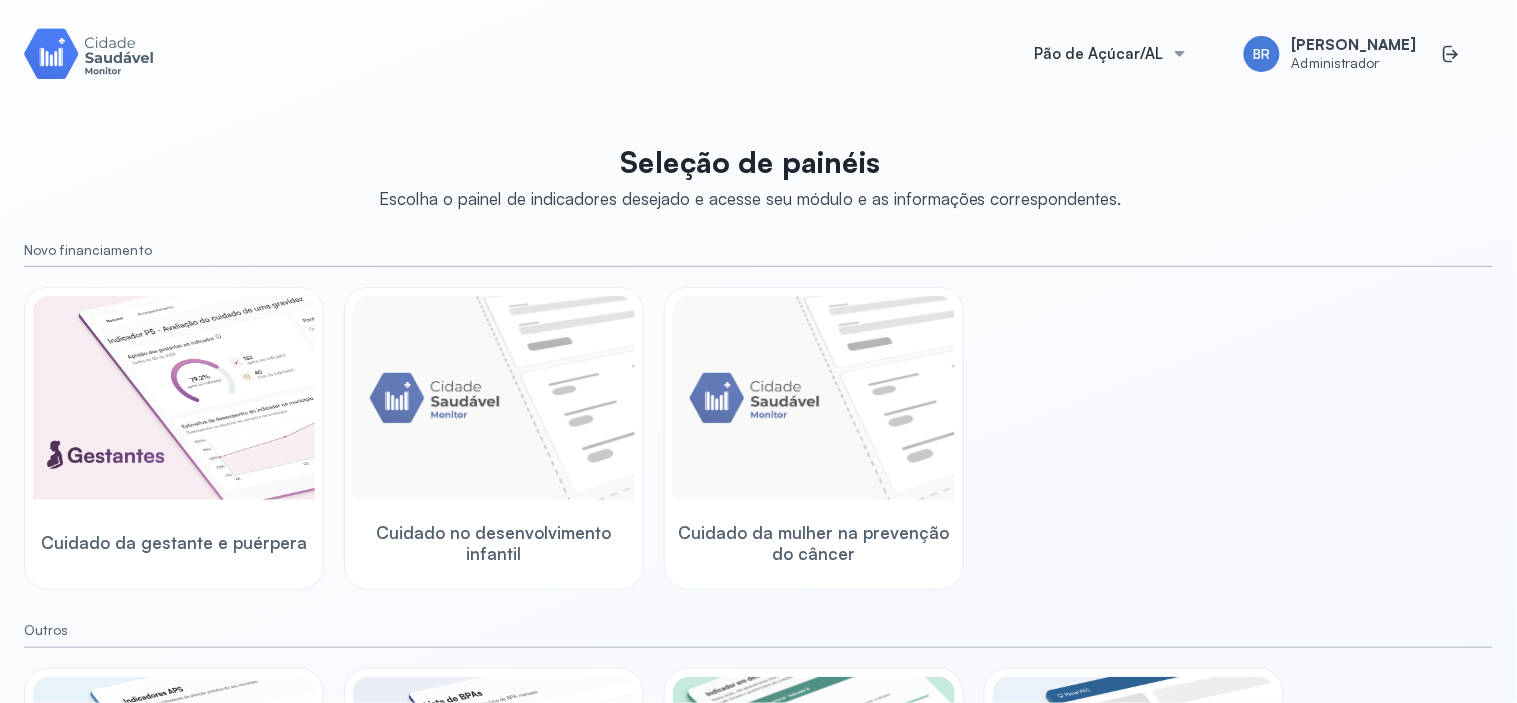 click on "Pão de Açúcar/AL" at bounding box center [1099, 54] 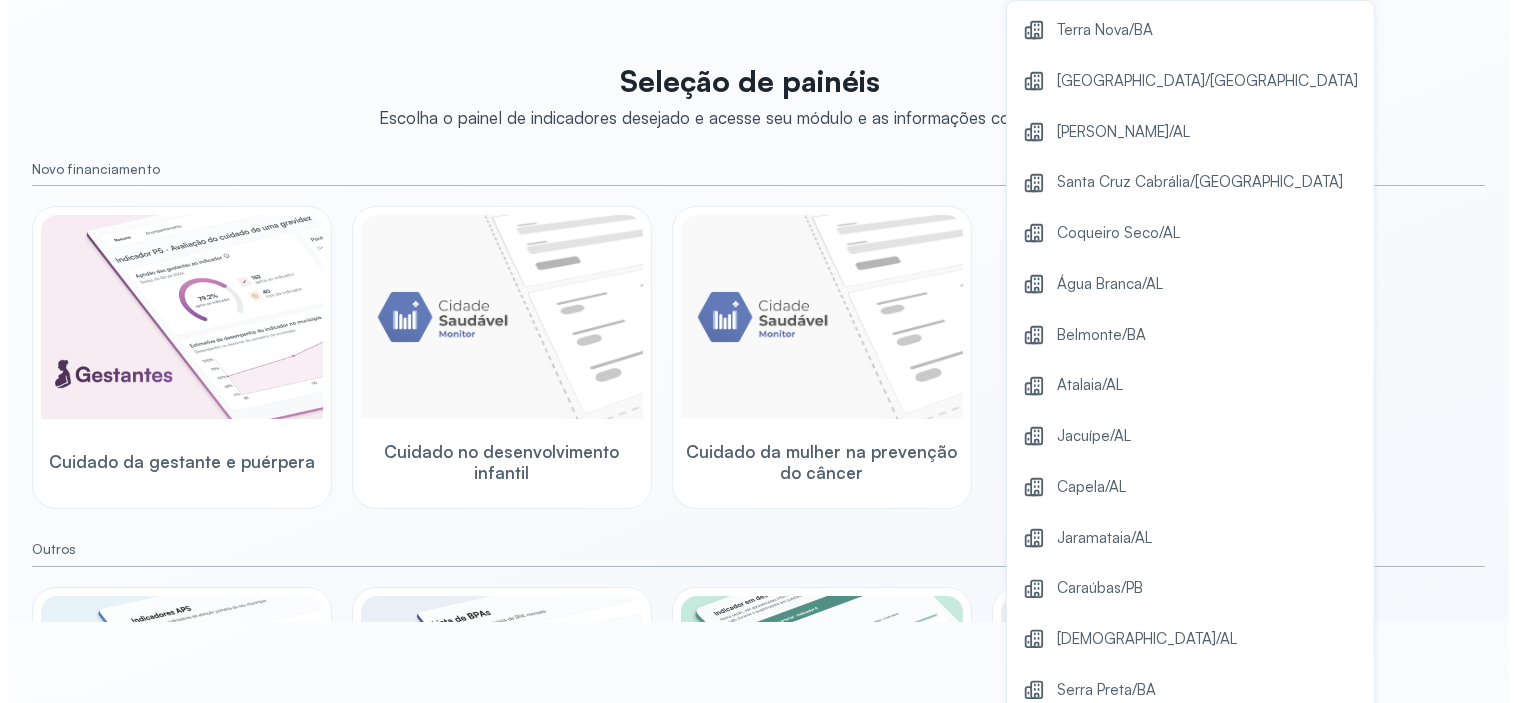 scroll, scrollTop: 0, scrollLeft: 0, axis: both 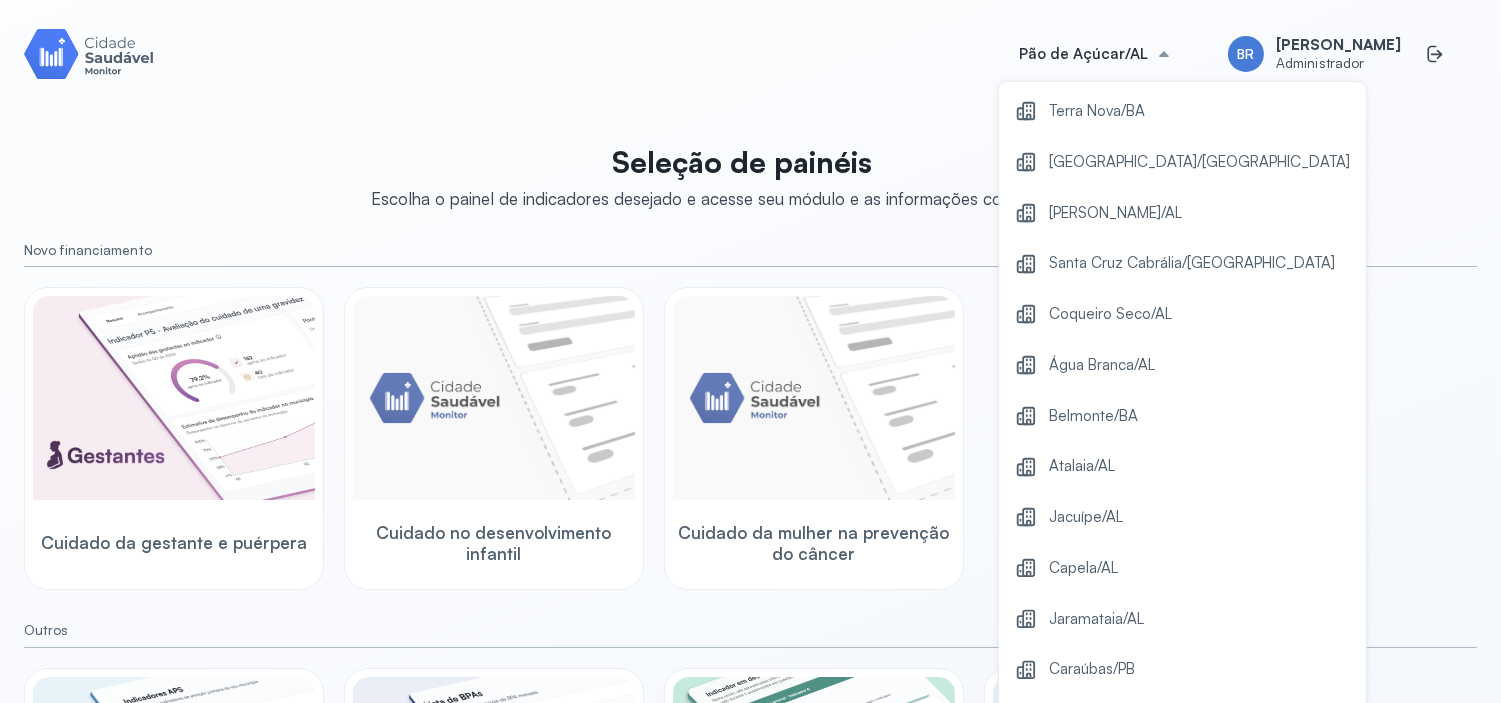 click on "Seleção de painéis Escolha o painel de indicadores desejado e acesse seu módulo e as informações correspondentes. Novo financiamento Cuidado da gestante e puérpera Cuidado no desenvolvimento infantil Cuidado da mulher na prevenção do câncer Outros Indicadores APS BPA Previne Indicadores Painel e-SUS APS Acompanhamento Territorial" at bounding box center (750, 713) 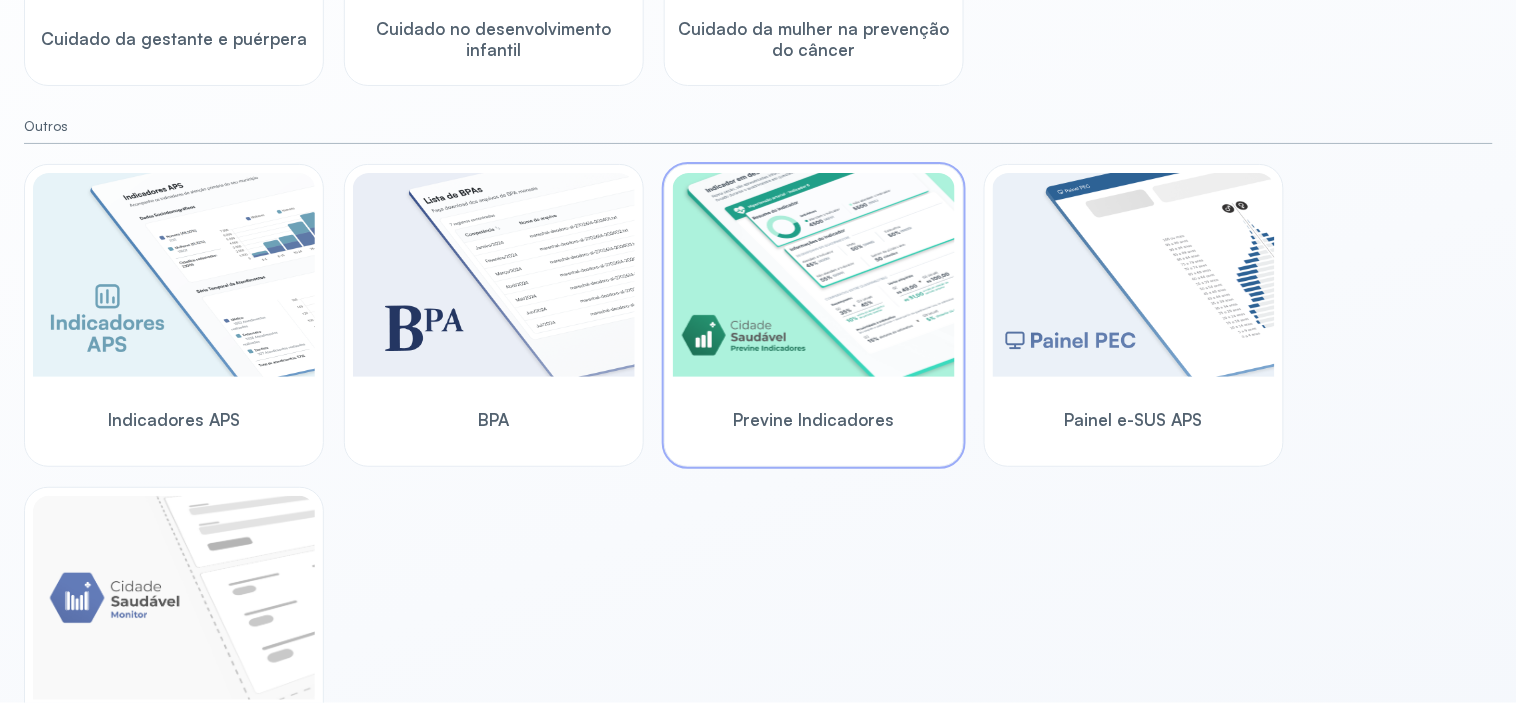 scroll, scrollTop: 591, scrollLeft: 0, axis: vertical 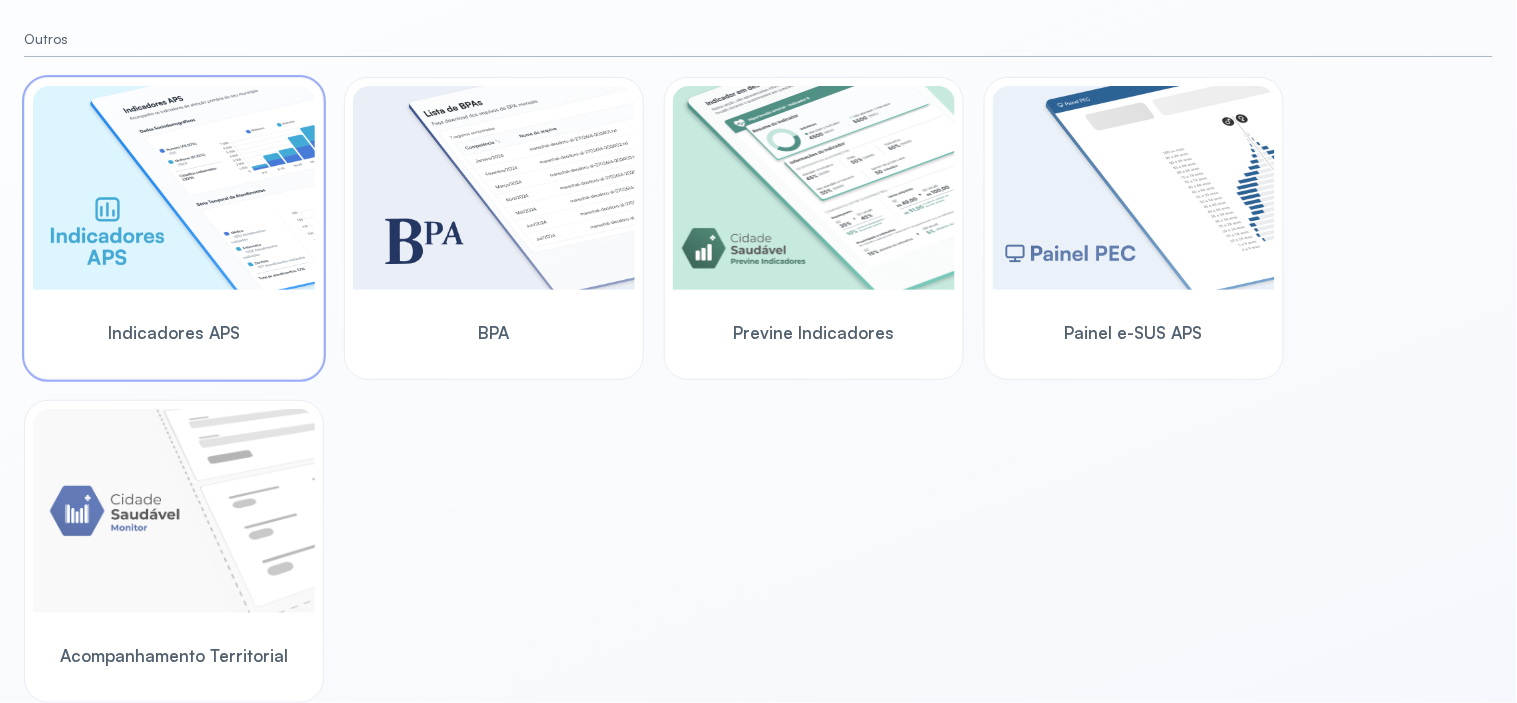 click at bounding box center (174, 188) 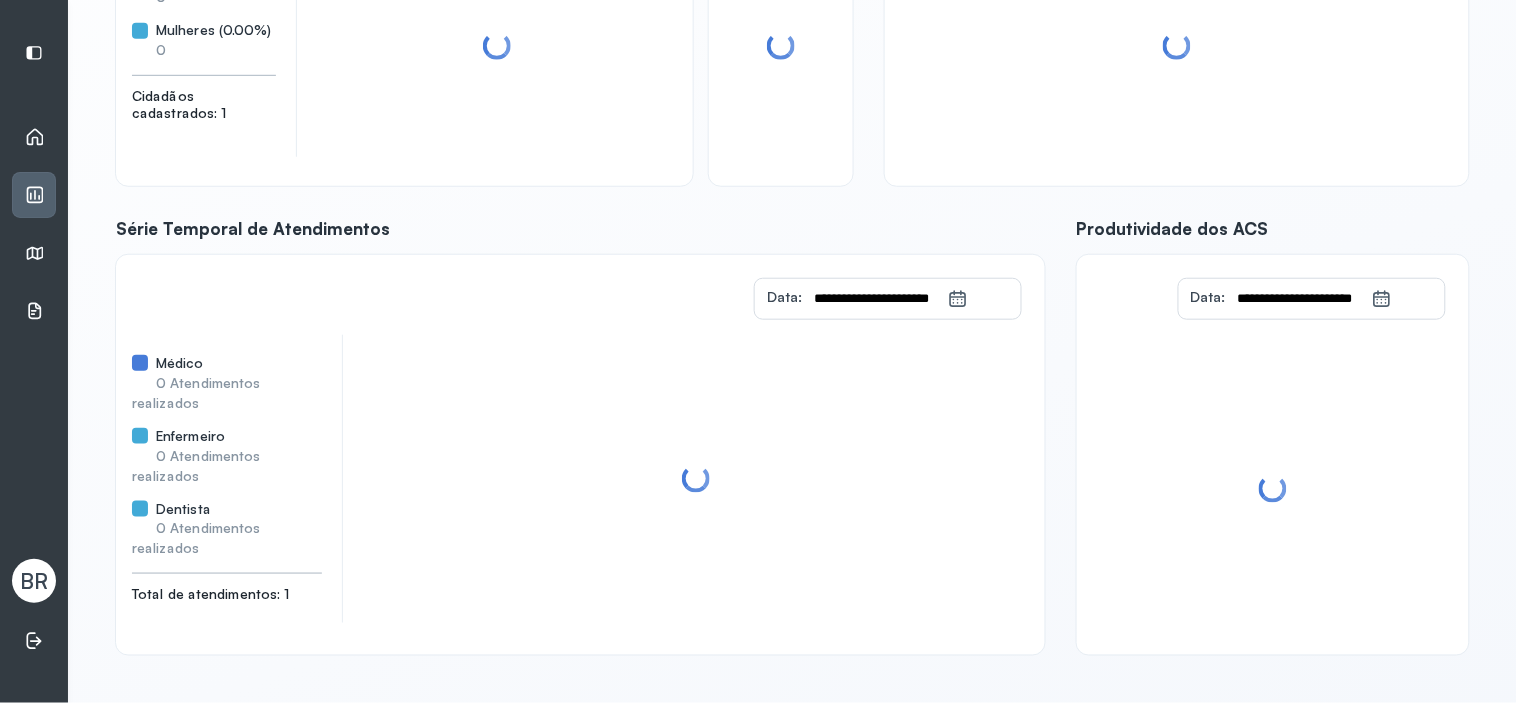 scroll, scrollTop: 296, scrollLeft: 0, axis: vertical 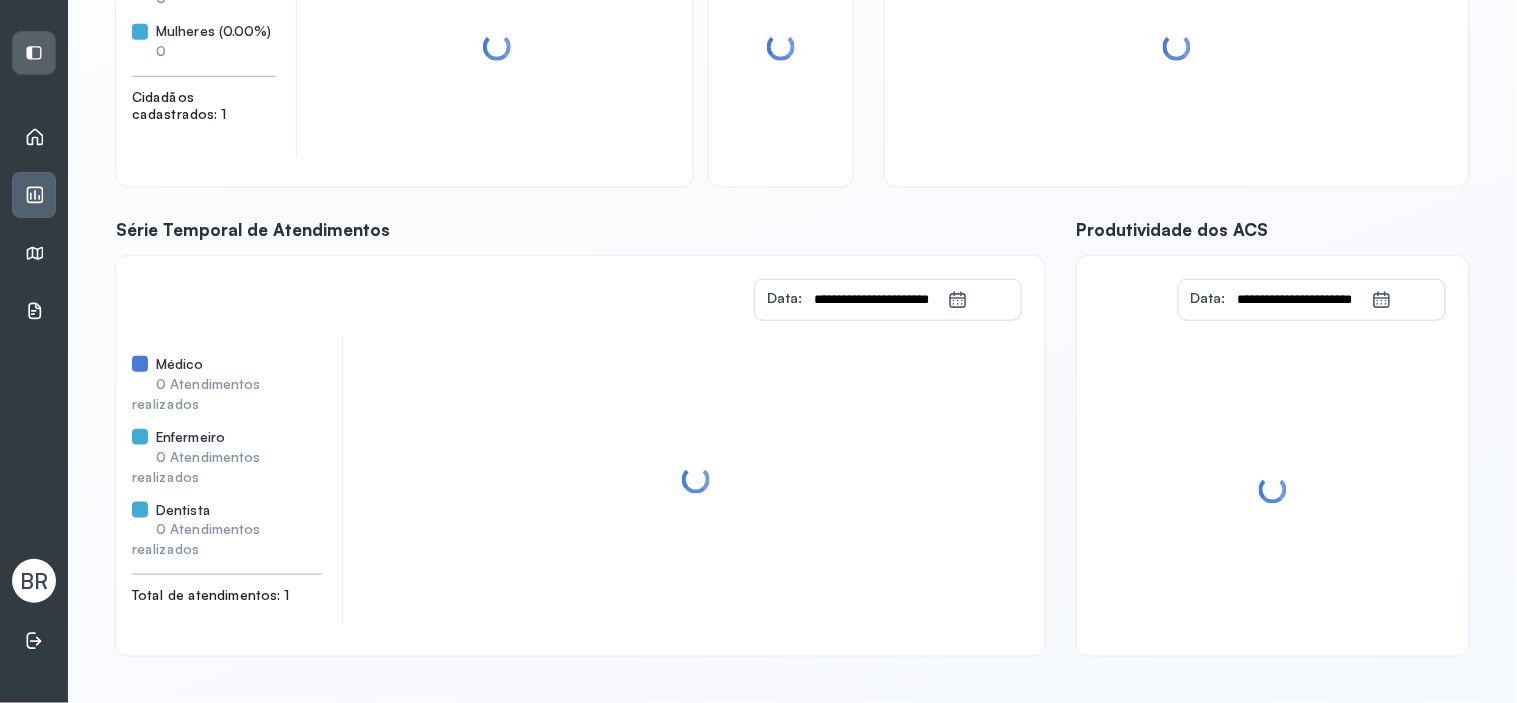 click at bounding box center (34, 53) 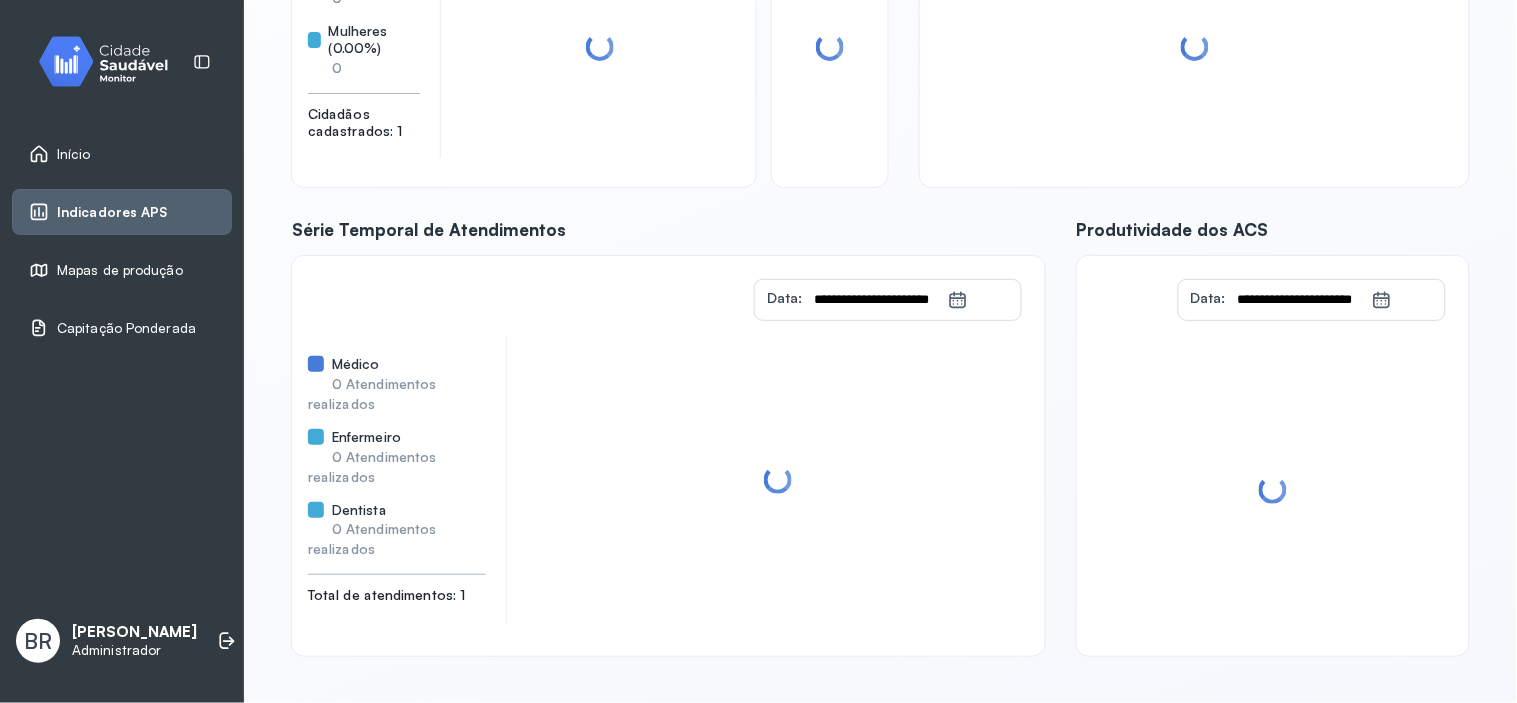 click on "Mapas de produção" at bounding box center [120, 270] 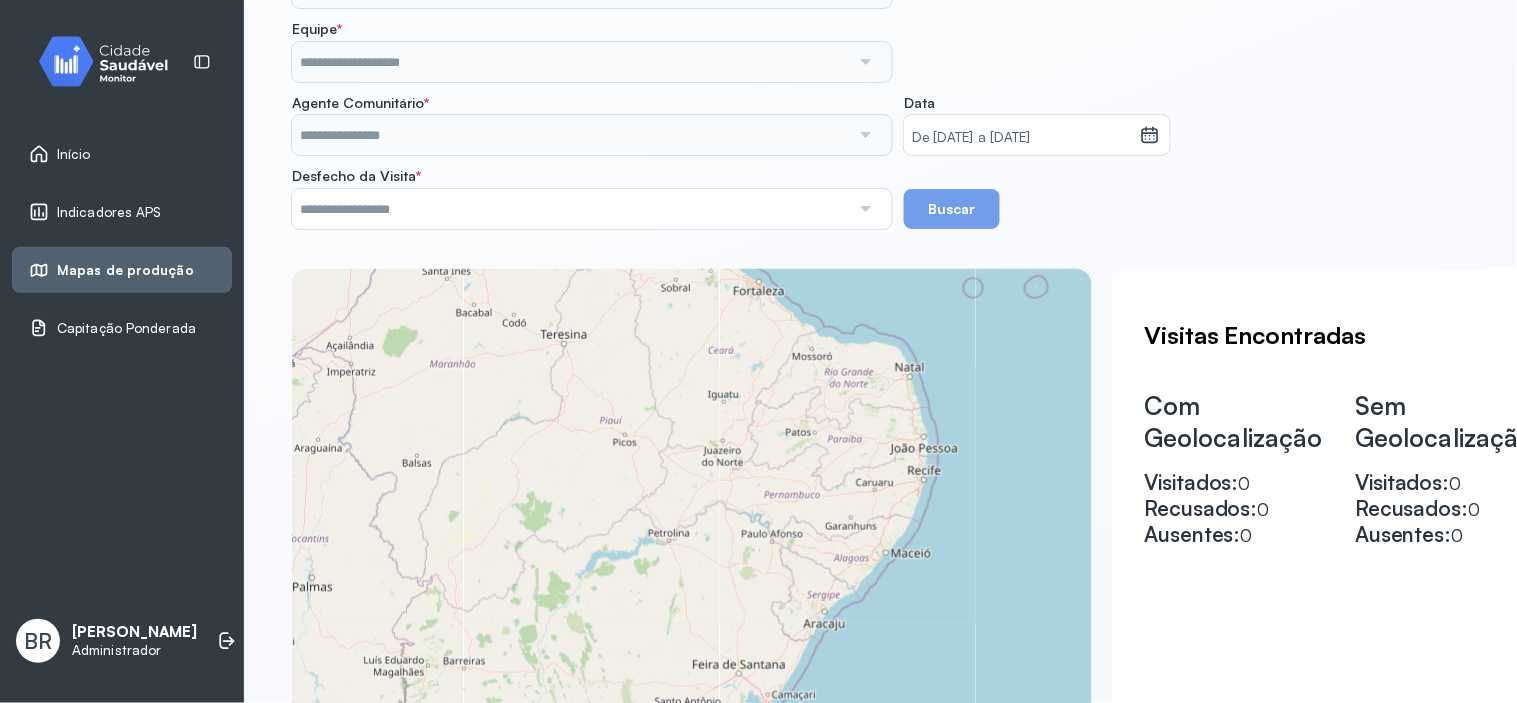 scroll, scrollTop: 0, scrollLeft: 0, axis: both 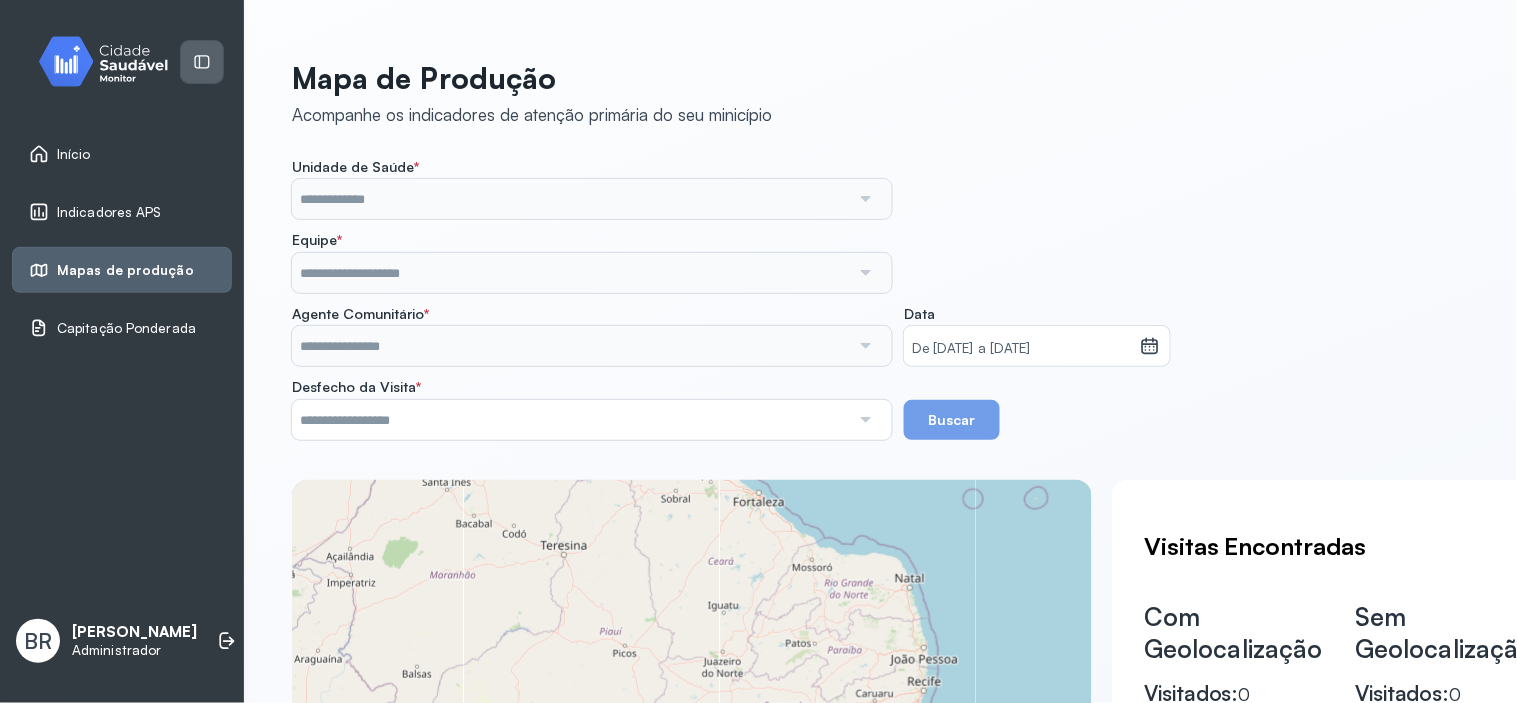 click 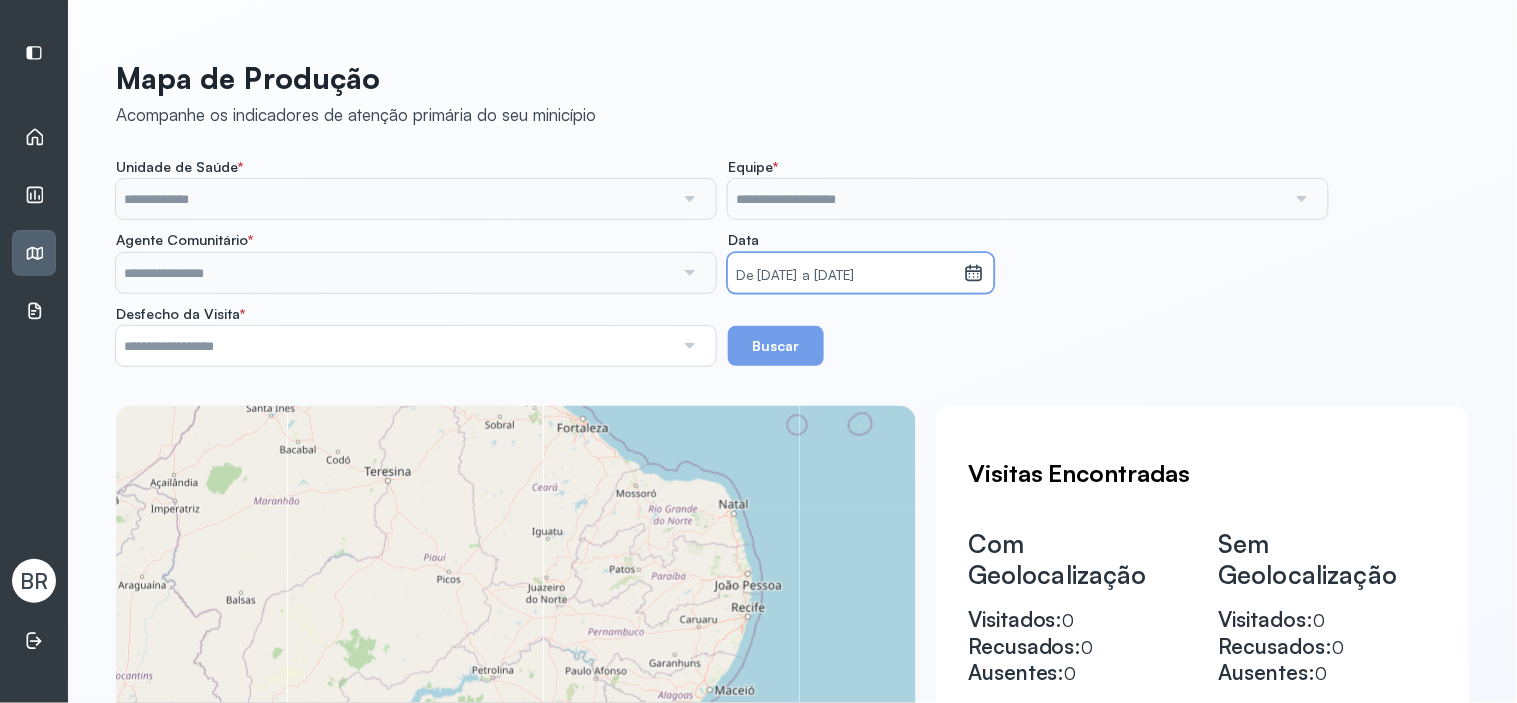 click on "De [DATE] a [DATE]" at bounding box center (846, 276) 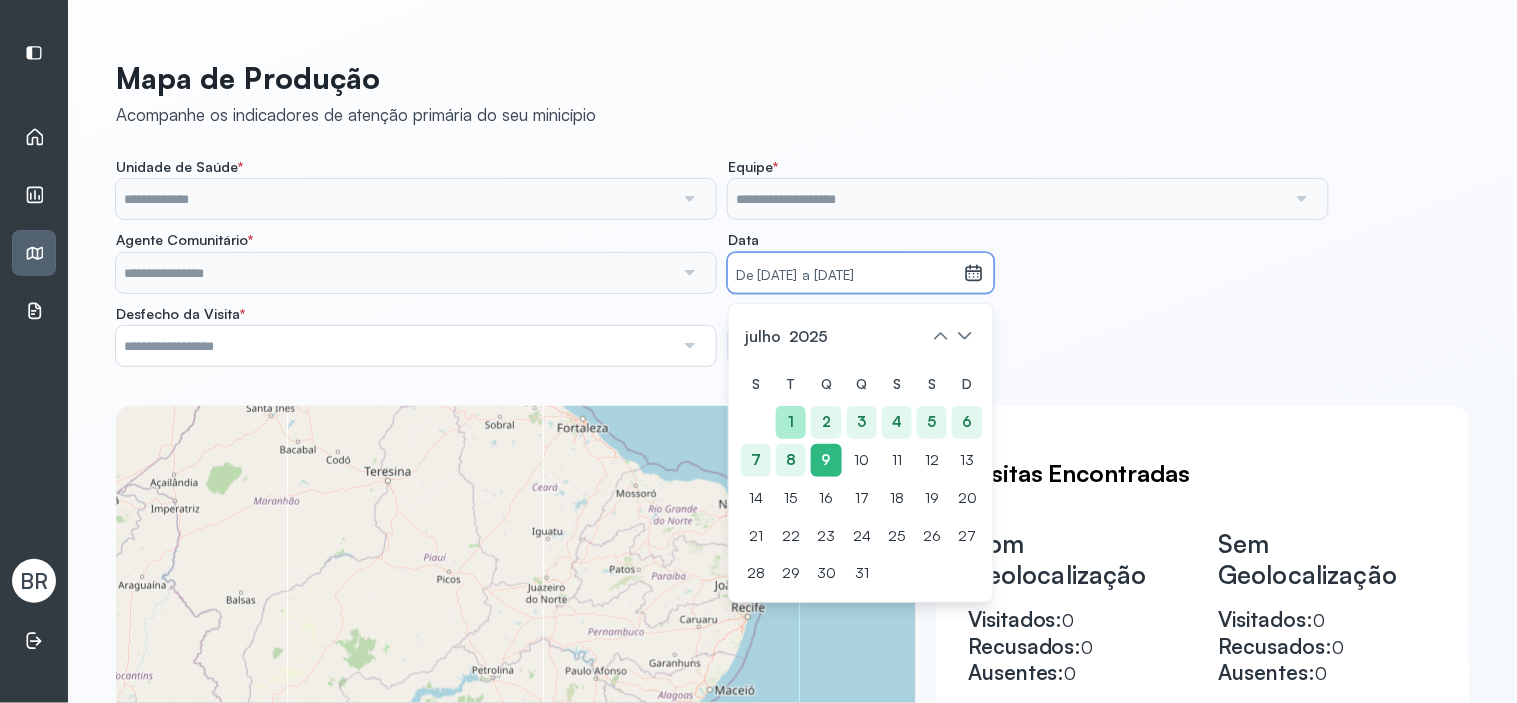 click on "1" 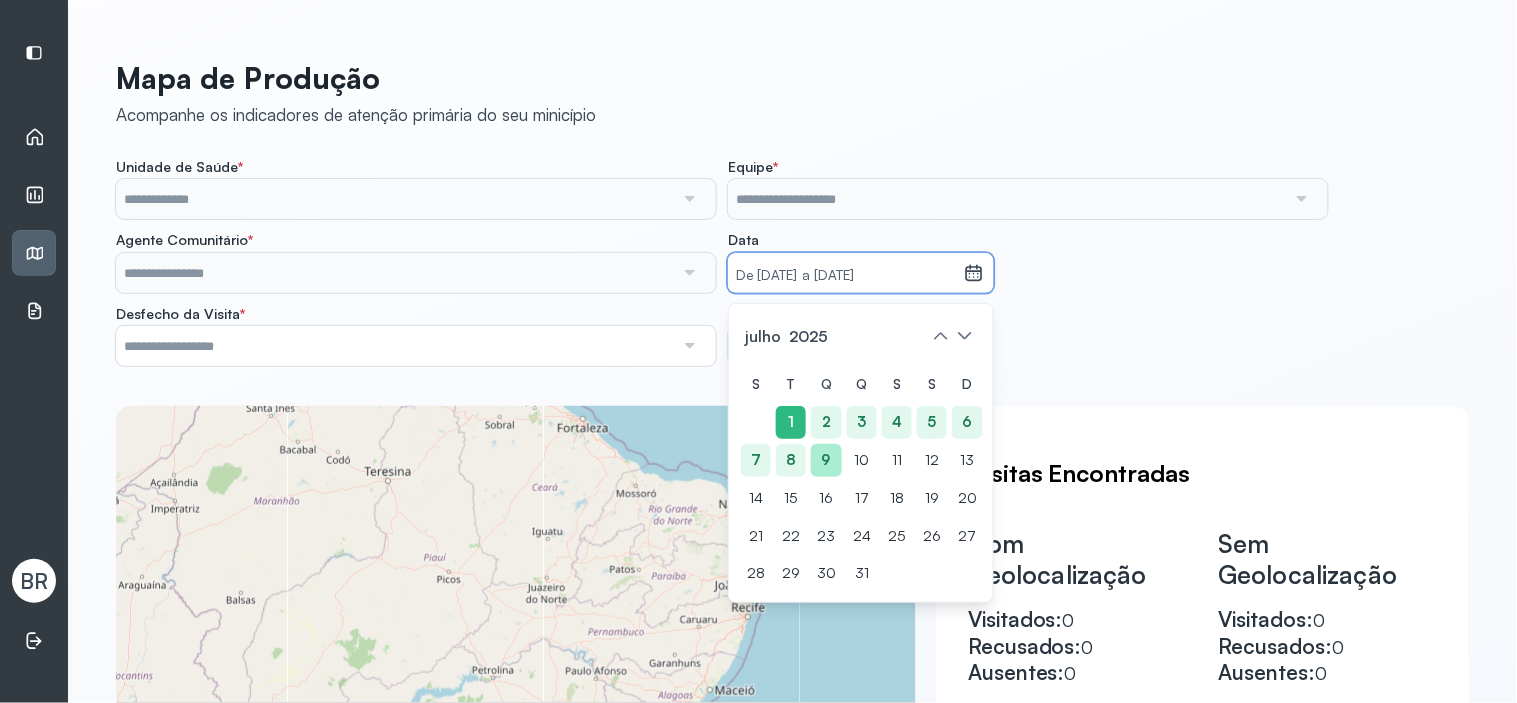 click on "9" 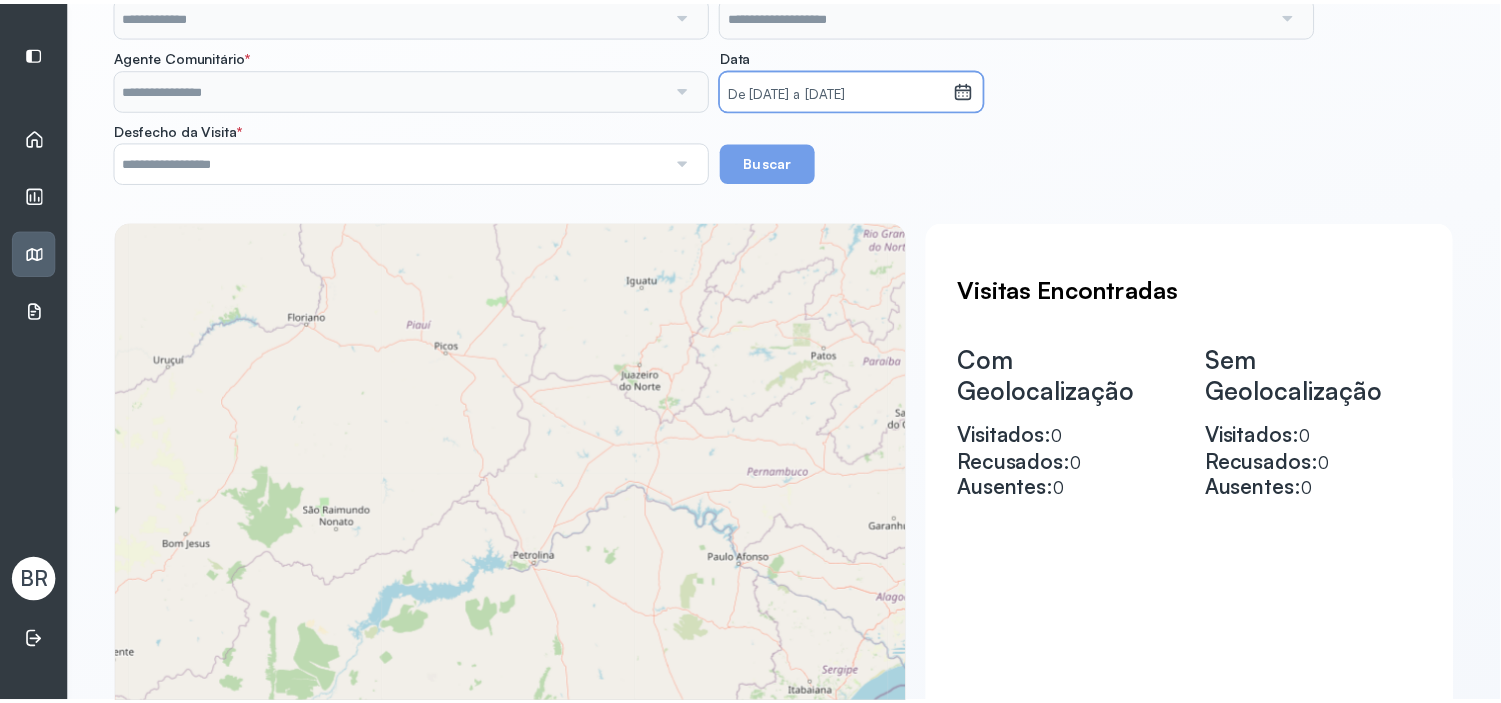 scroll, scrollTop: 0, scrollLeft: 0, axis: both 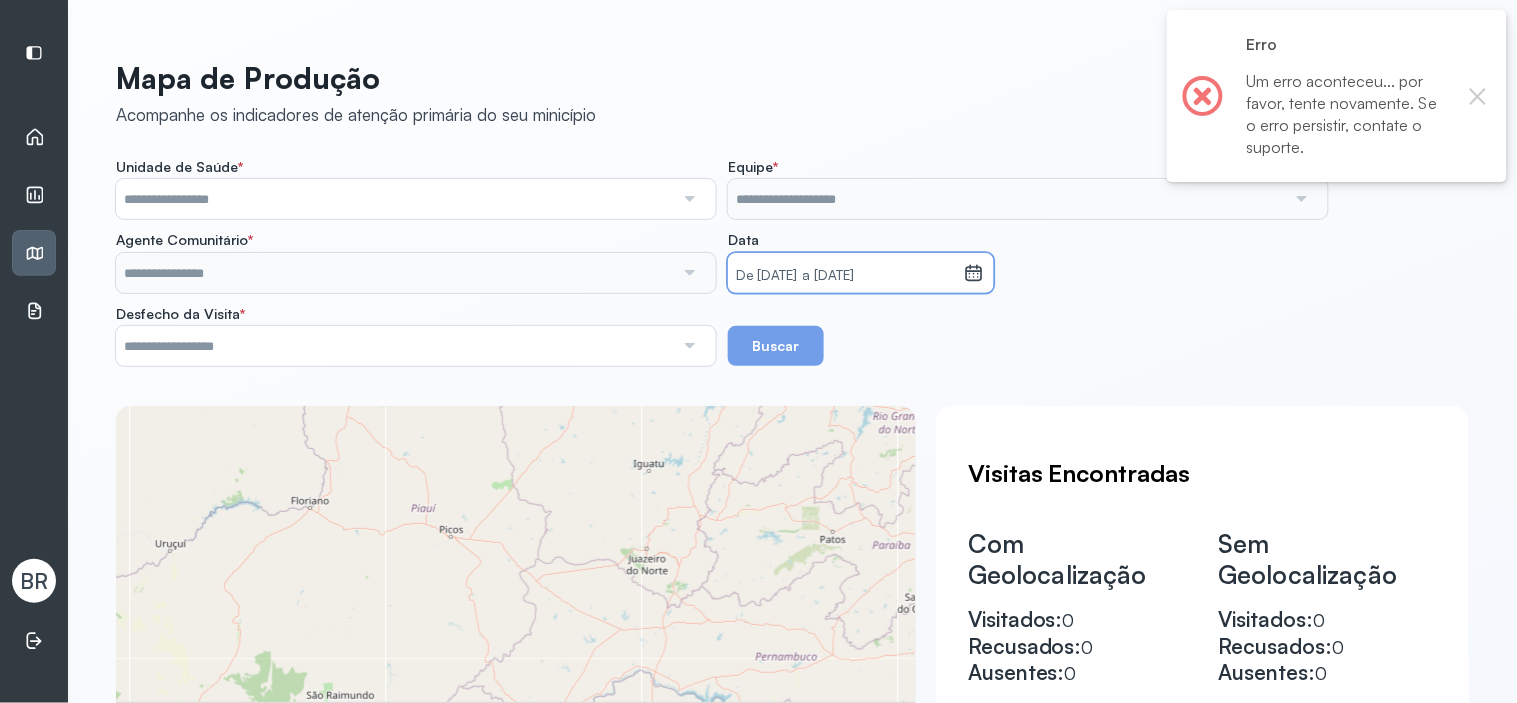 click at bounding box center [395, 199] 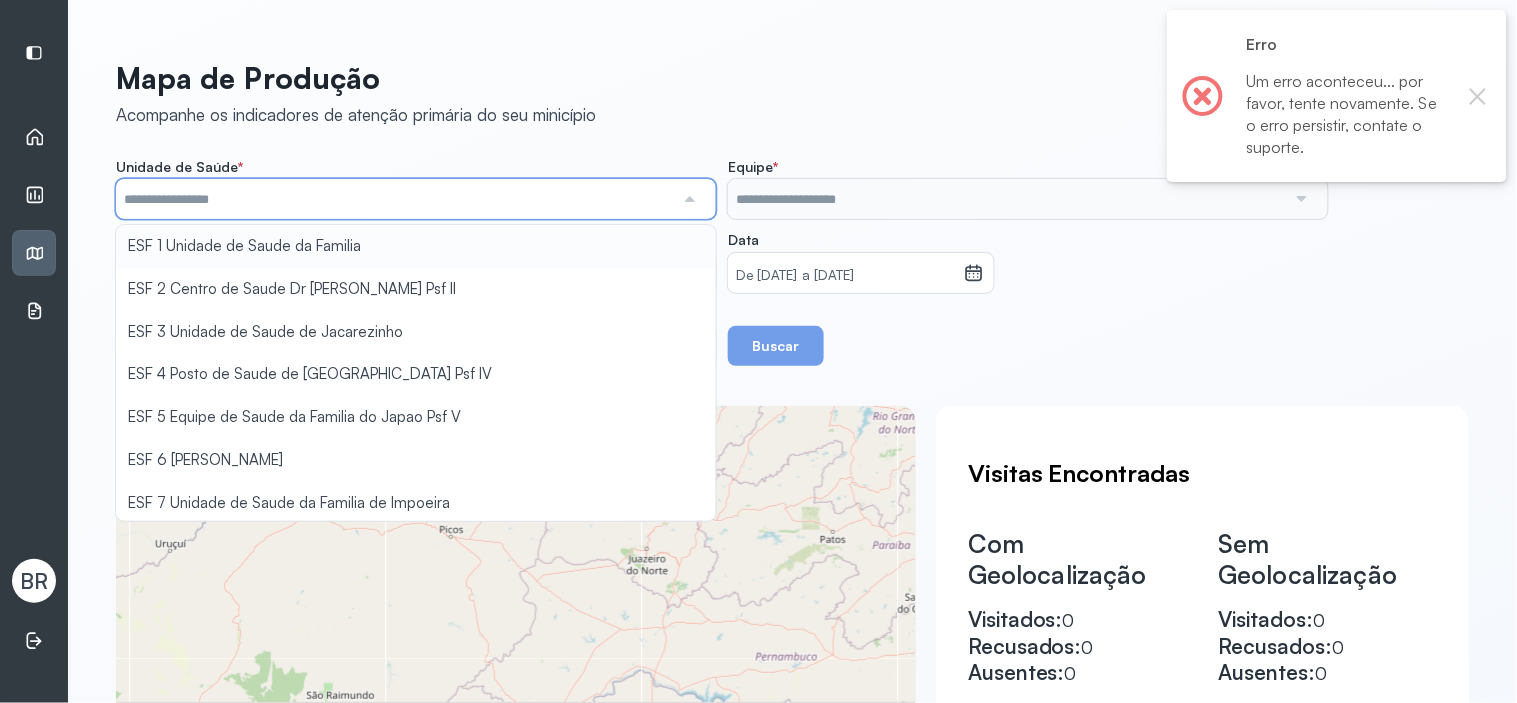 type on "**********" 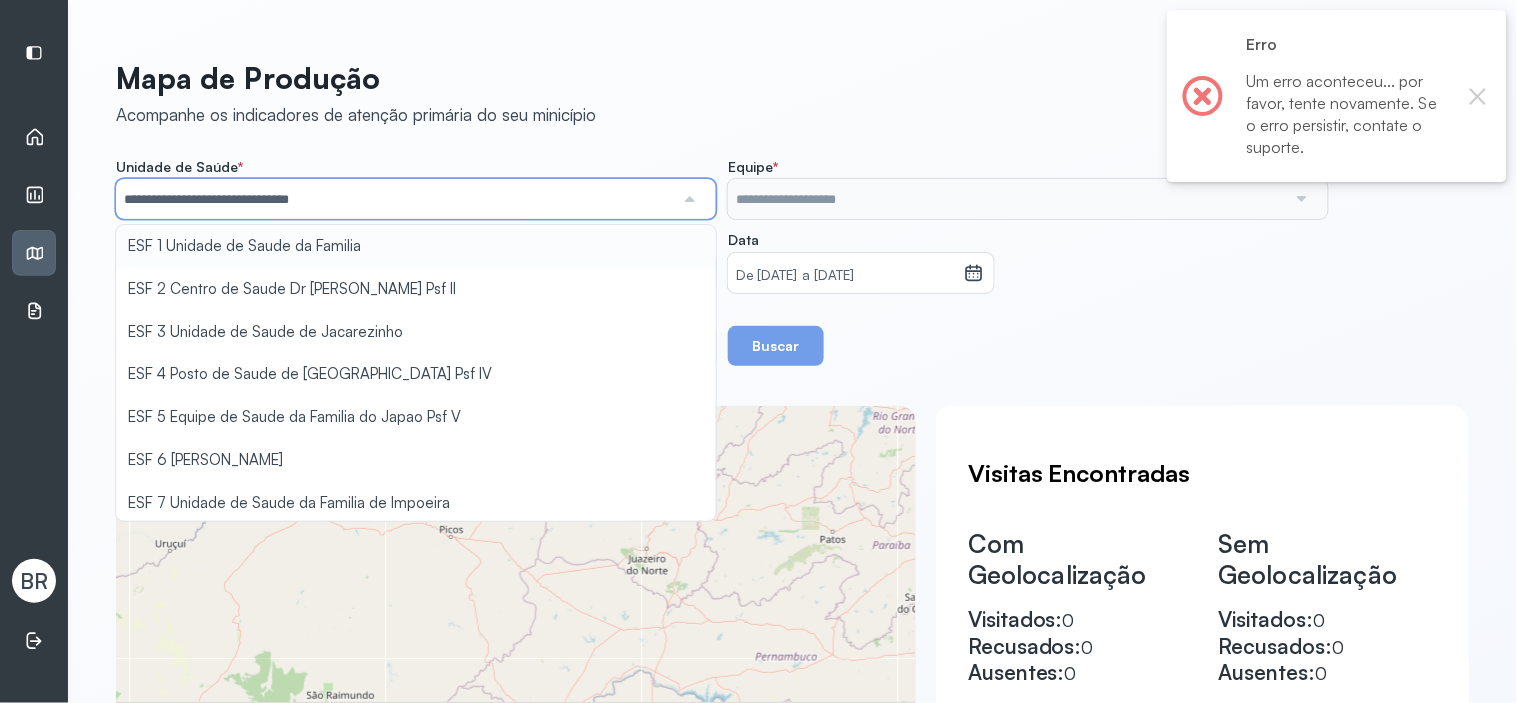 click on "**********" at bounding box center (792, 262) 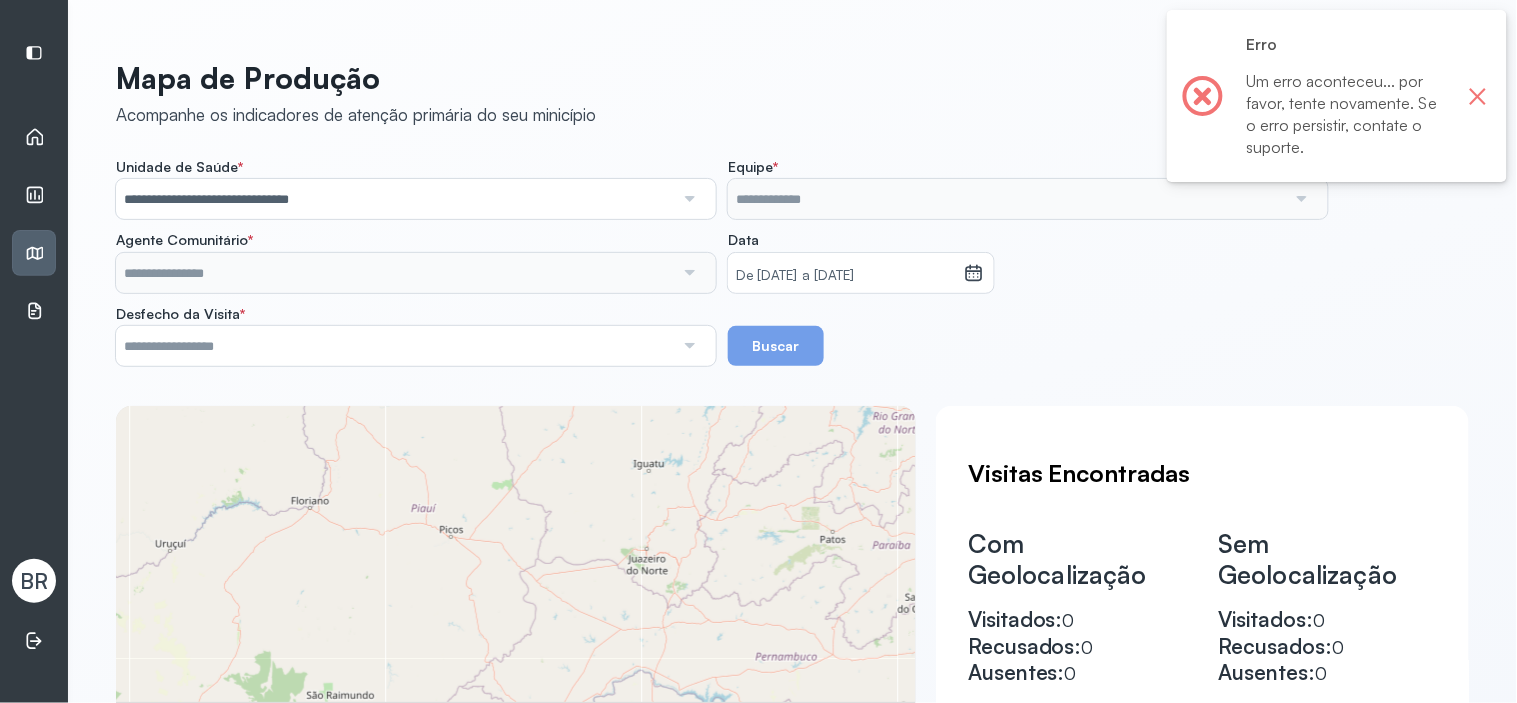 click on "×" at bounding box center (1478, 96) 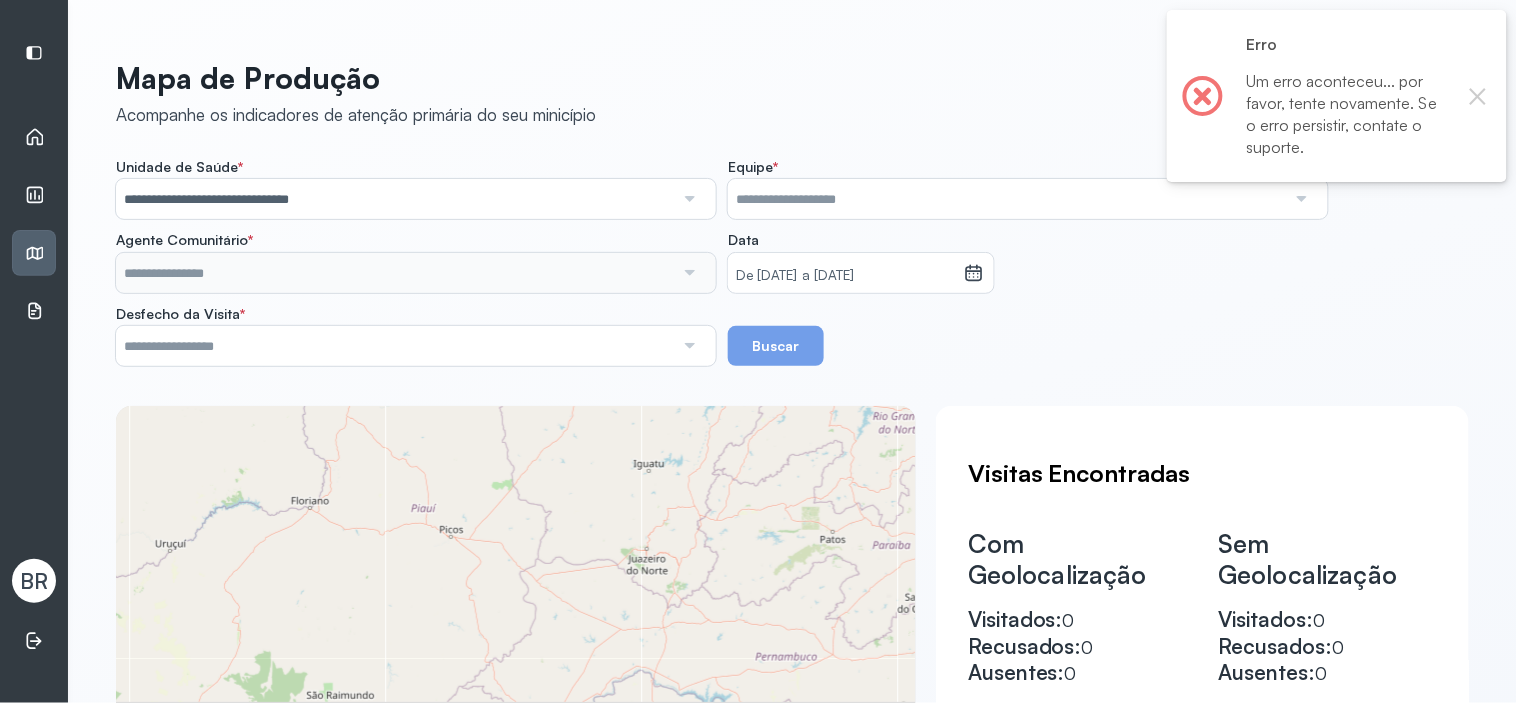 click at bounding box center [1007, 199] 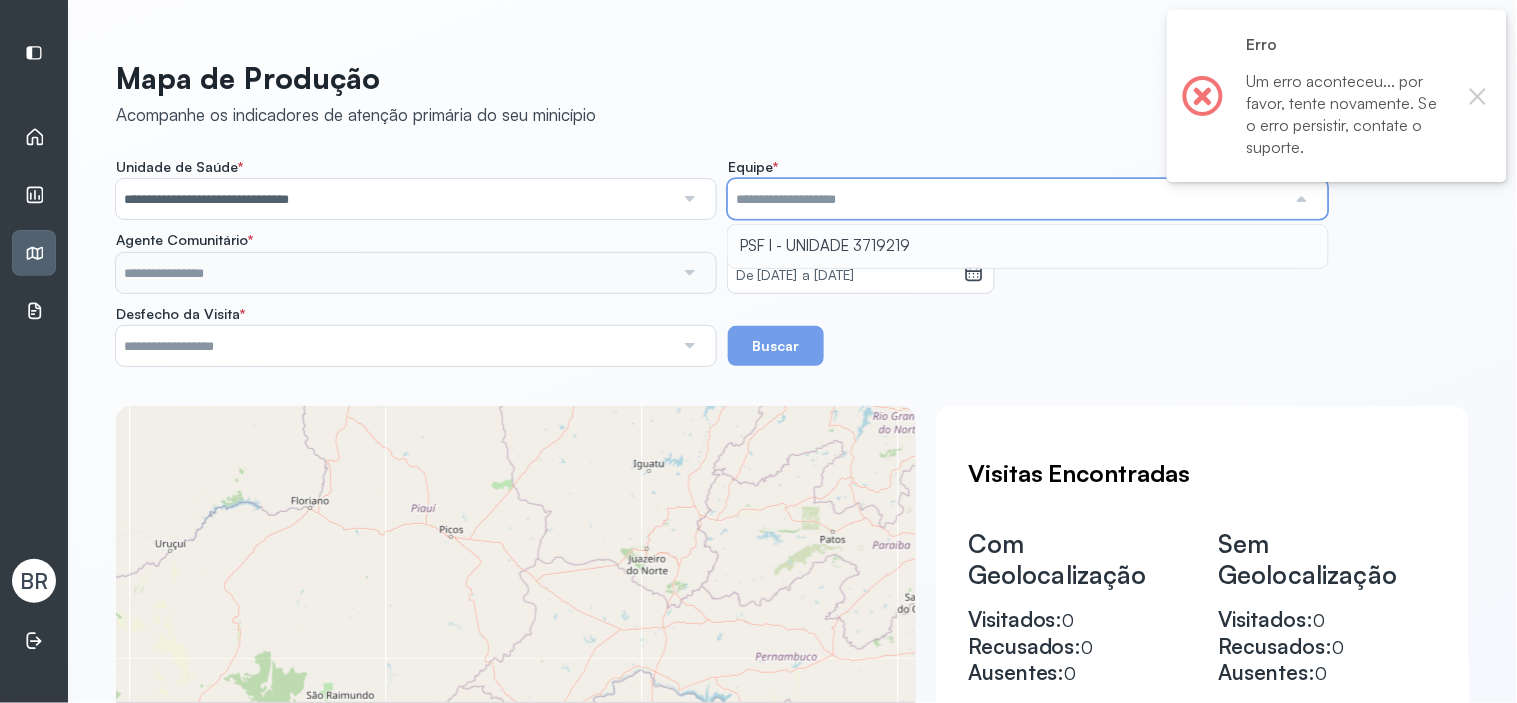 type on "**********" 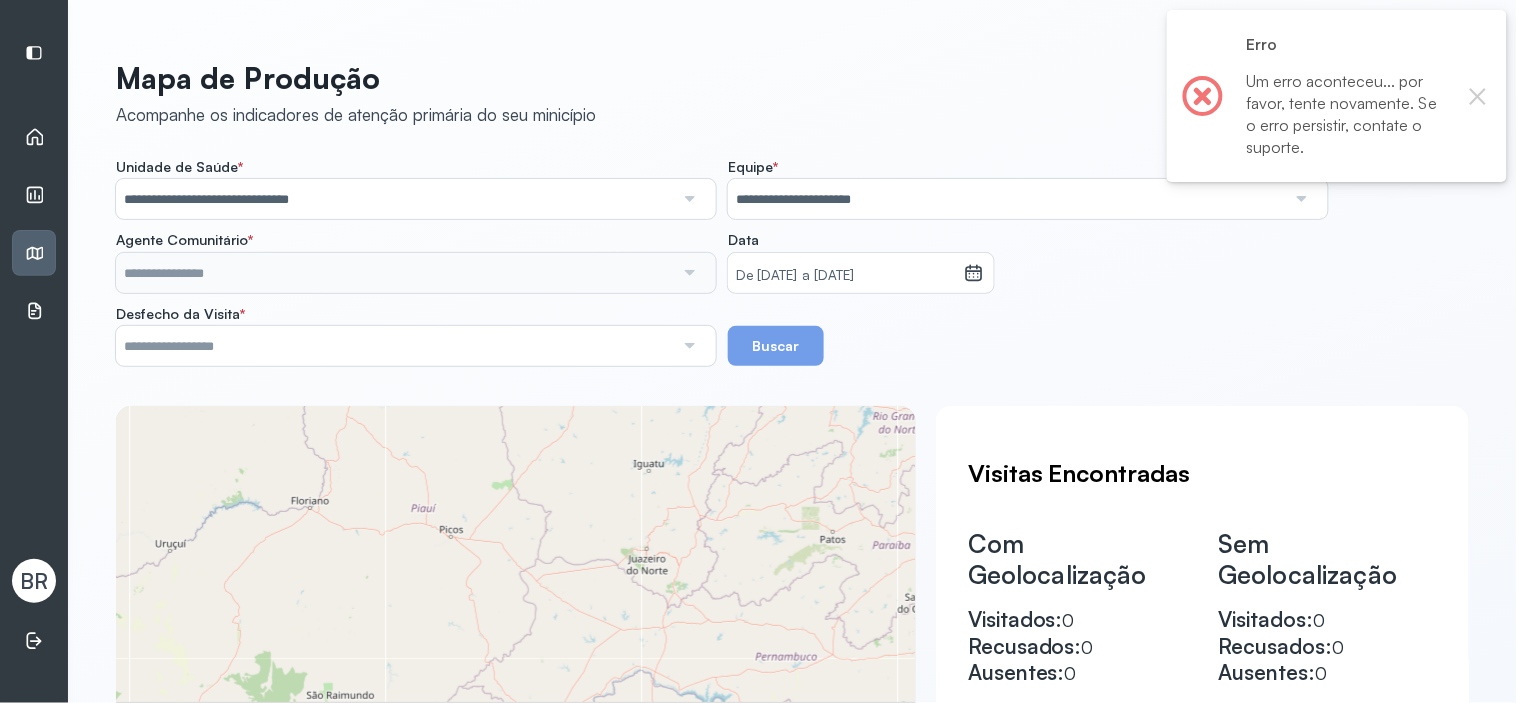 click on "**********" at bounding box center (792, 262) 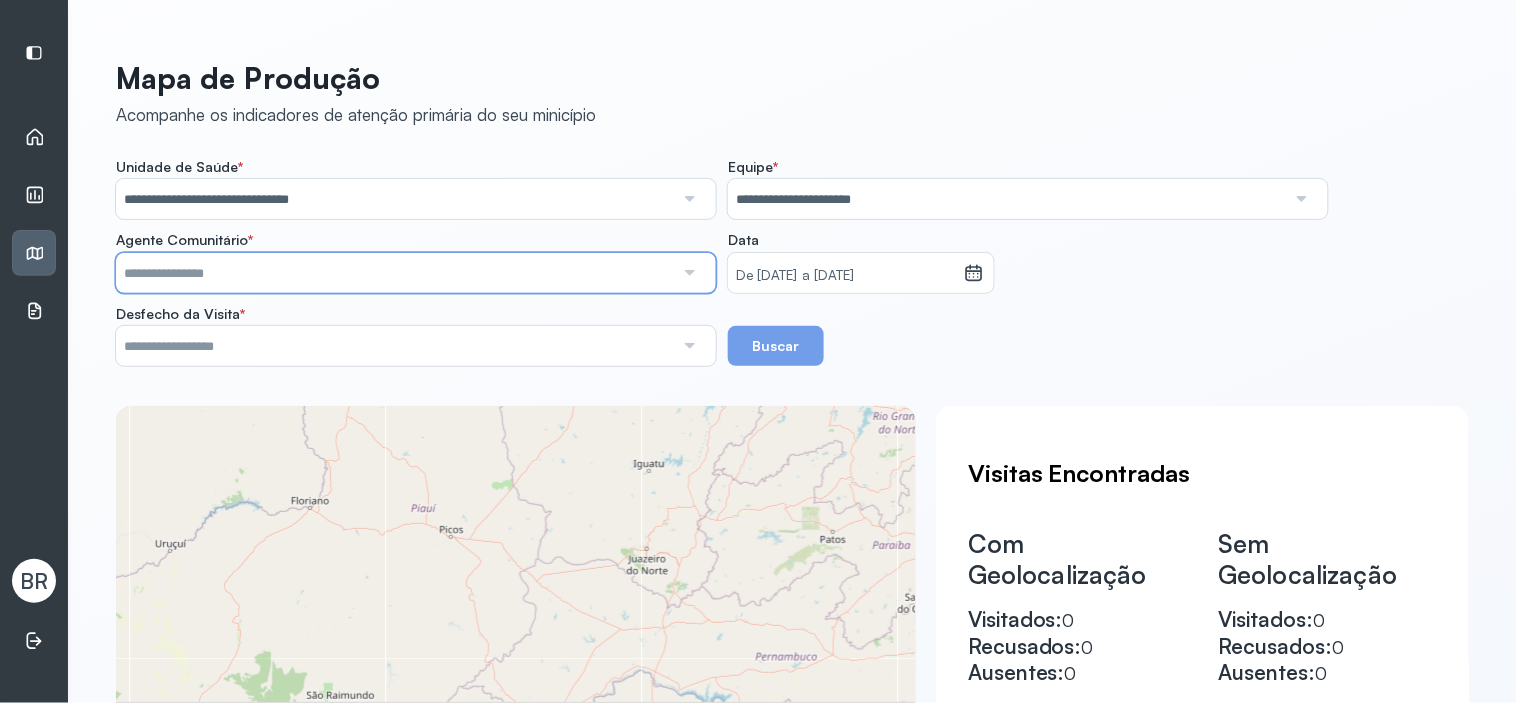 click at bounding box center (395, 273) 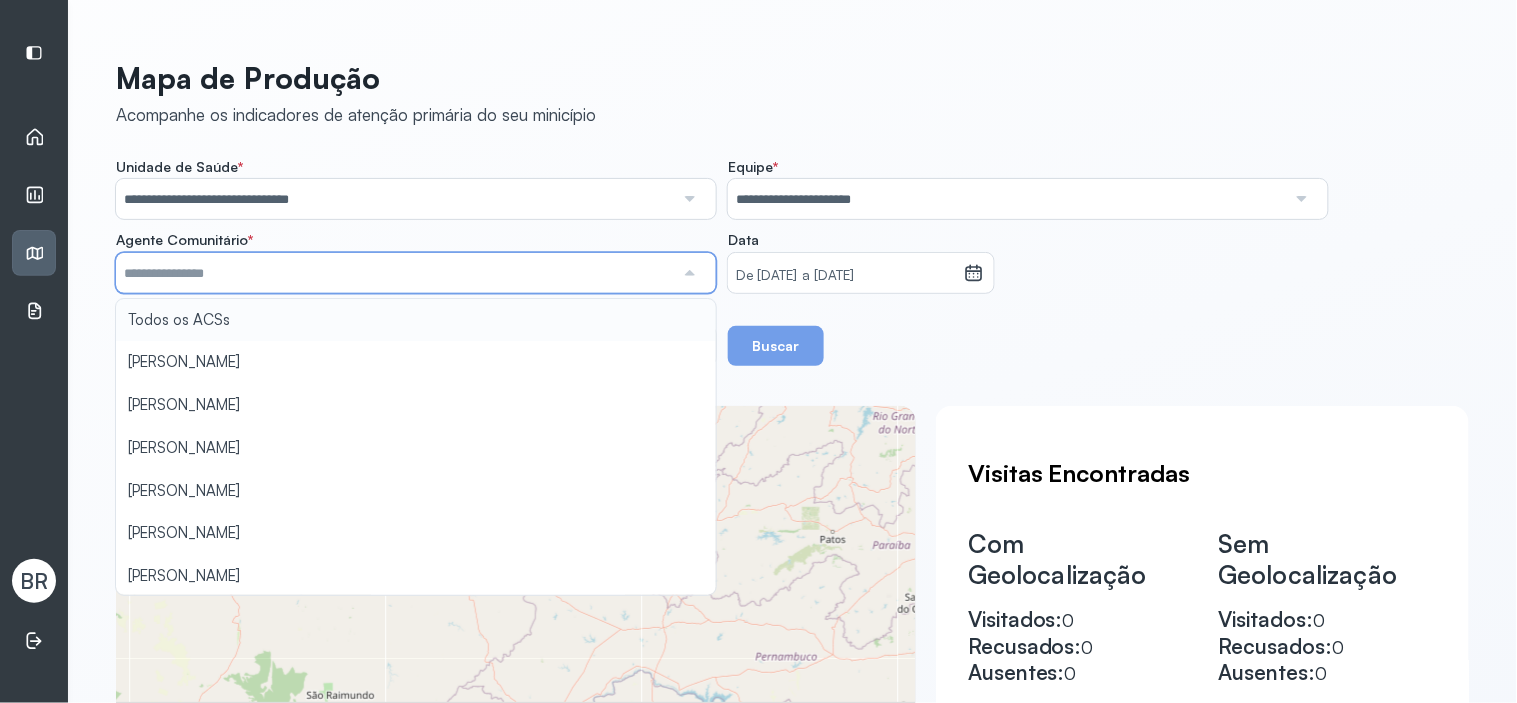type on "**********" 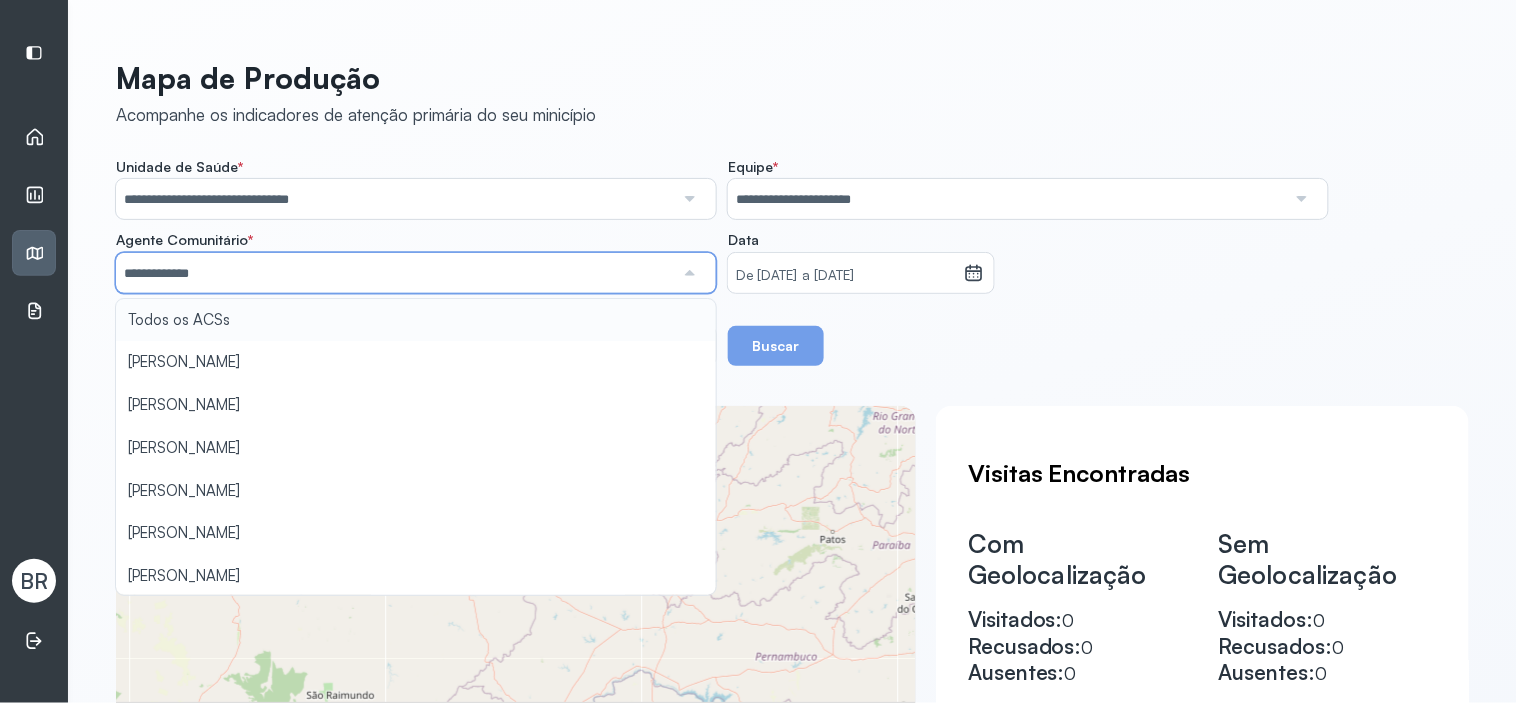 click on "**********" at bounding box center [792, 262] 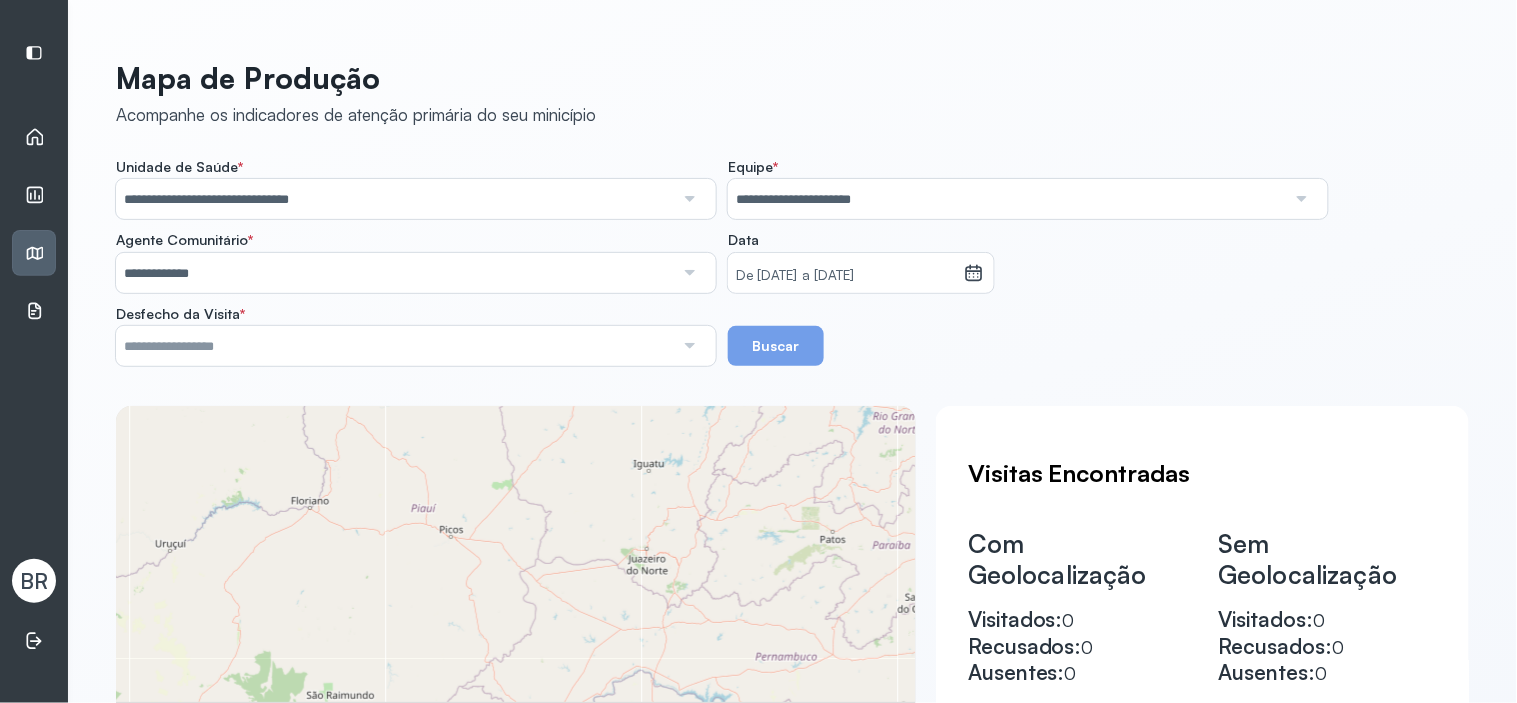 click on "Buscar" at bounding box center (776, 346) 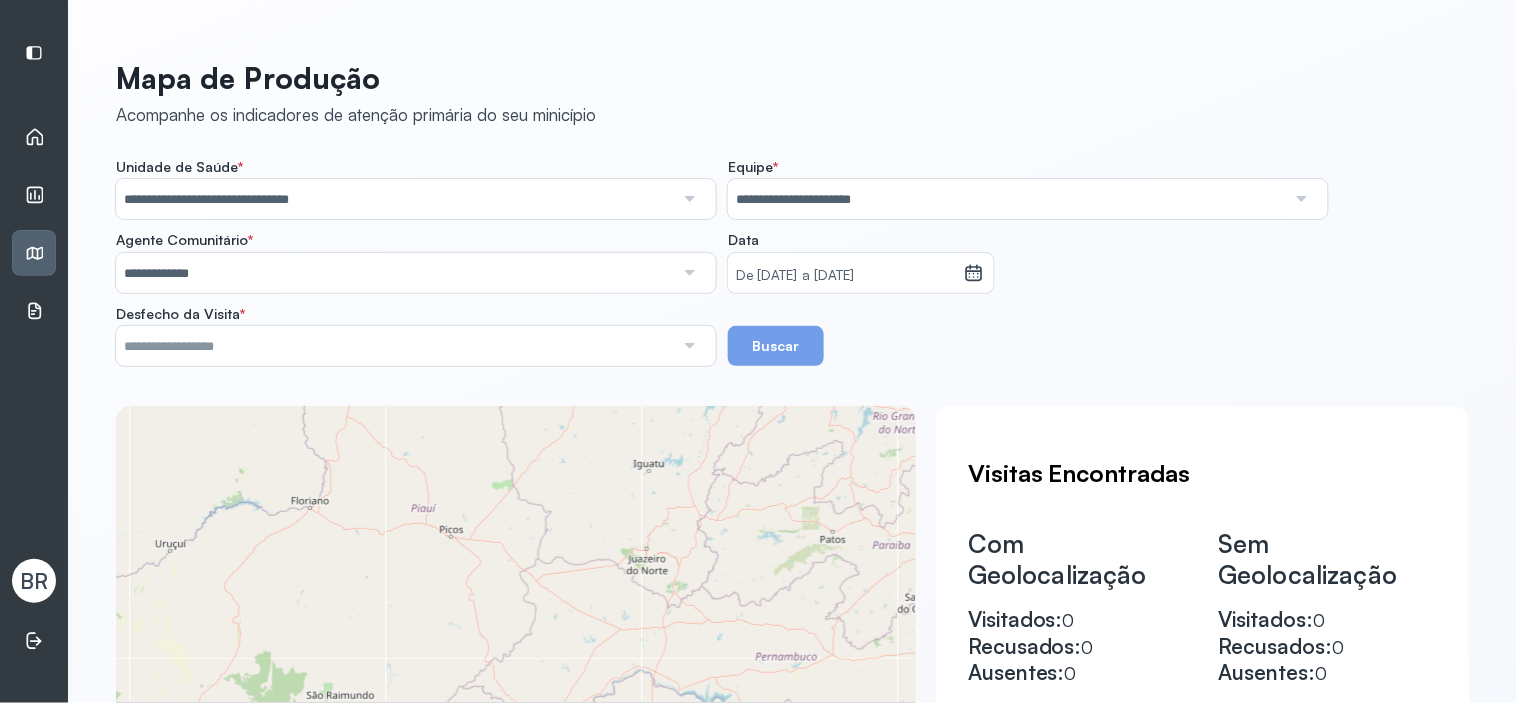 click at bounding box center [395, 346] 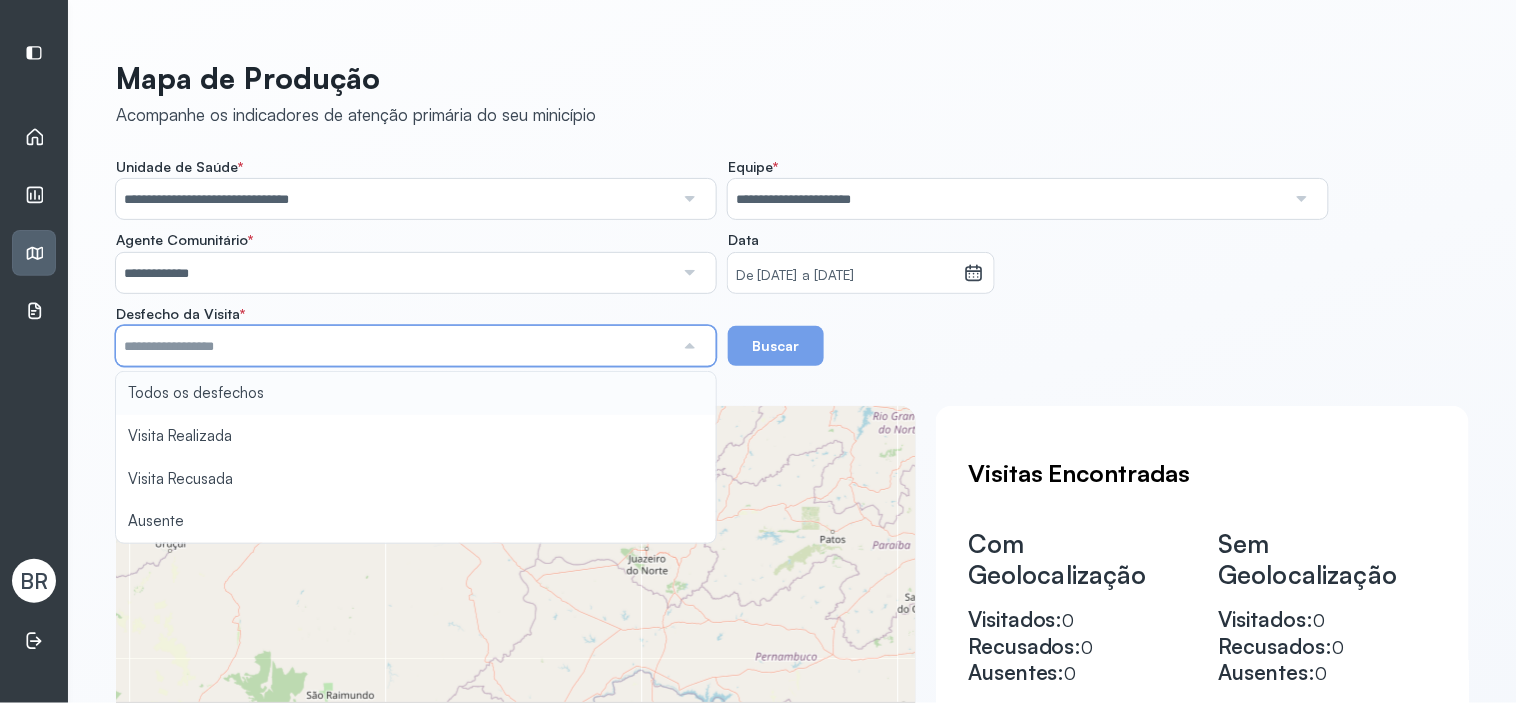 type on "**********" 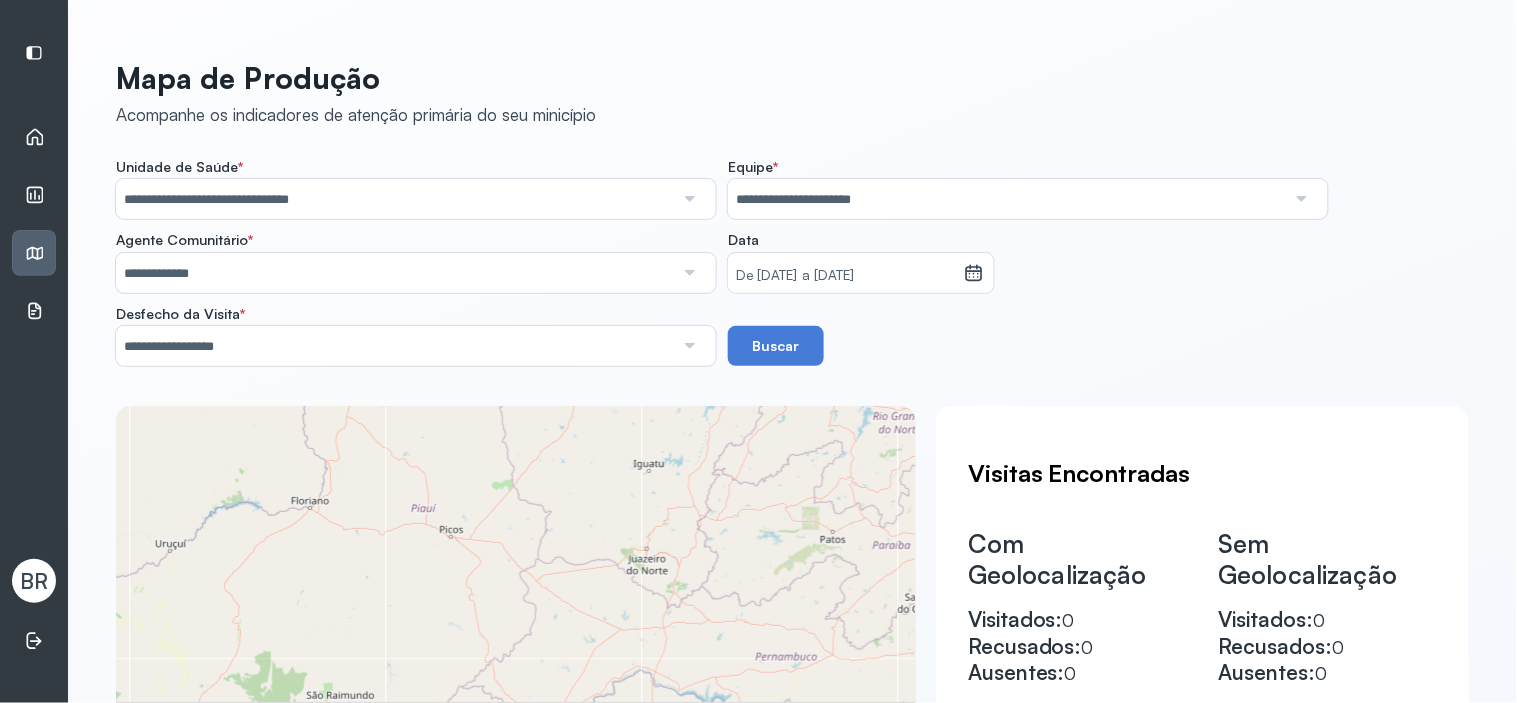 click on "**********" 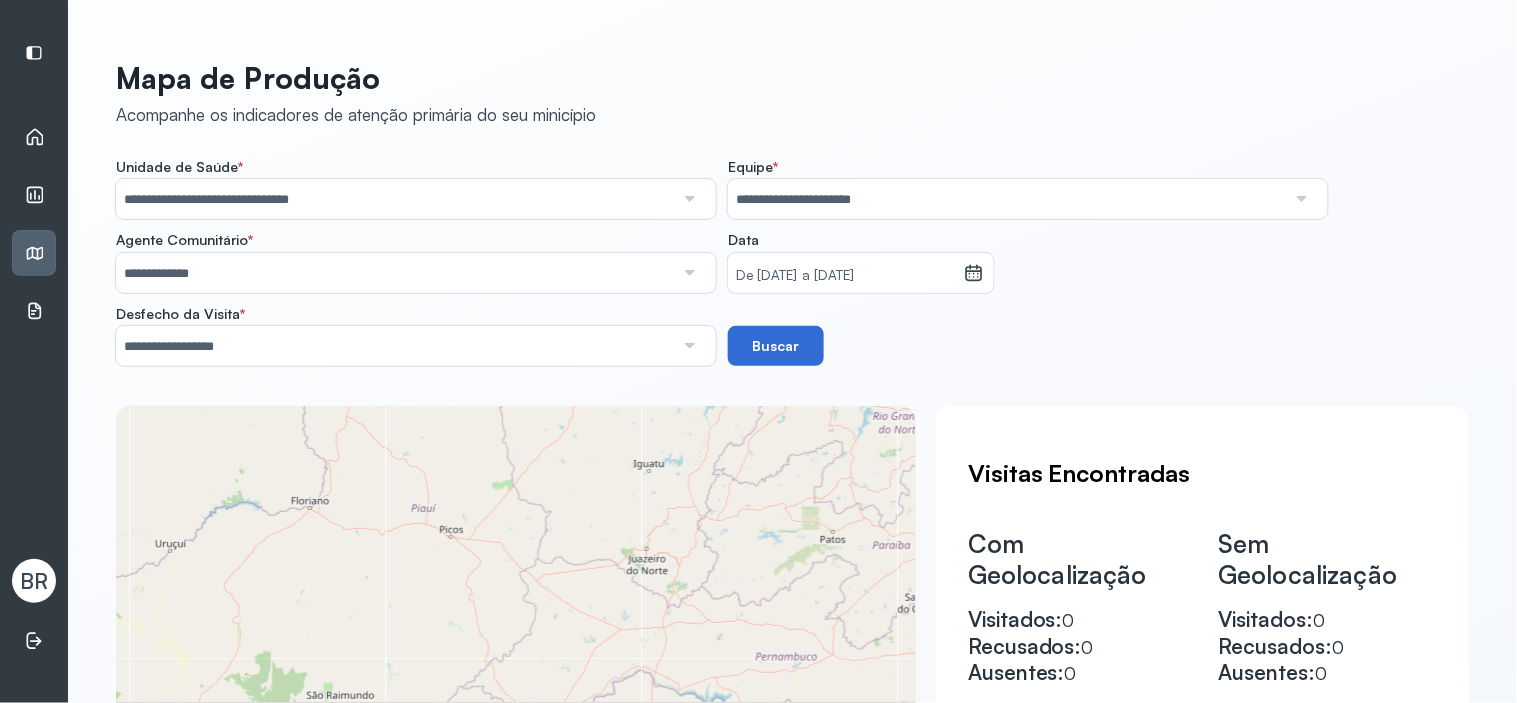 click on "Buscar" at bounding box center (776, 346) 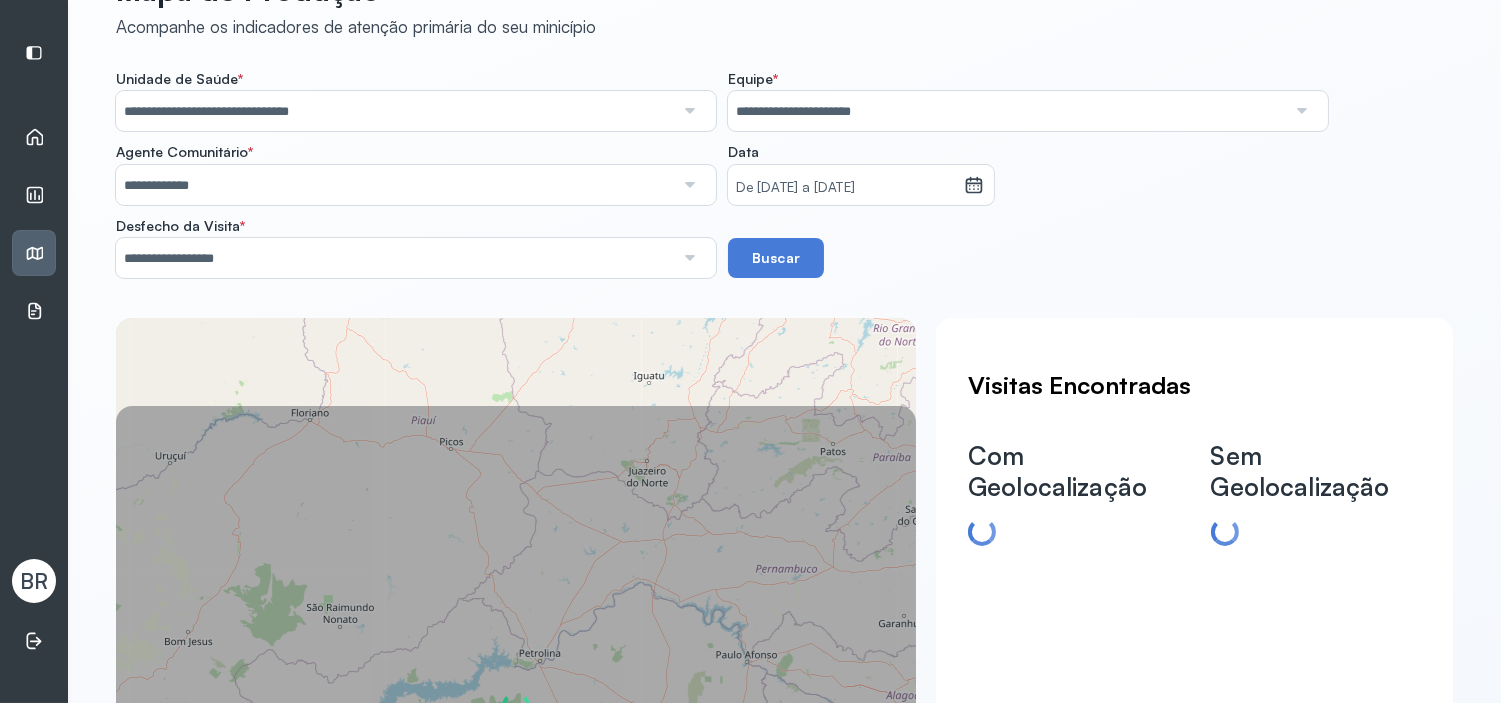 scroll, scrollTop: 127, scrollLeft: 0, axis: vertical 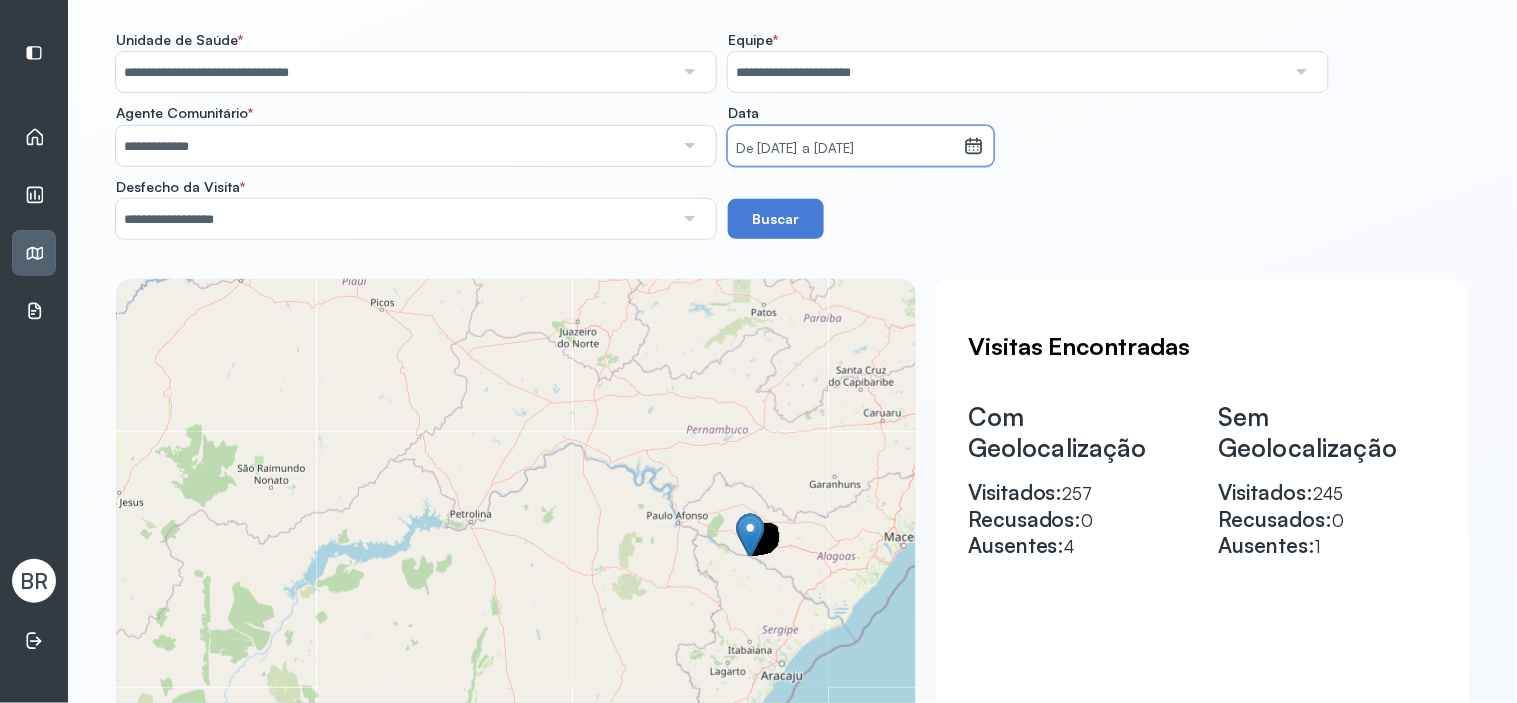 click on "De 01/07/2025 a 09/07/2025" at bounding box center (846, 149) 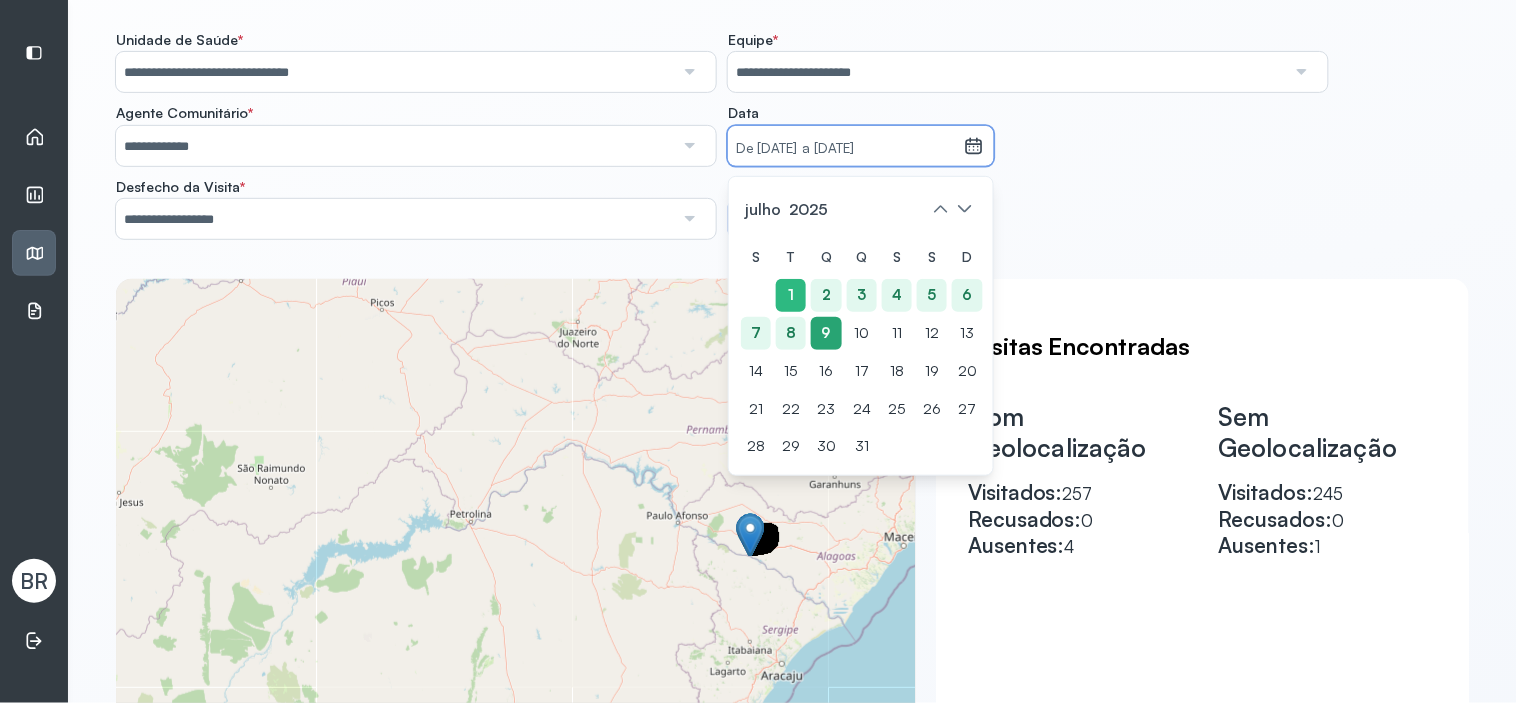 click on "9" 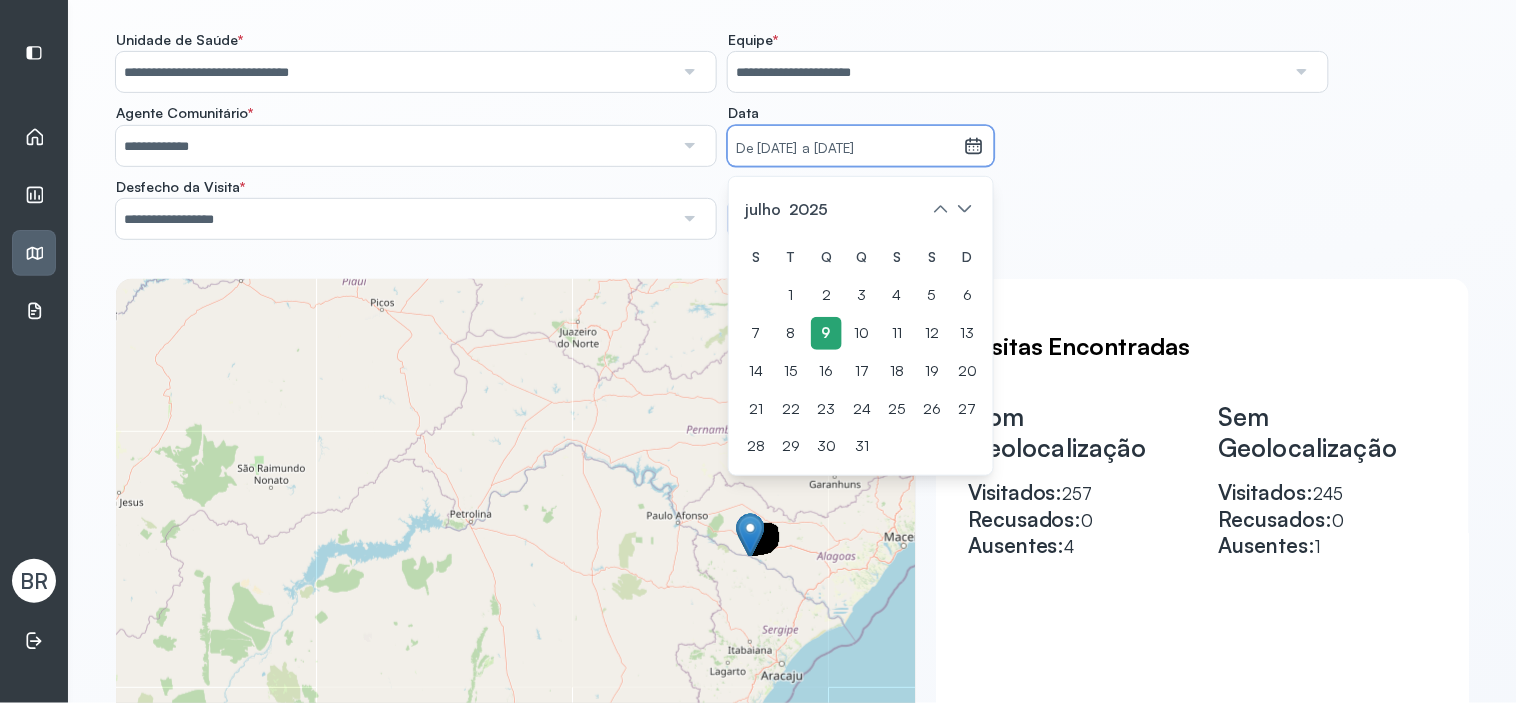 click on "9" 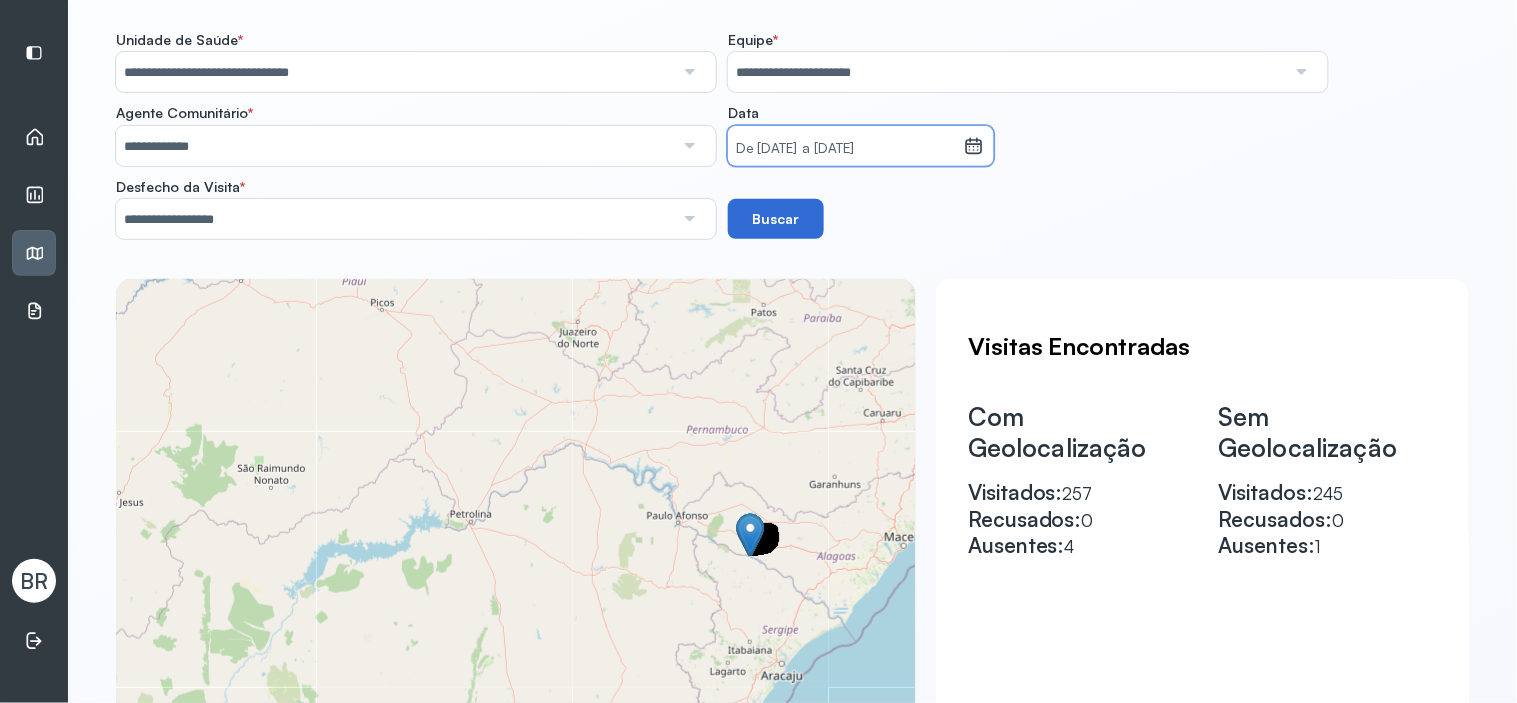 click on "Buscar" at bounding box center [776, 219] 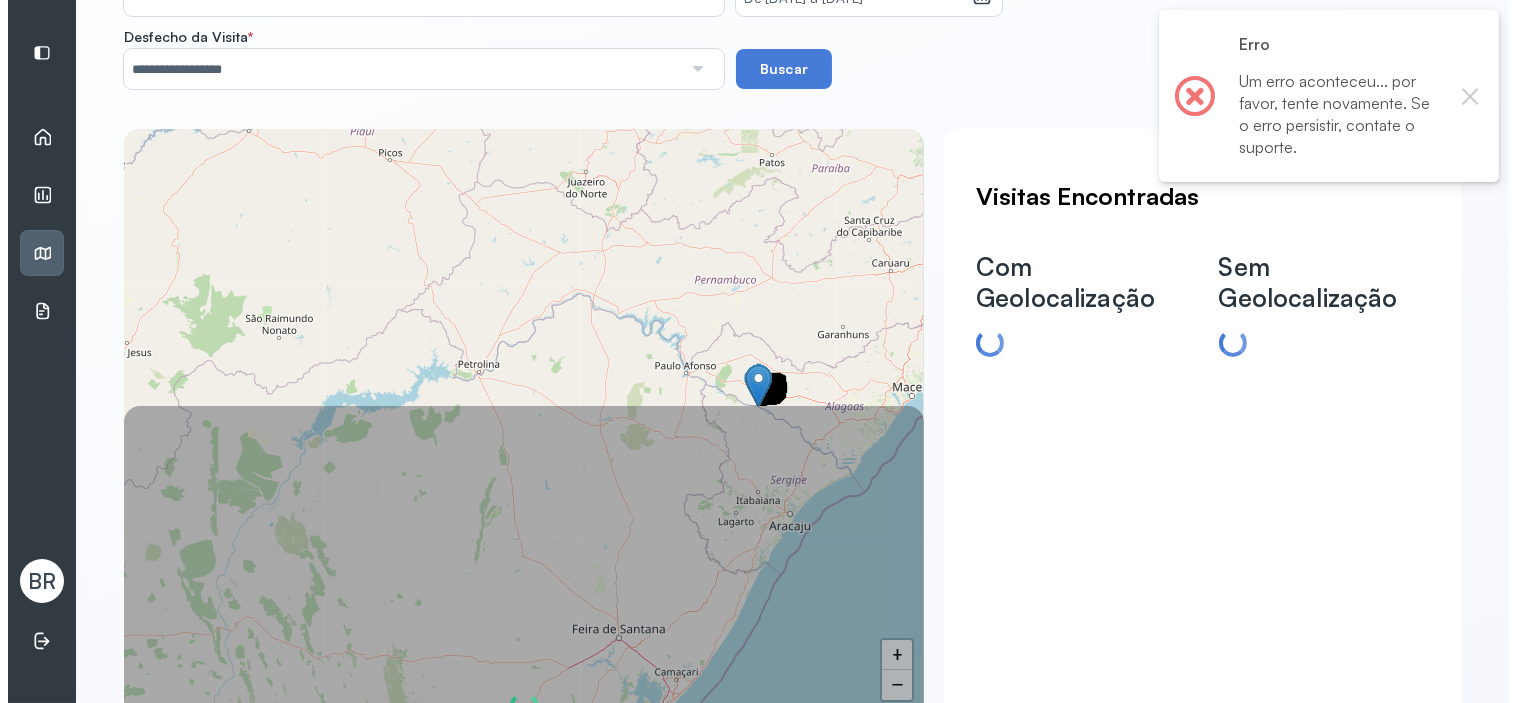 scroll, scrollTop: 238, scrollLeft: 0, axis: vertical 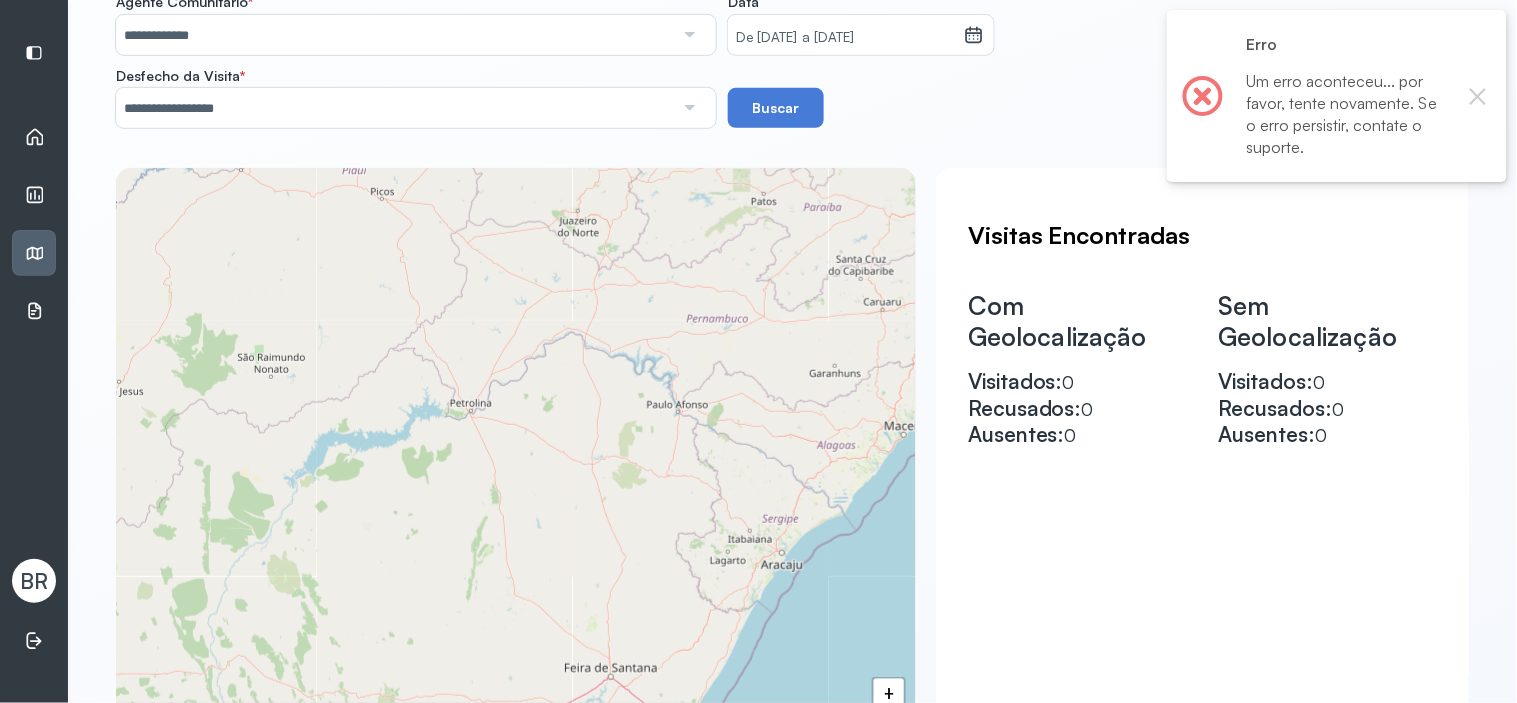 click on "×
Erro Um erro aconteceu... por favor, tente novamente. Se o erro persistir, contate o suporte. OK No Cancel" at bounding box center [1337, 96] 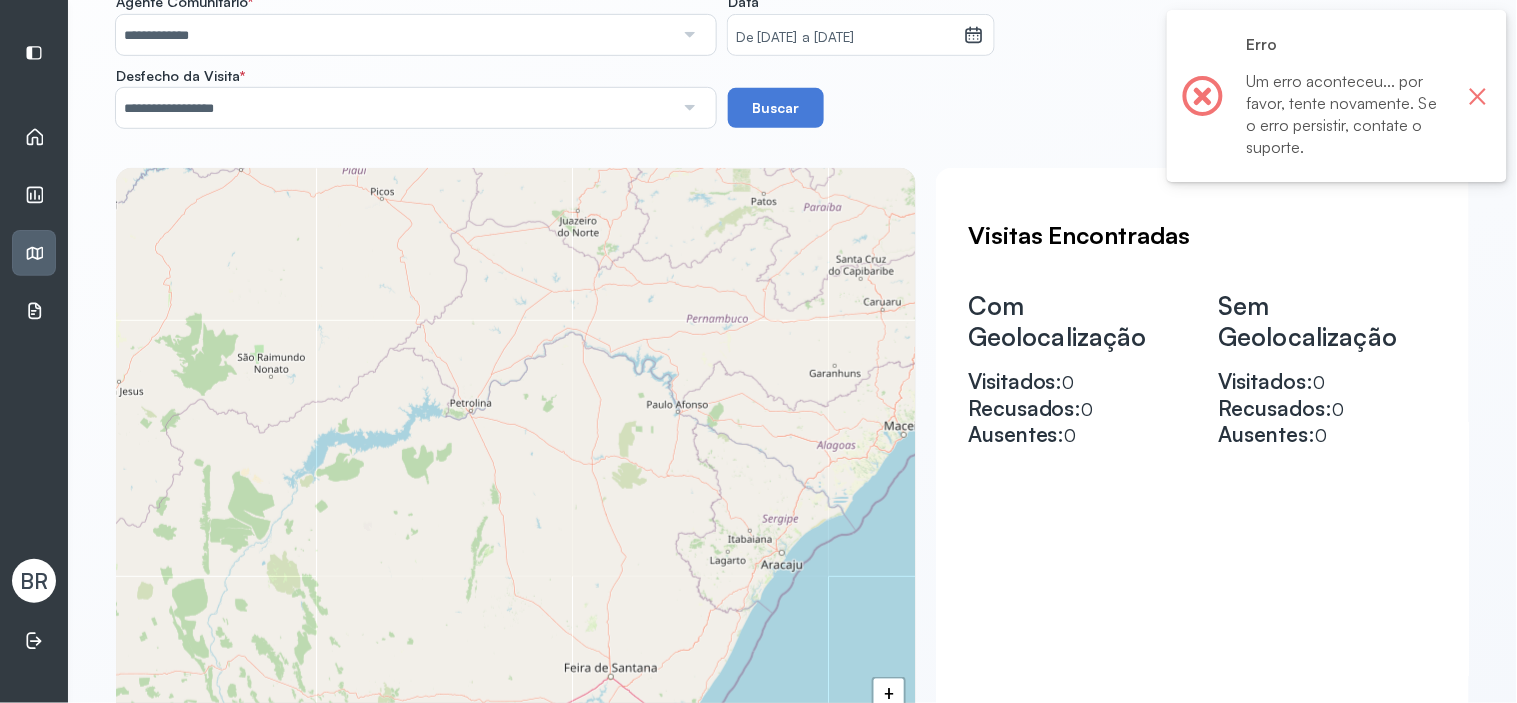 click on "×" at bounding box center (1478, 96) 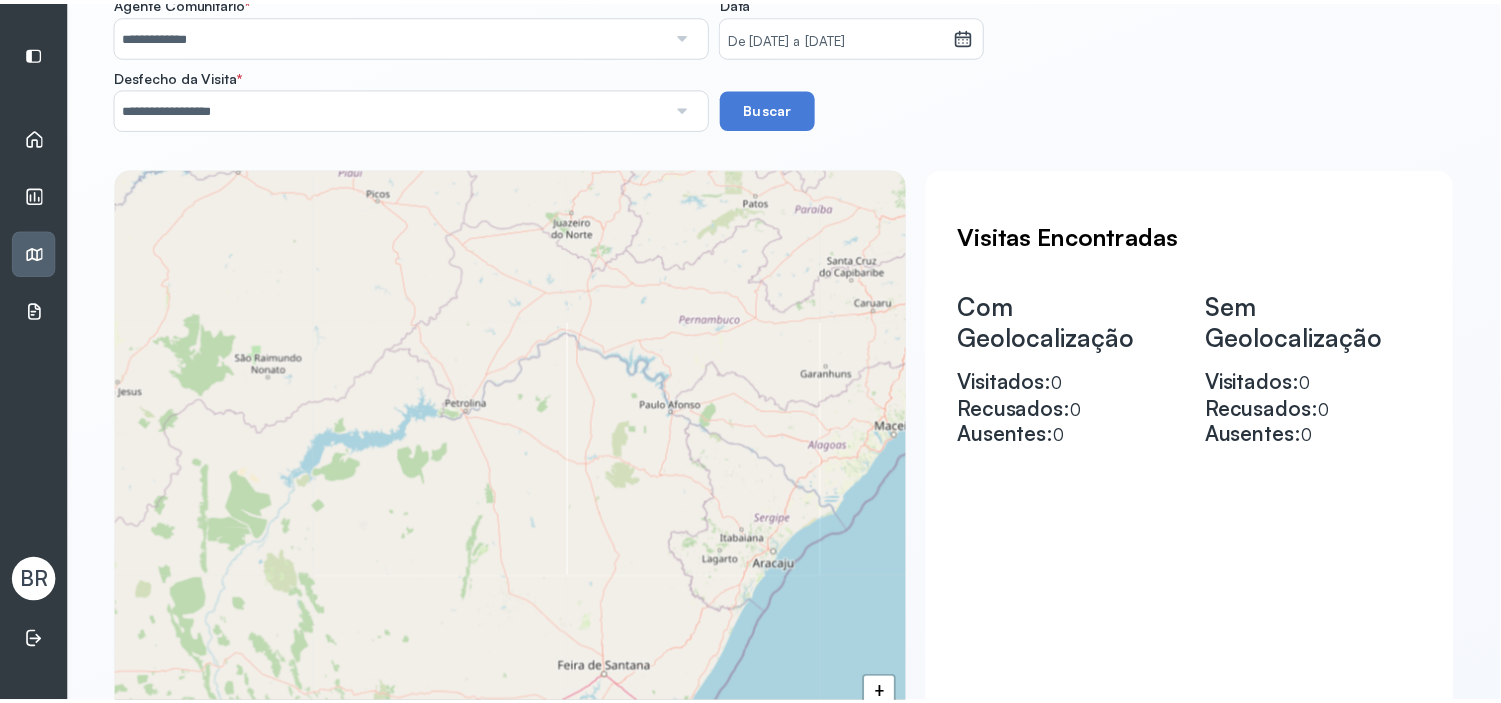 scroll, scrollTop: 127, scrollLeft: 0, axis: vertical 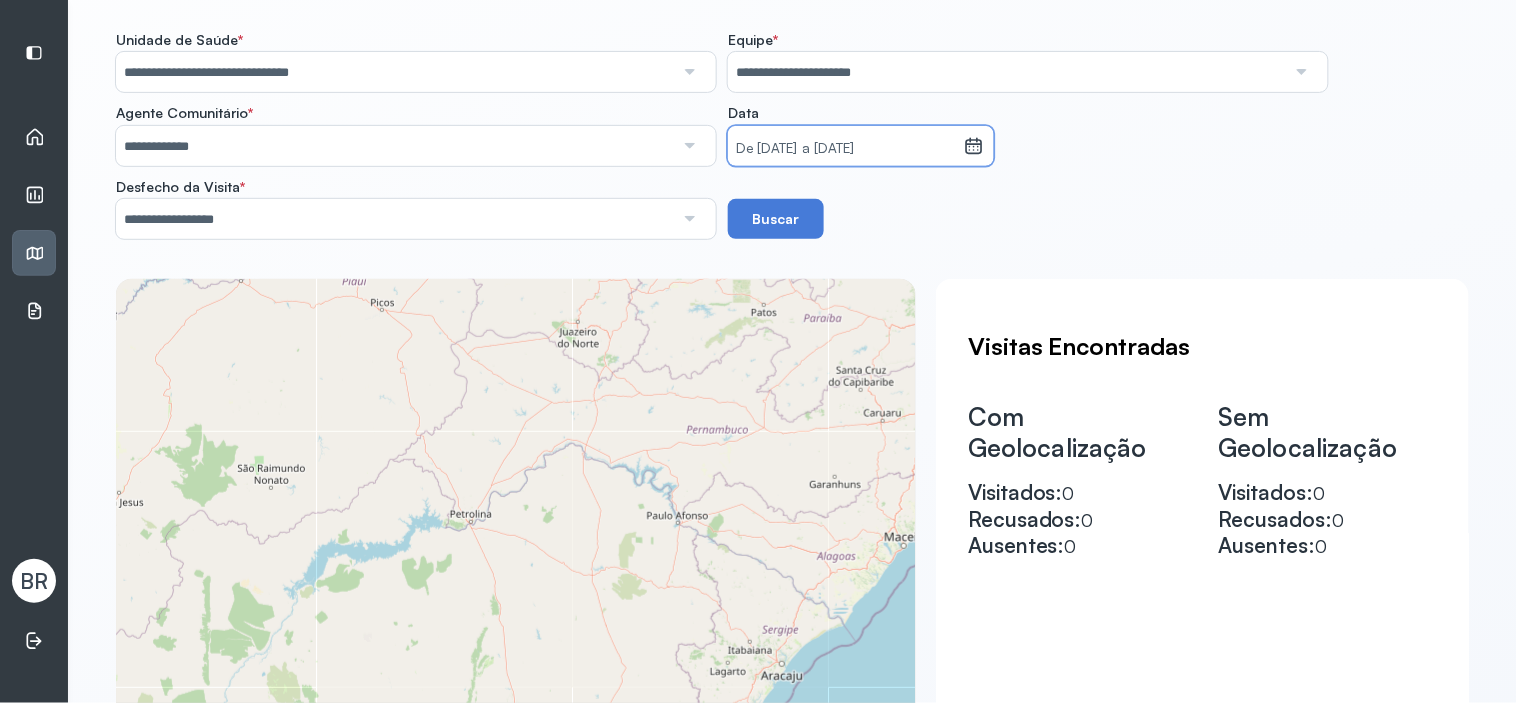 click on "De 09/07/2025 a 09/07/2025" at bounding box center (846, 149) 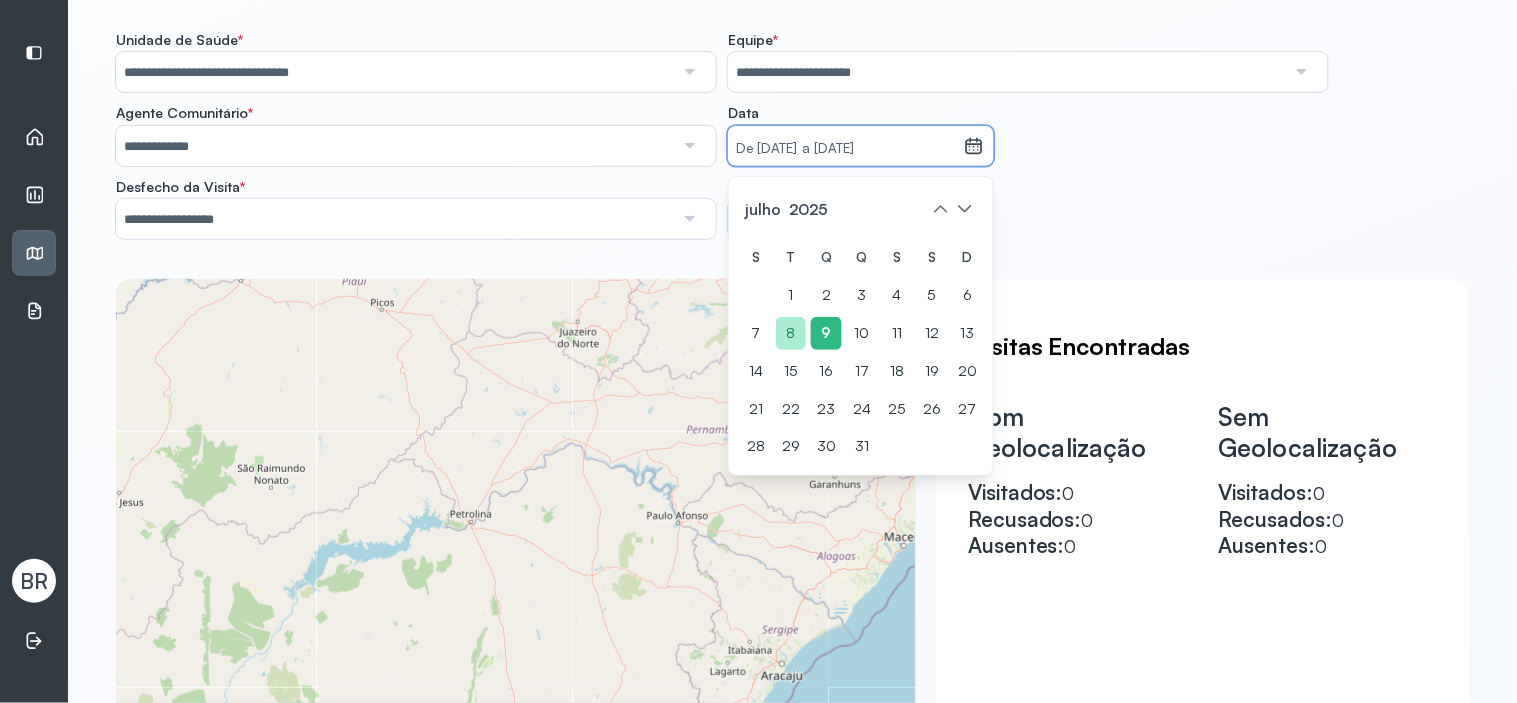 click on "8" 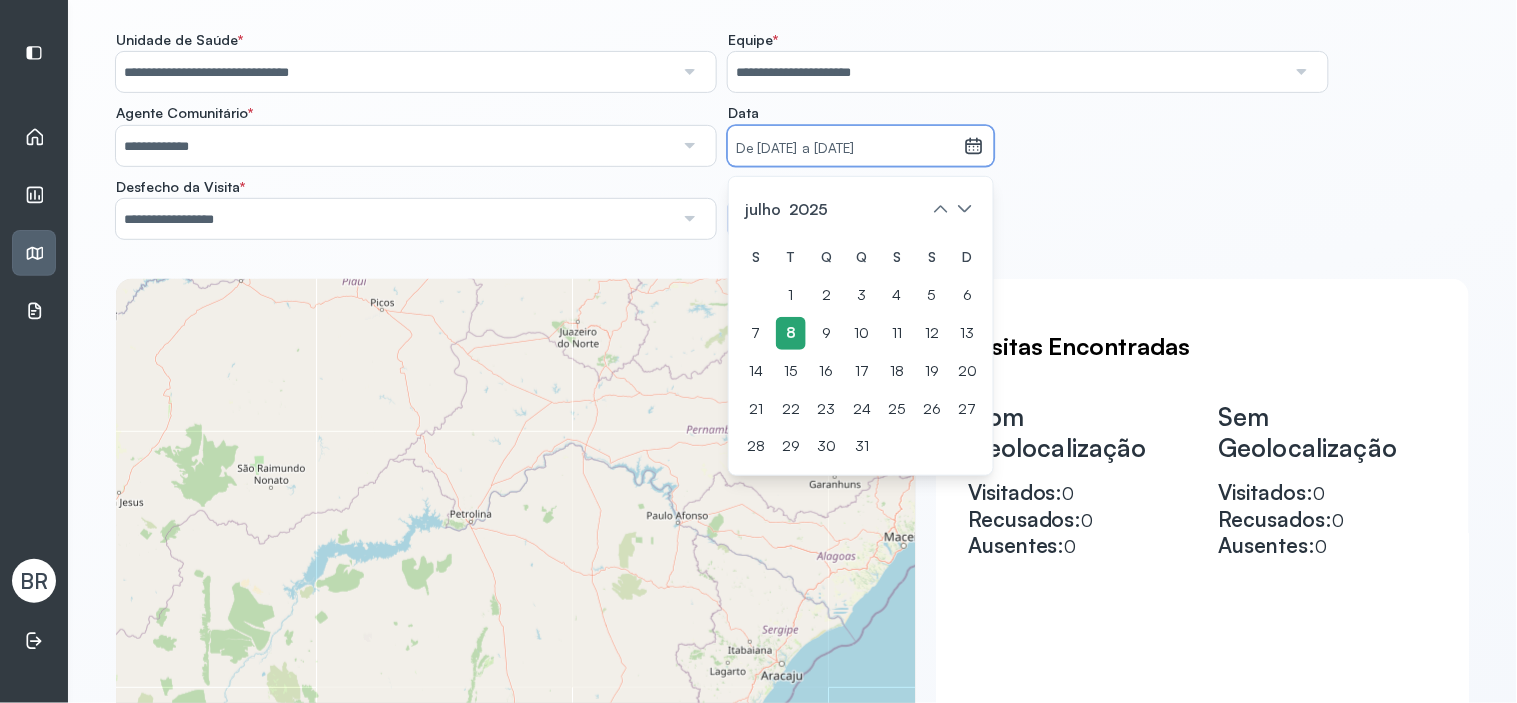 click on "8" 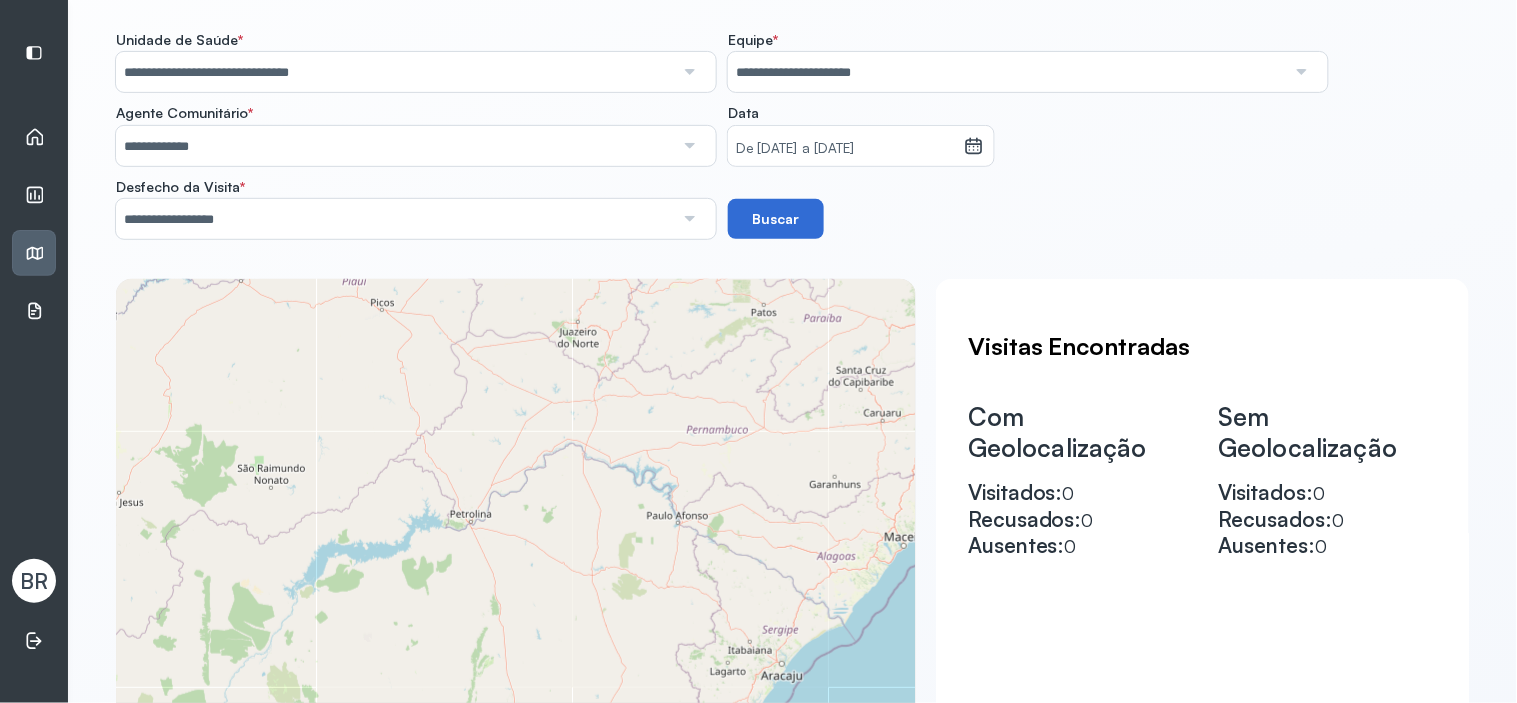 click on "Buscar" at bounding box center (776, 219) 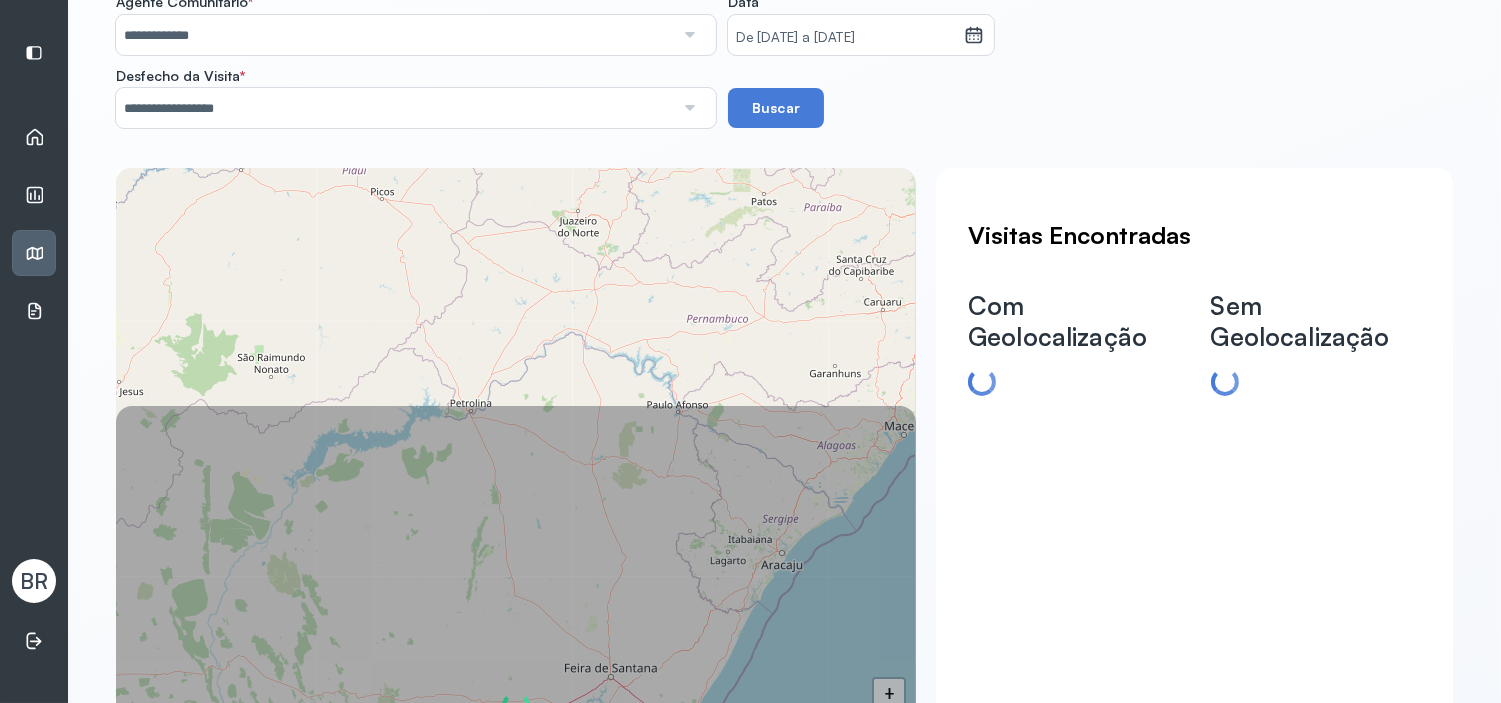 scroll, scrollTop: 127, scrollLeft: 0, axis: vertical 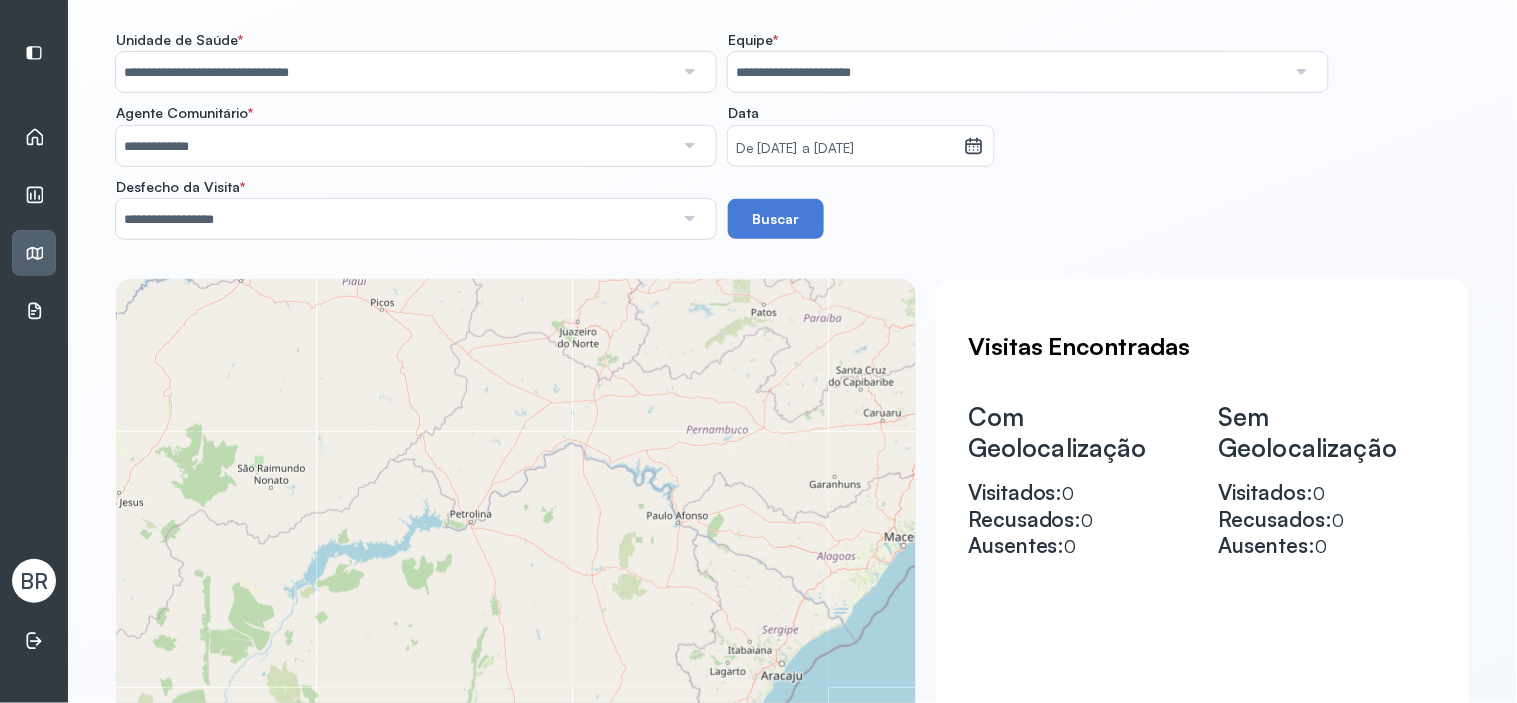 click on "De 08/07/2025 a 08/07/2025" at bounding box center (846, 149) 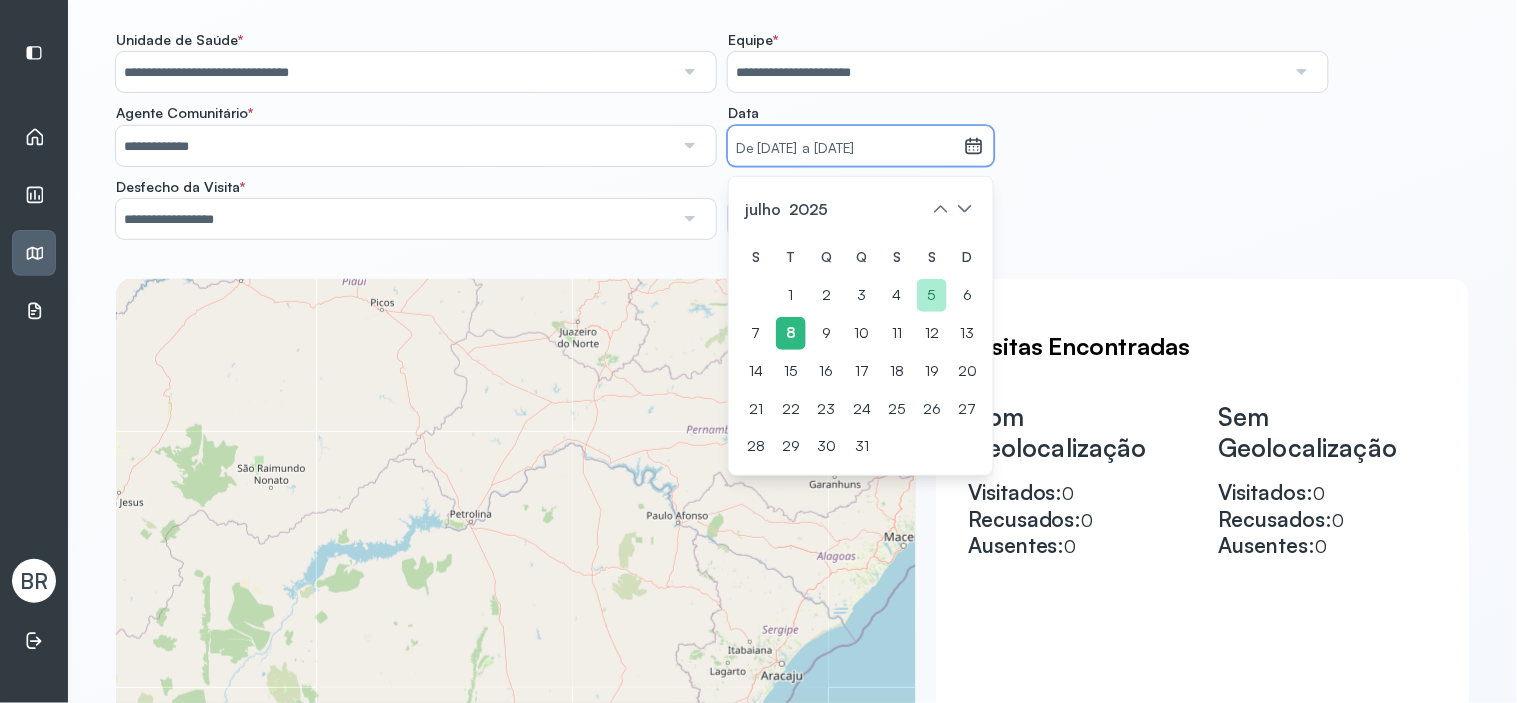 click on "5" 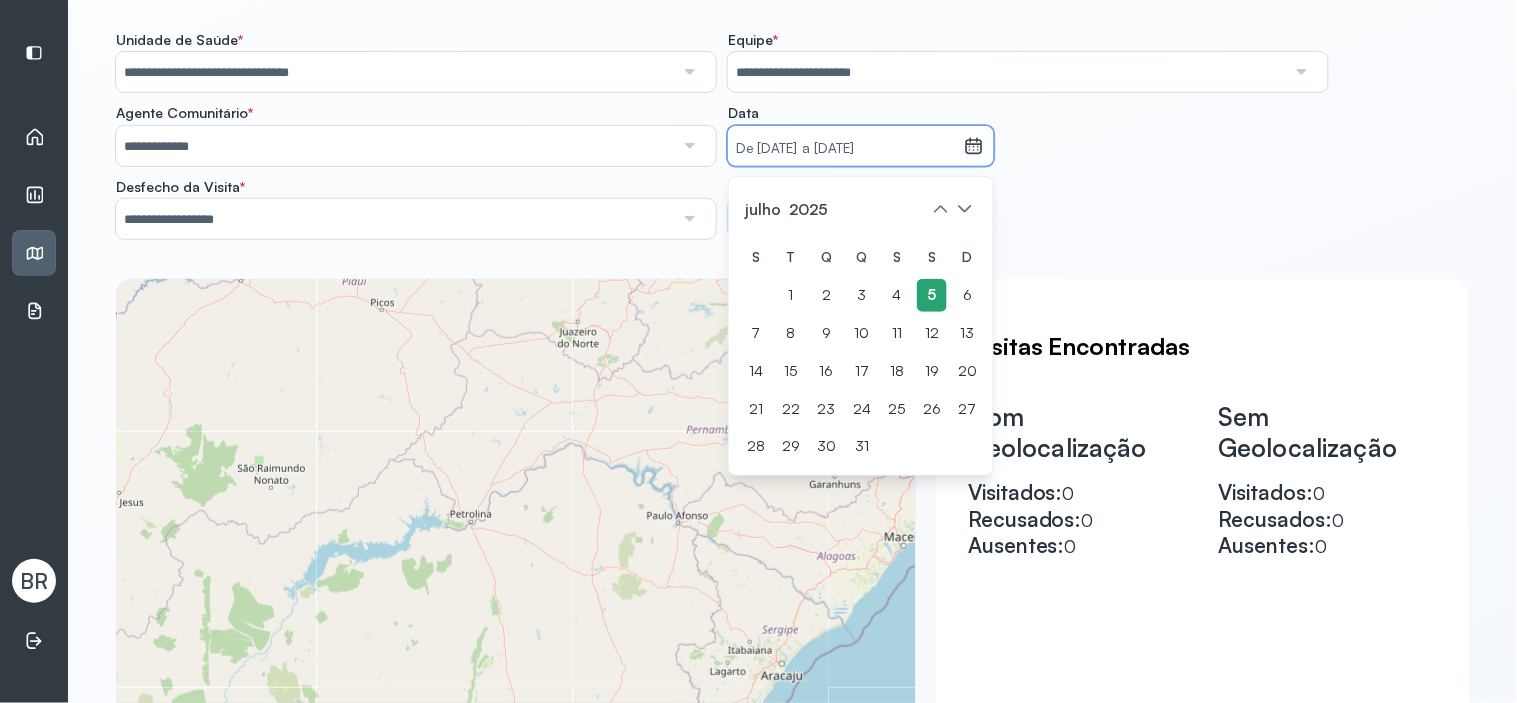 click on "5" 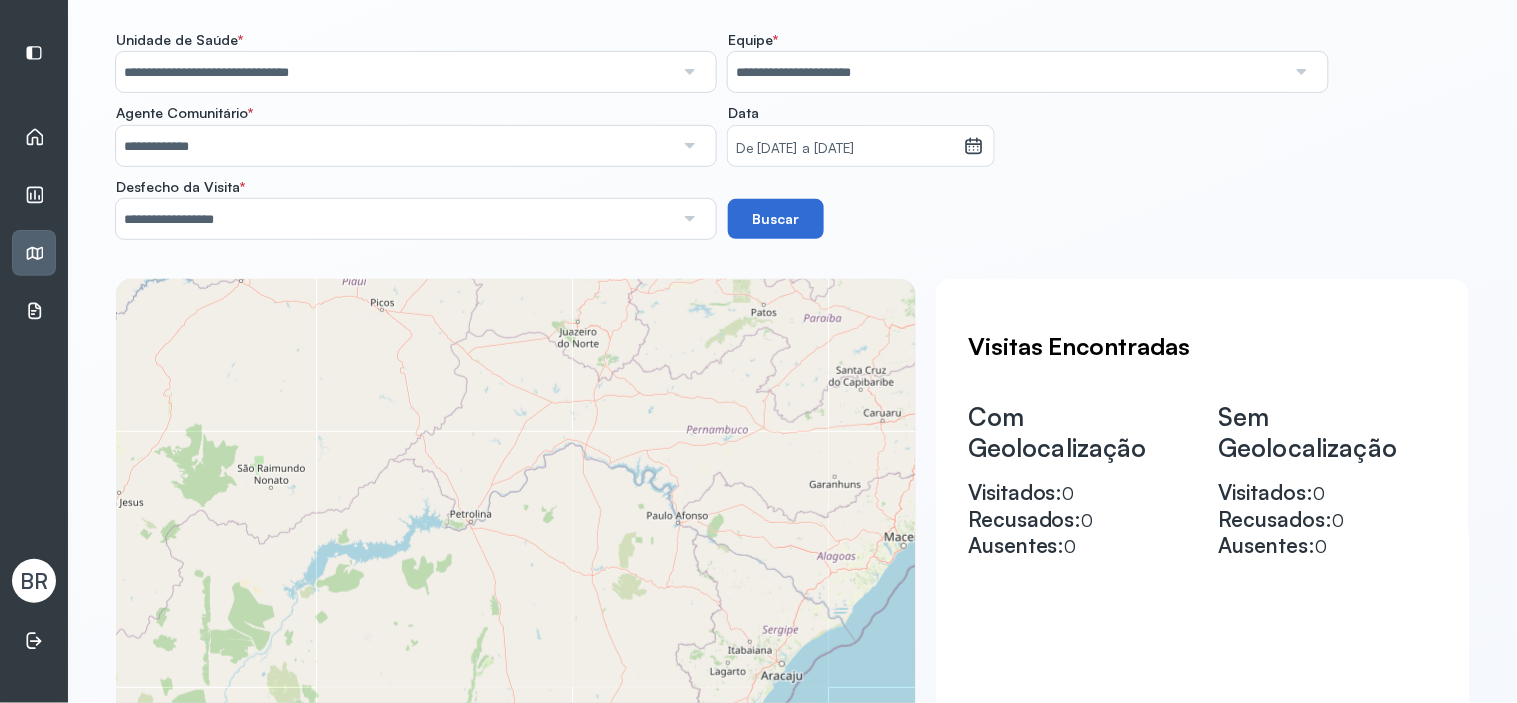 click on "Buscar" at bounding box center (776, 219) 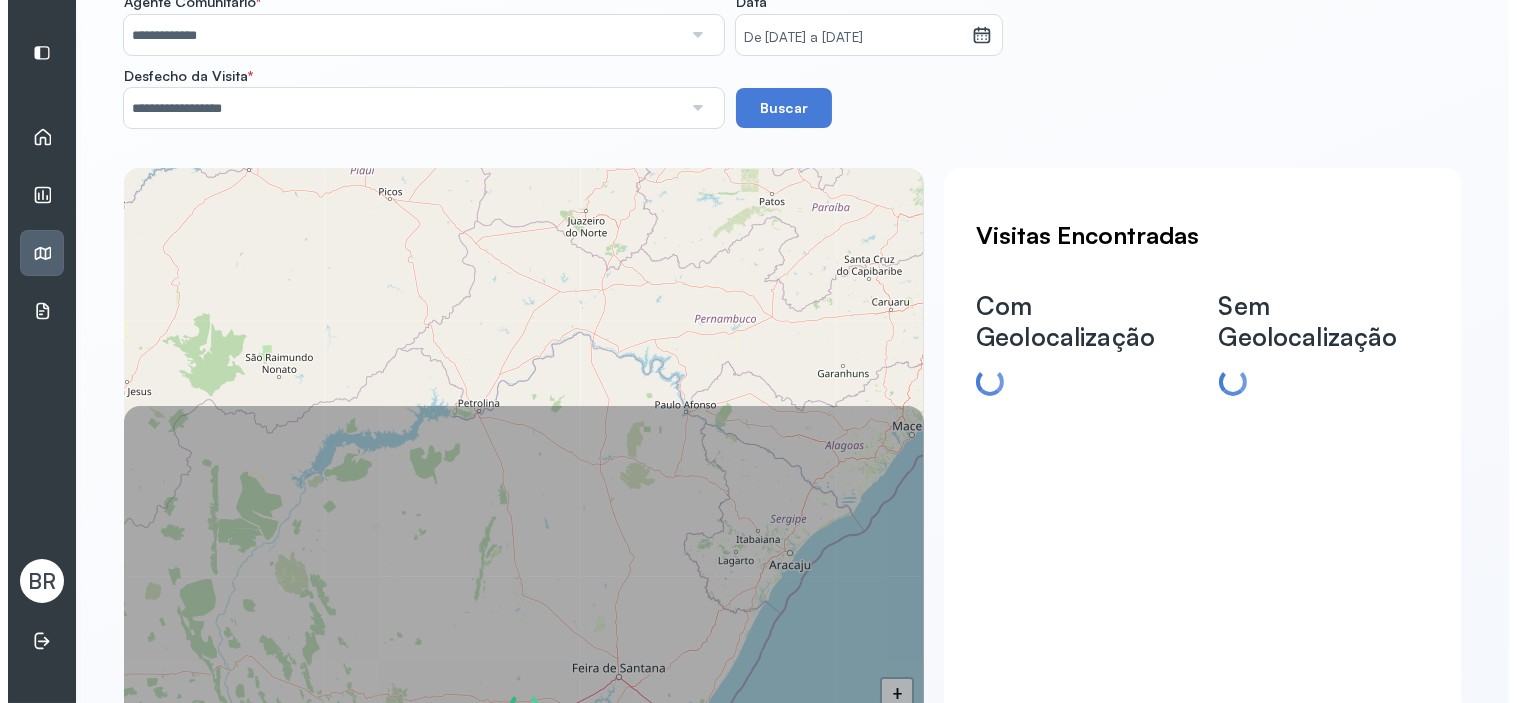 scroll, scrollTop: 127, scrollLeft: 0, axis: vertical 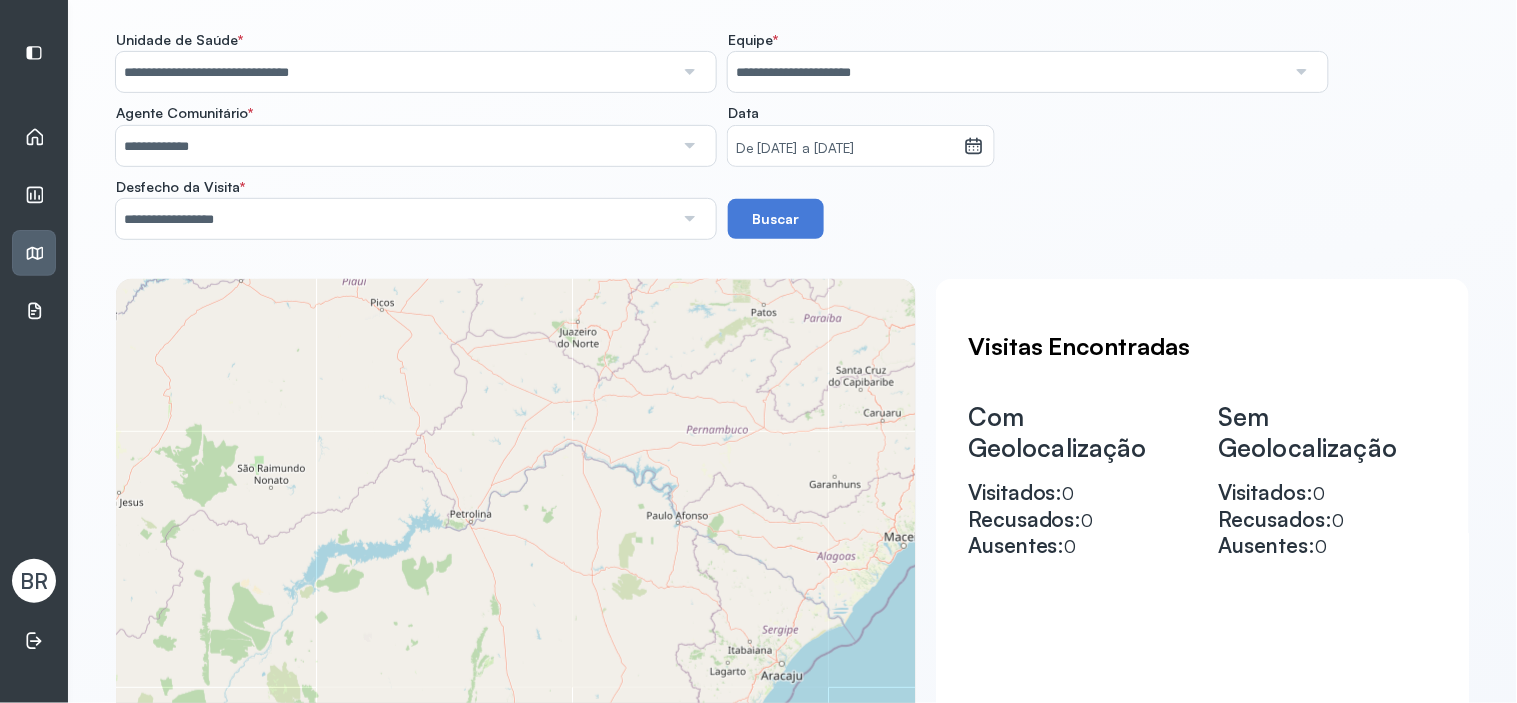 click on "De 05/07/2025 a 05/07/2025" at bounding box center [846, 149] 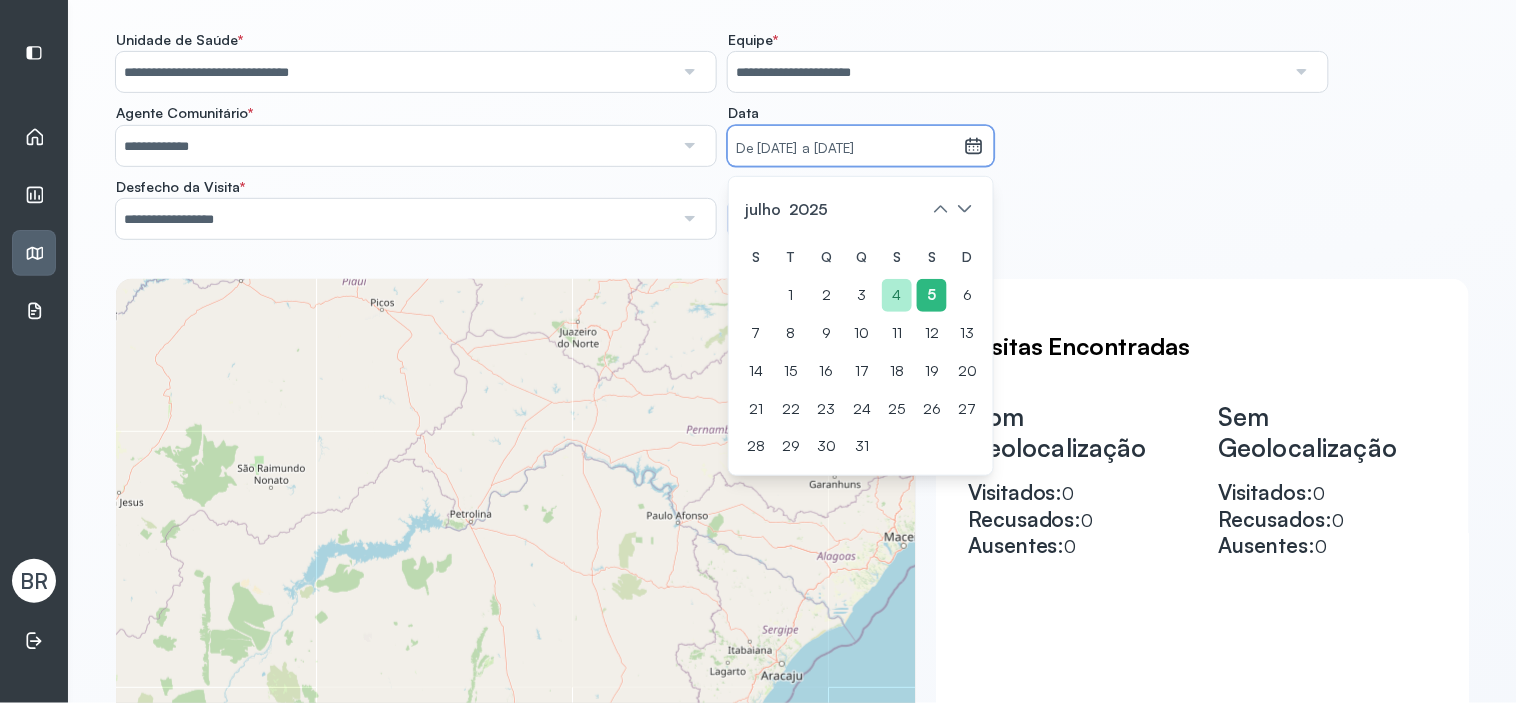 click on "4" 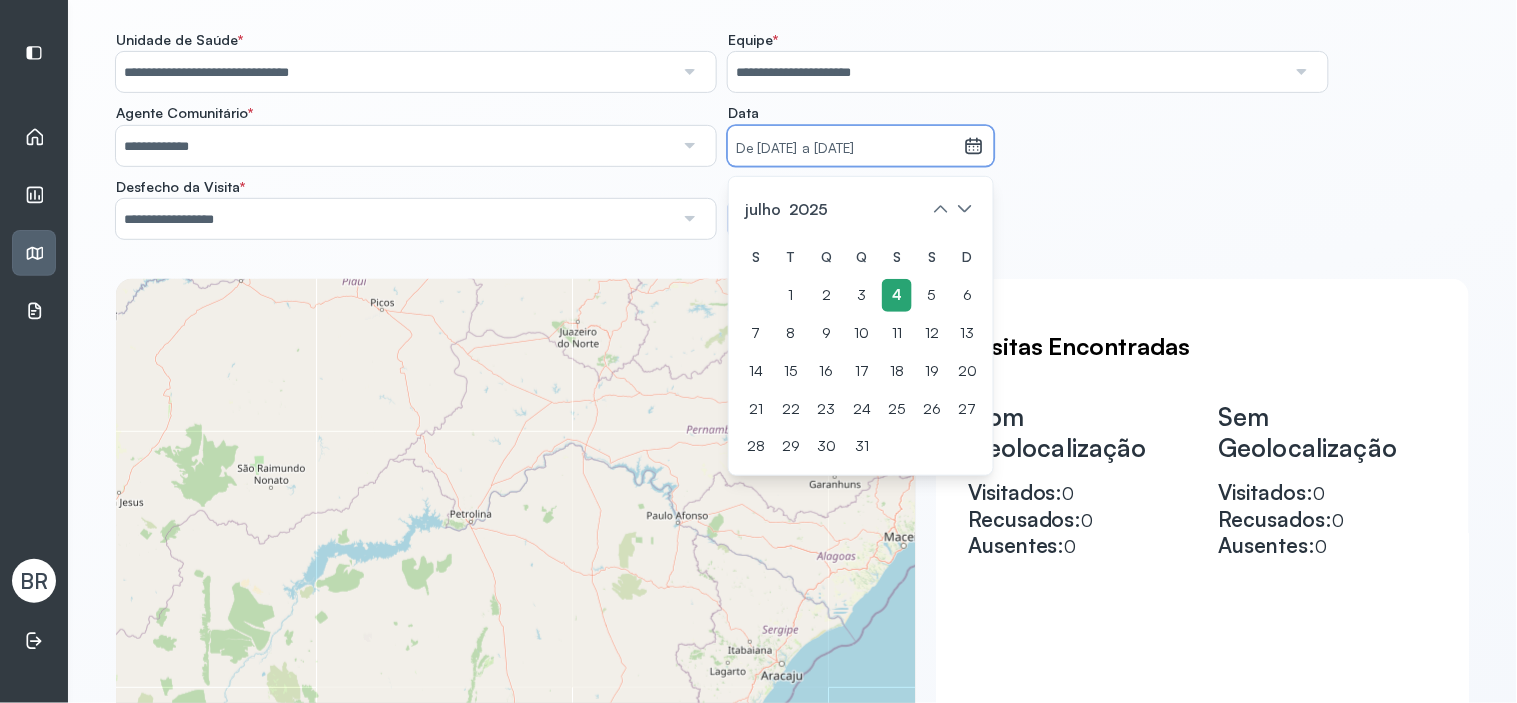 click on "4" 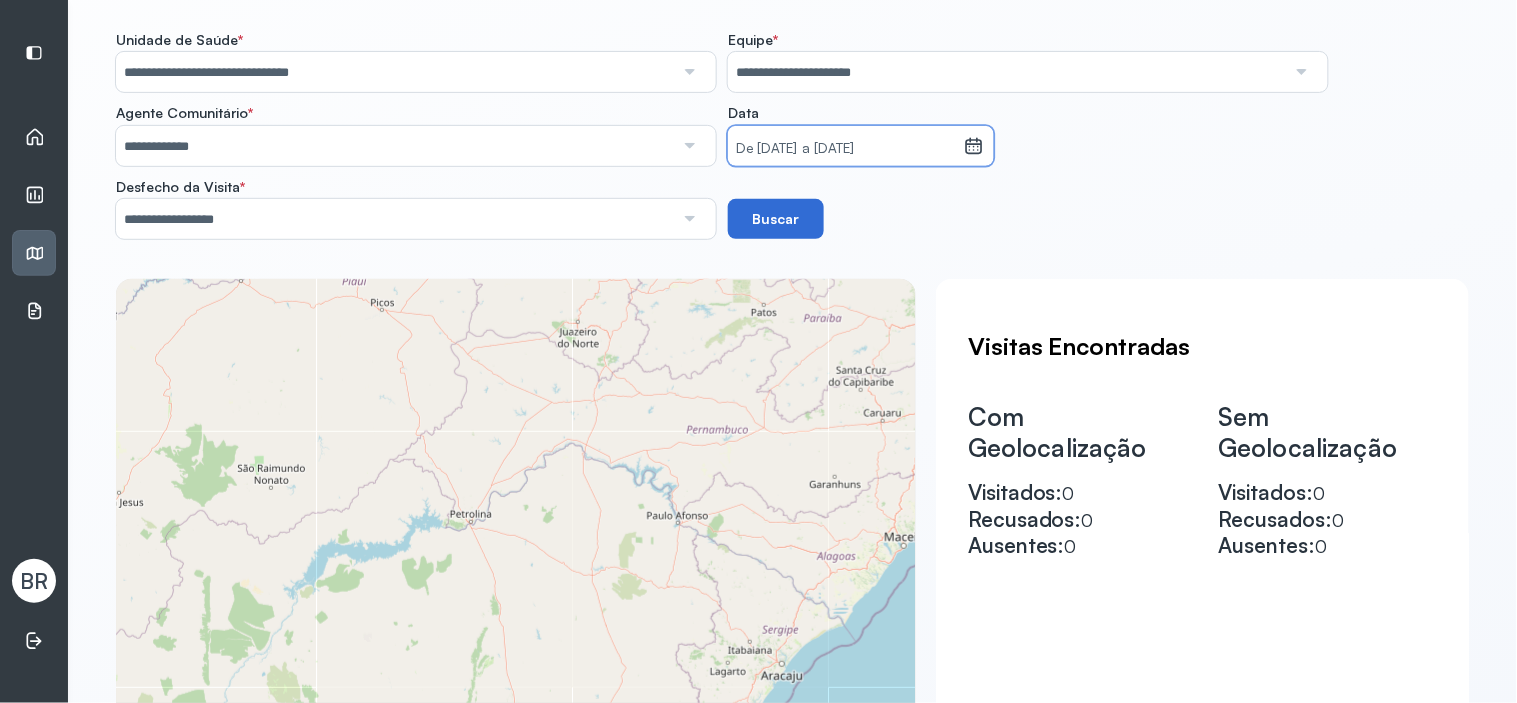 click on "Buscar" at bounding box center [776, 219] 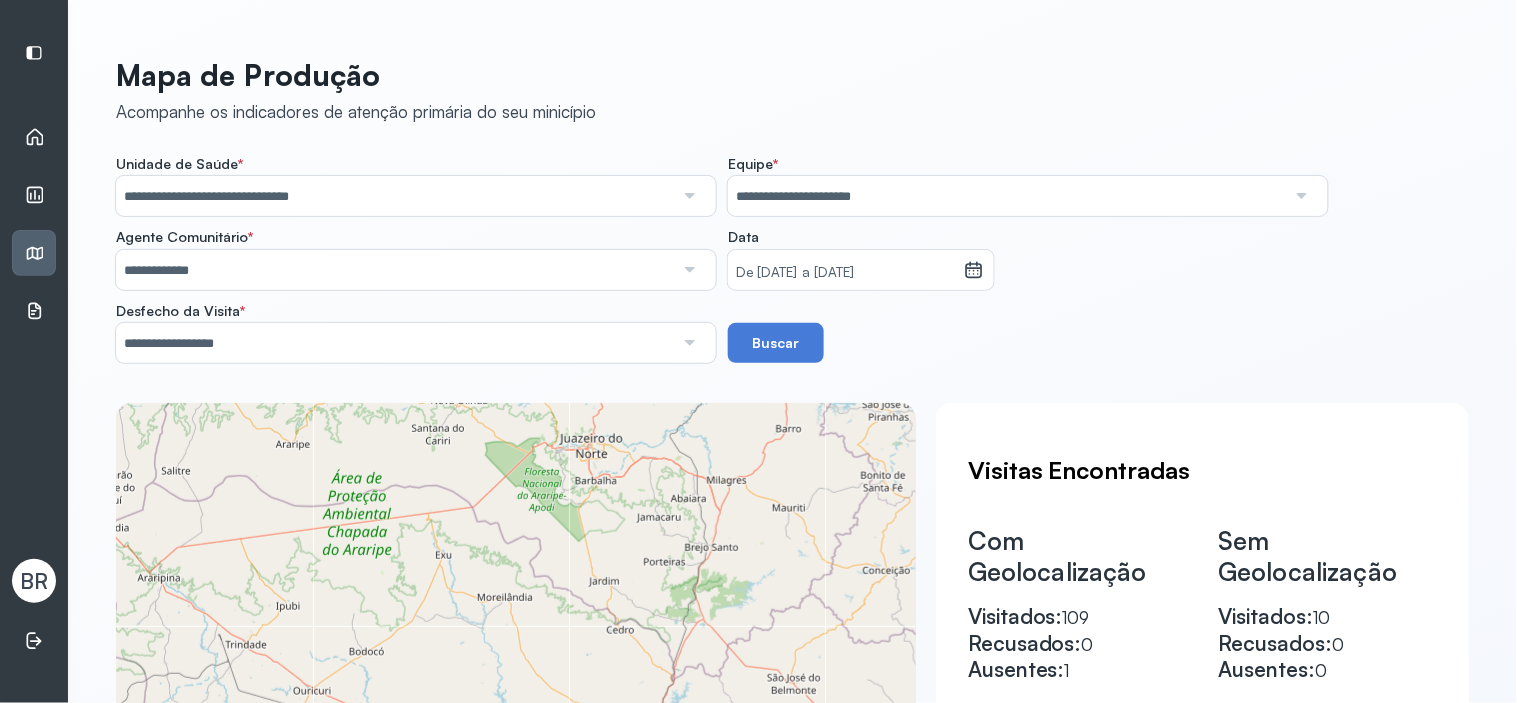 scroll, scrollTop: 0, scrollLeft: 0, axis: both 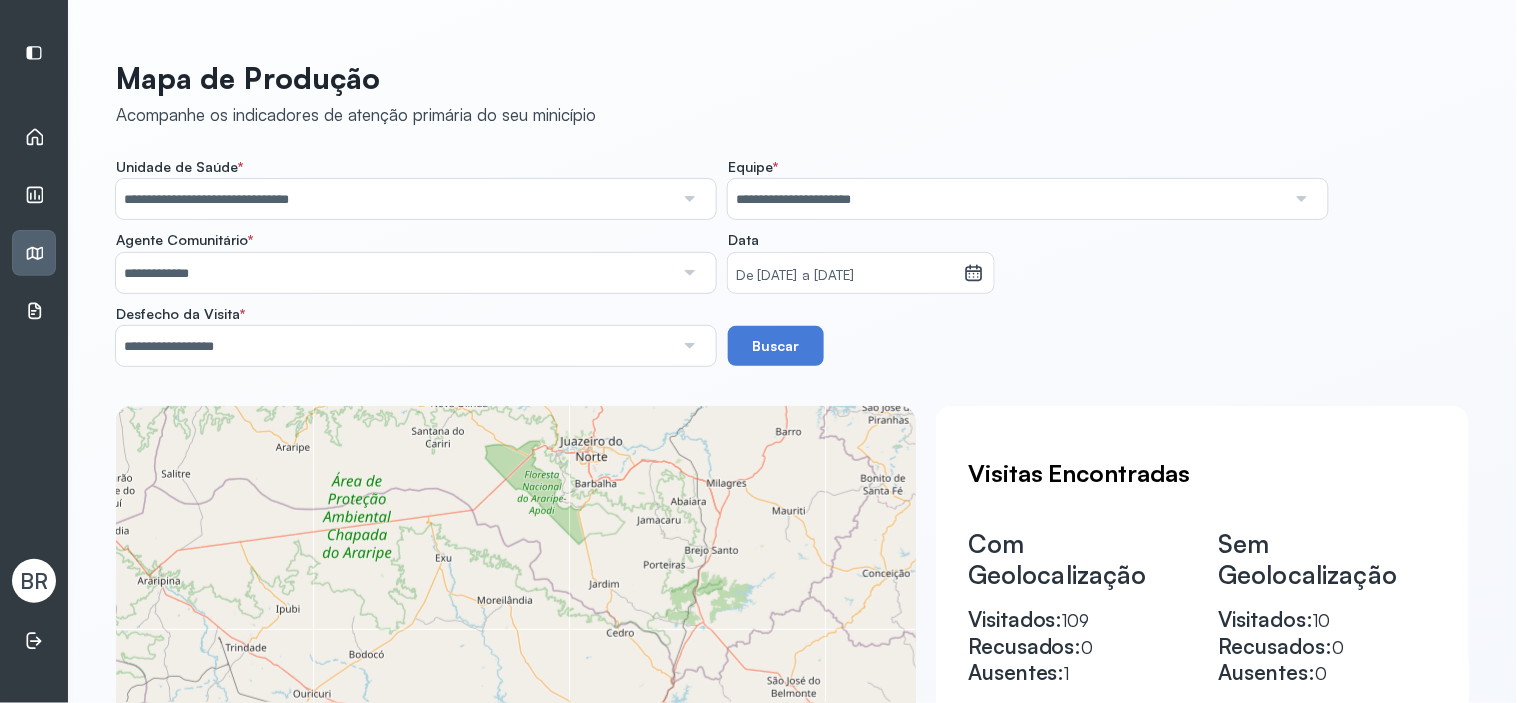 click on "**********" at bounding box center [395, 199] 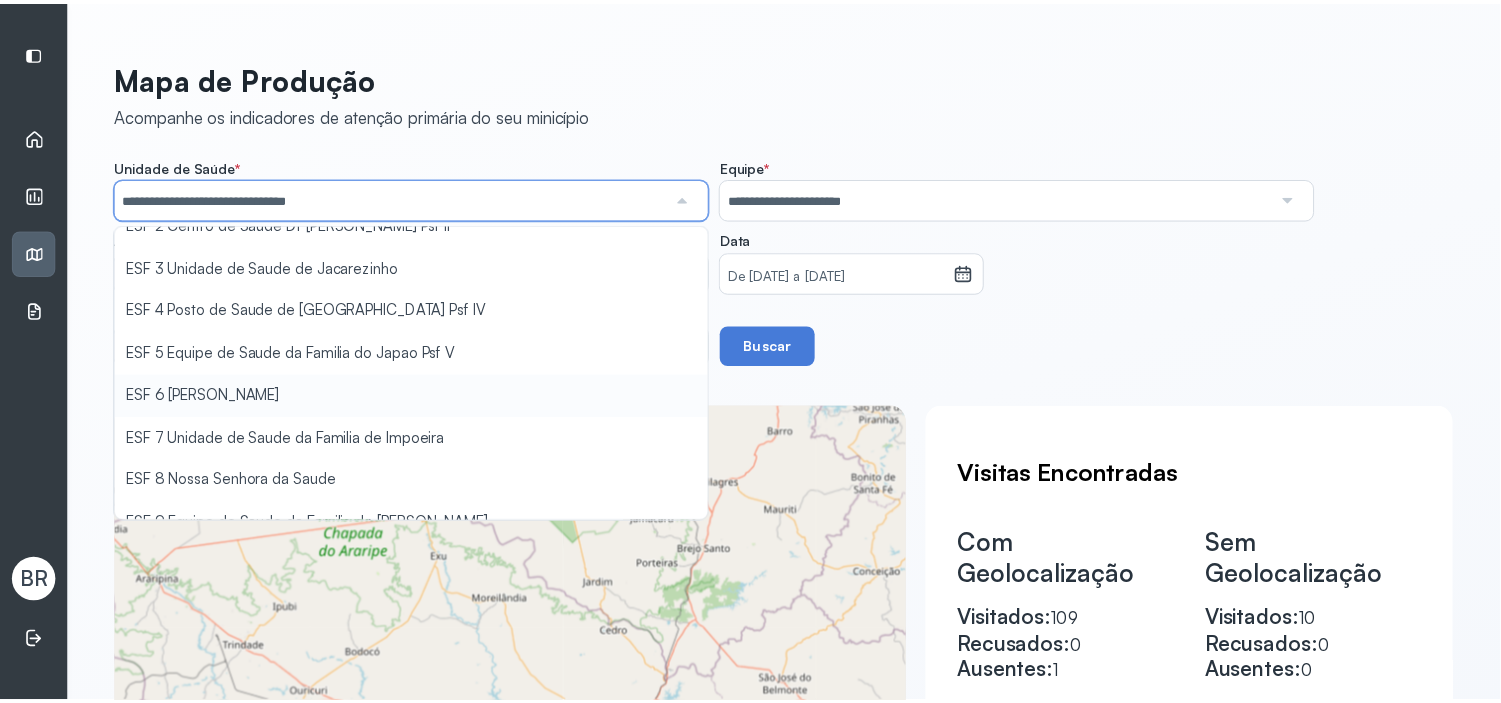 scroll, scrollTop: 88, scrollLeft: 0, axis: vertical 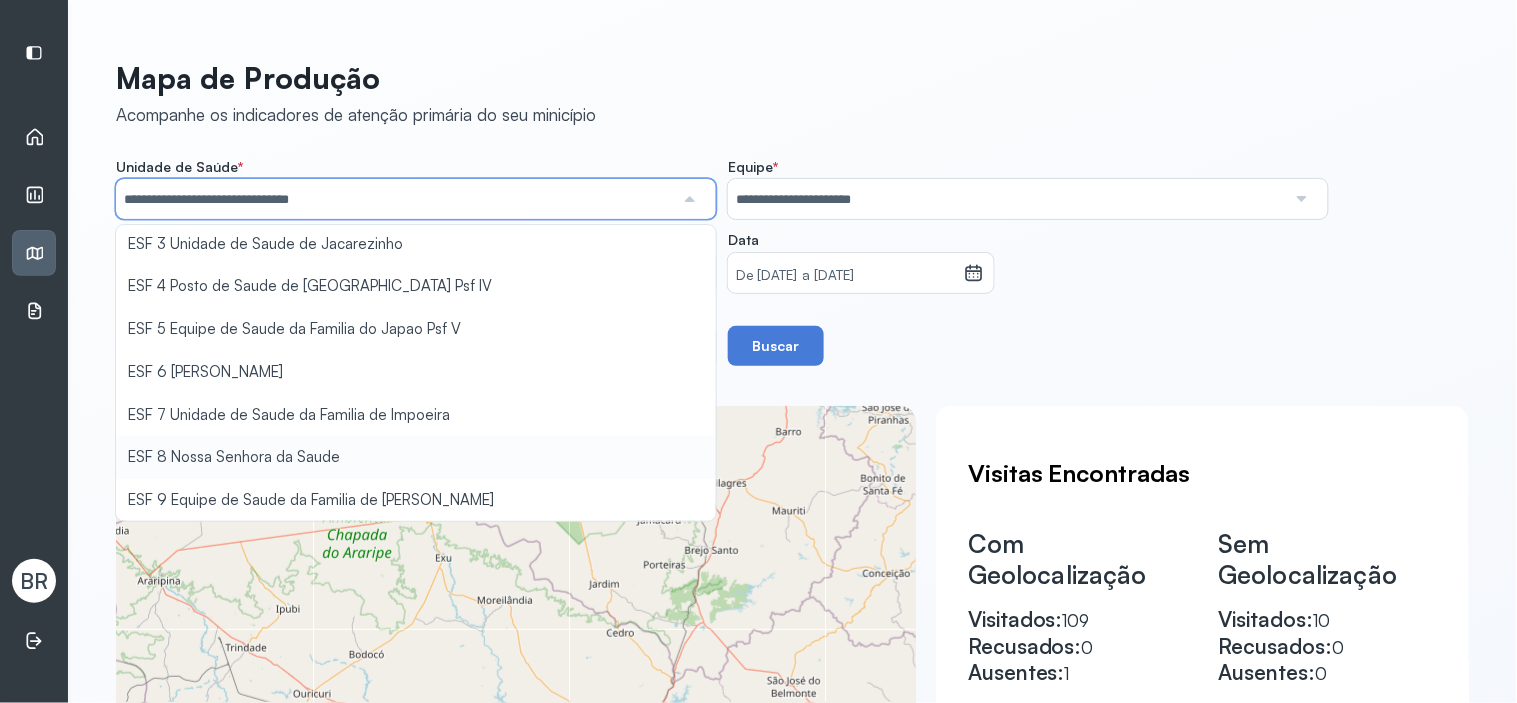 type on "**********" 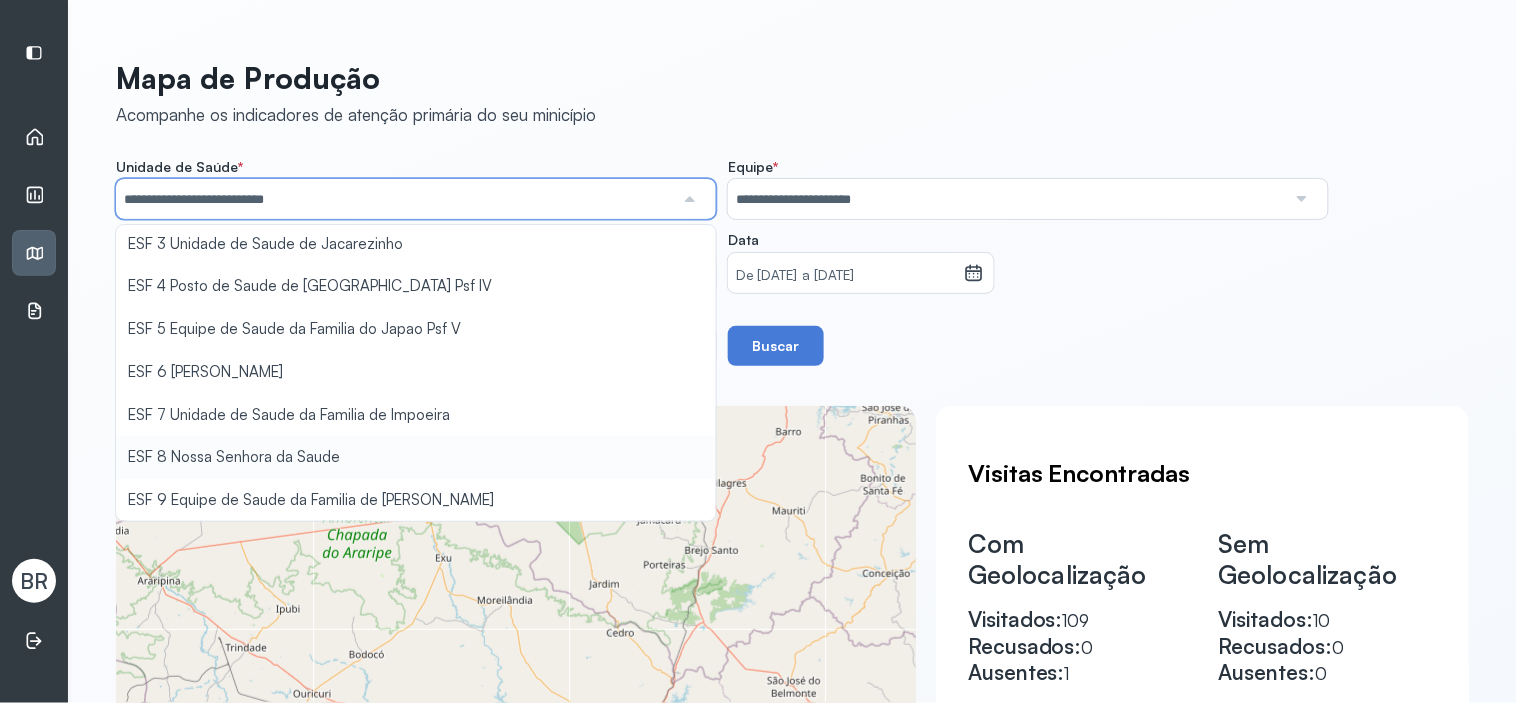 drag, startPoint x: 298, startPoint y: 453, endPoint x: 287, endPoint y: 448, distance: 12.083046 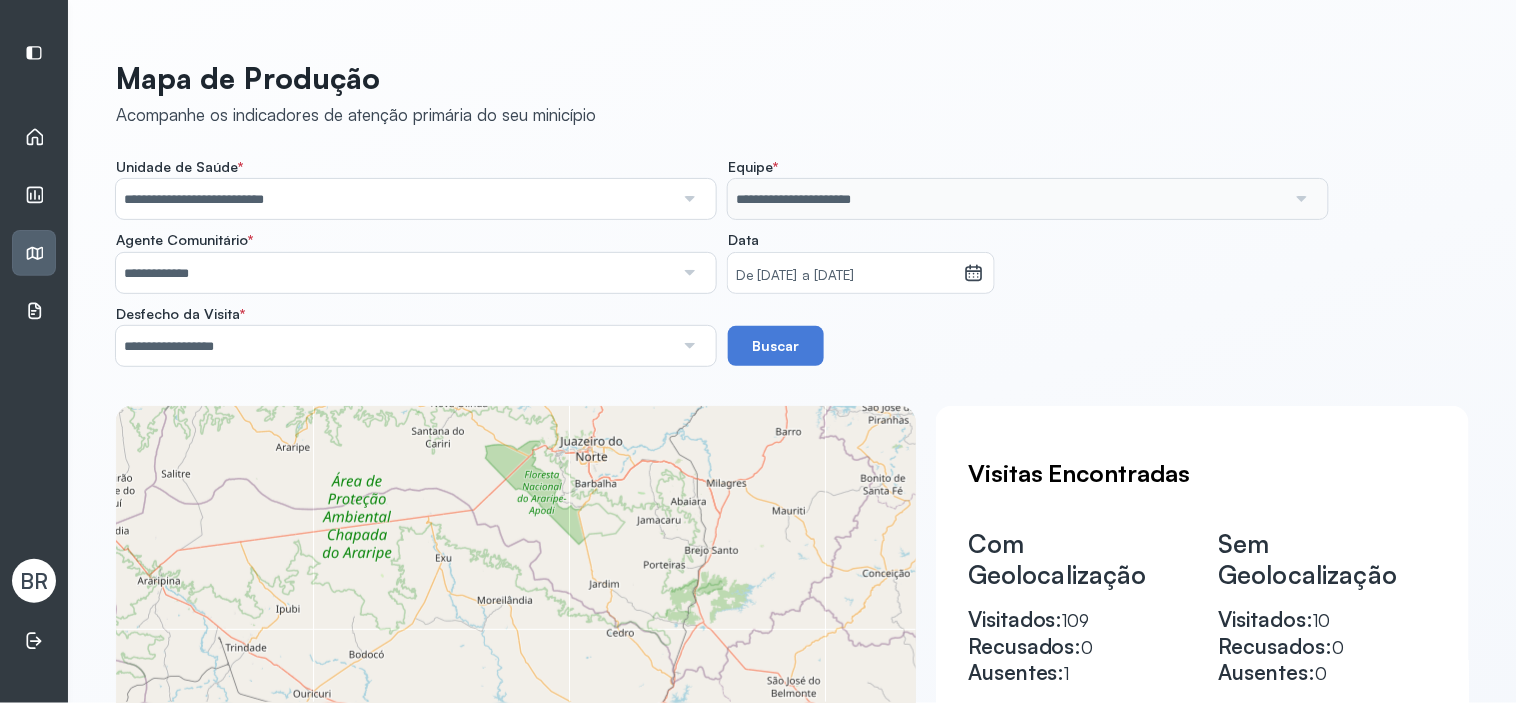 click on "De 04/07/2025 a 04/07/2025" at bounding box center [846, 276] 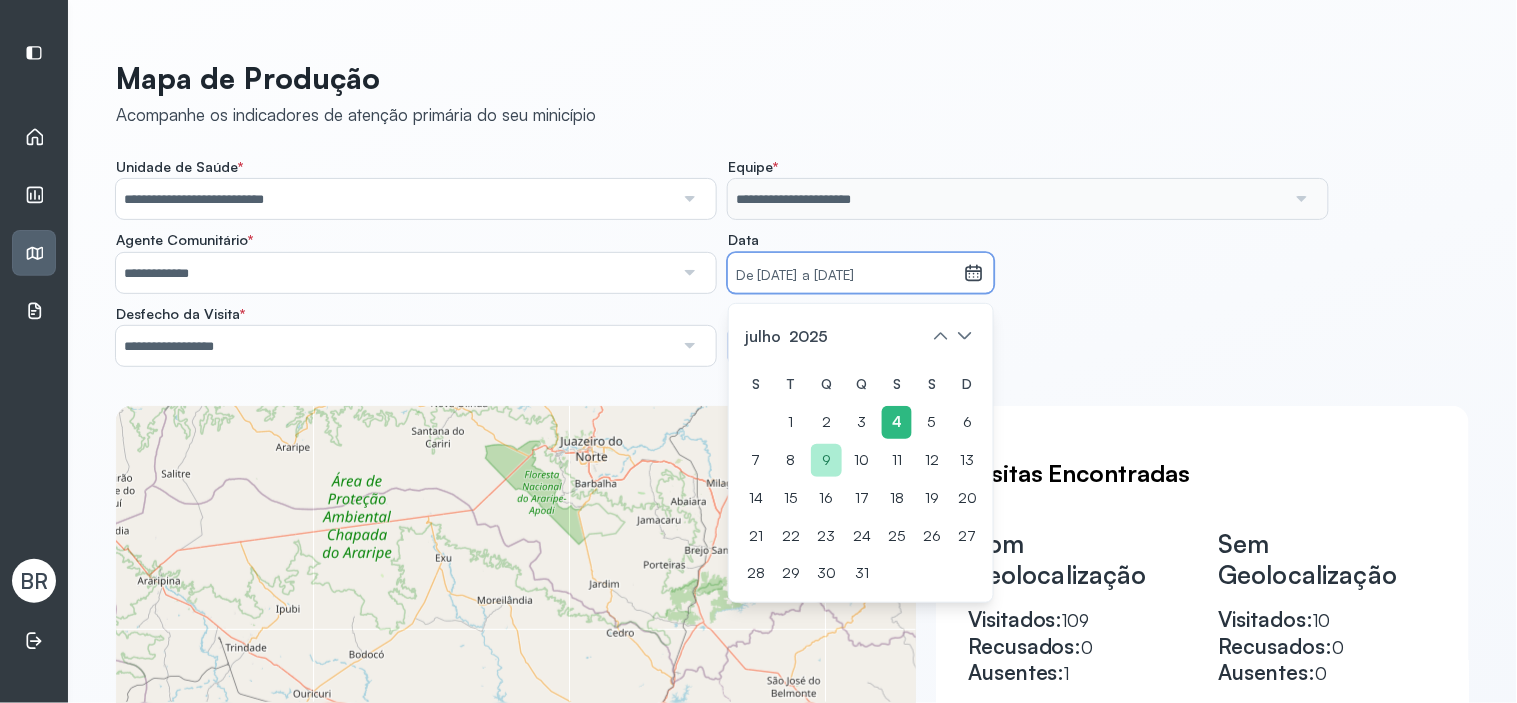 click on "9" 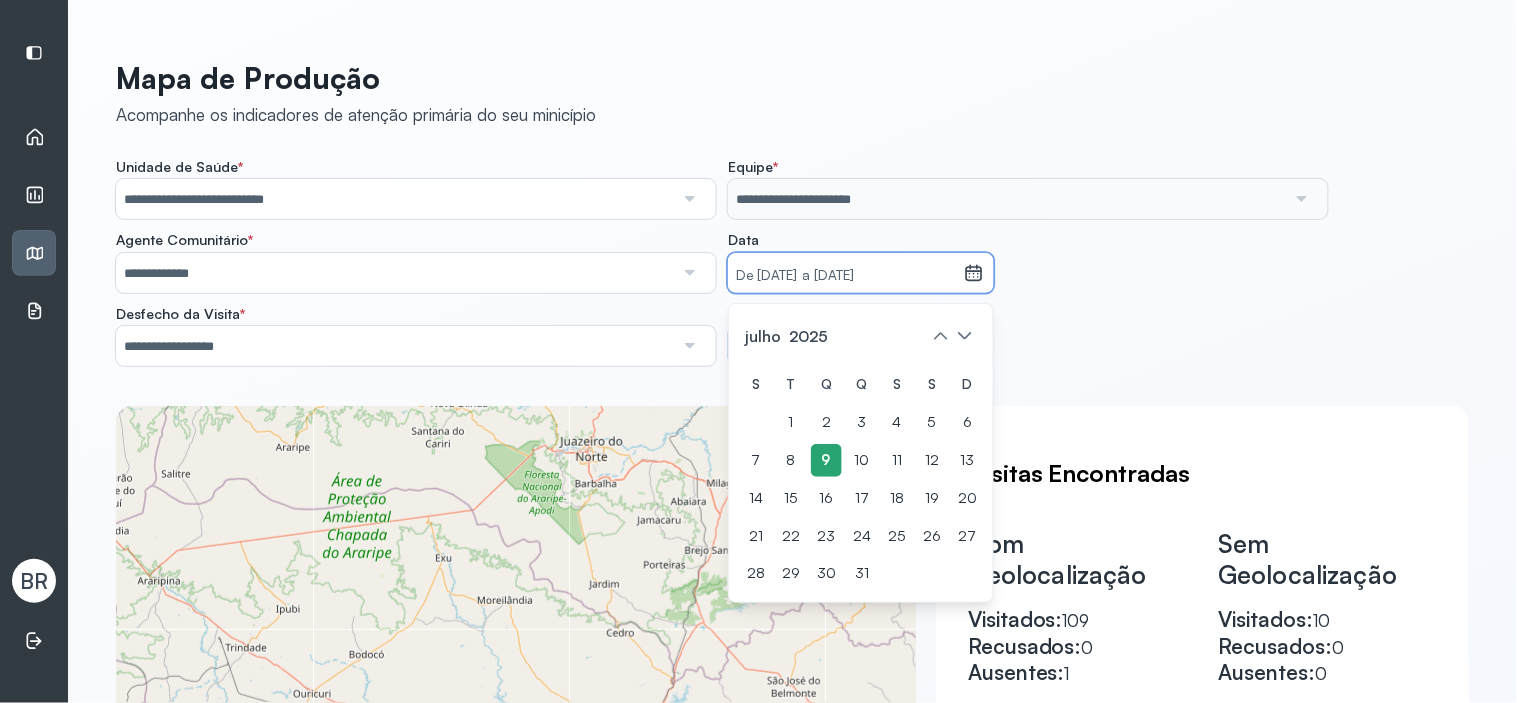 click on "9" 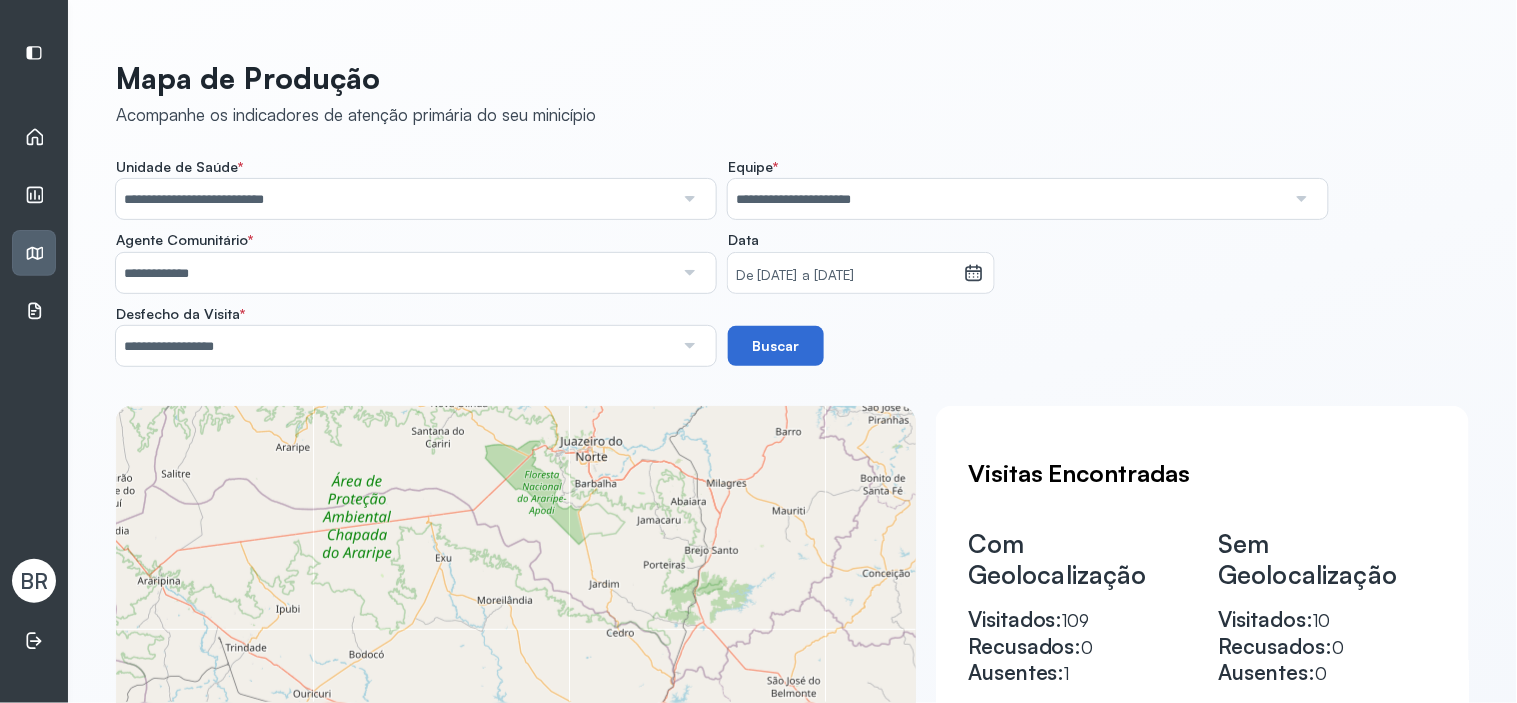 click on "Buscar" at bounding box center [776, 346] 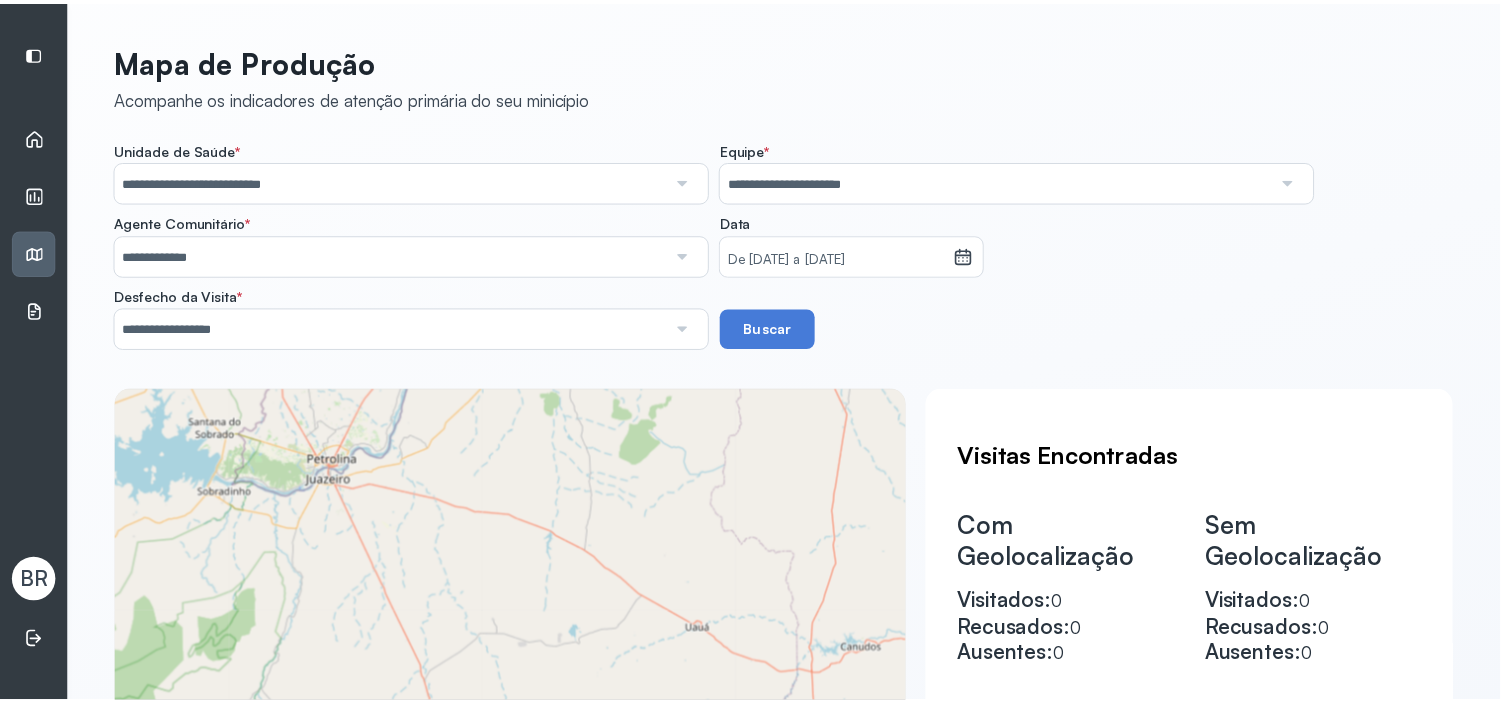 scroll, scrollTop: 0, scrollLeft: 0, axis: both 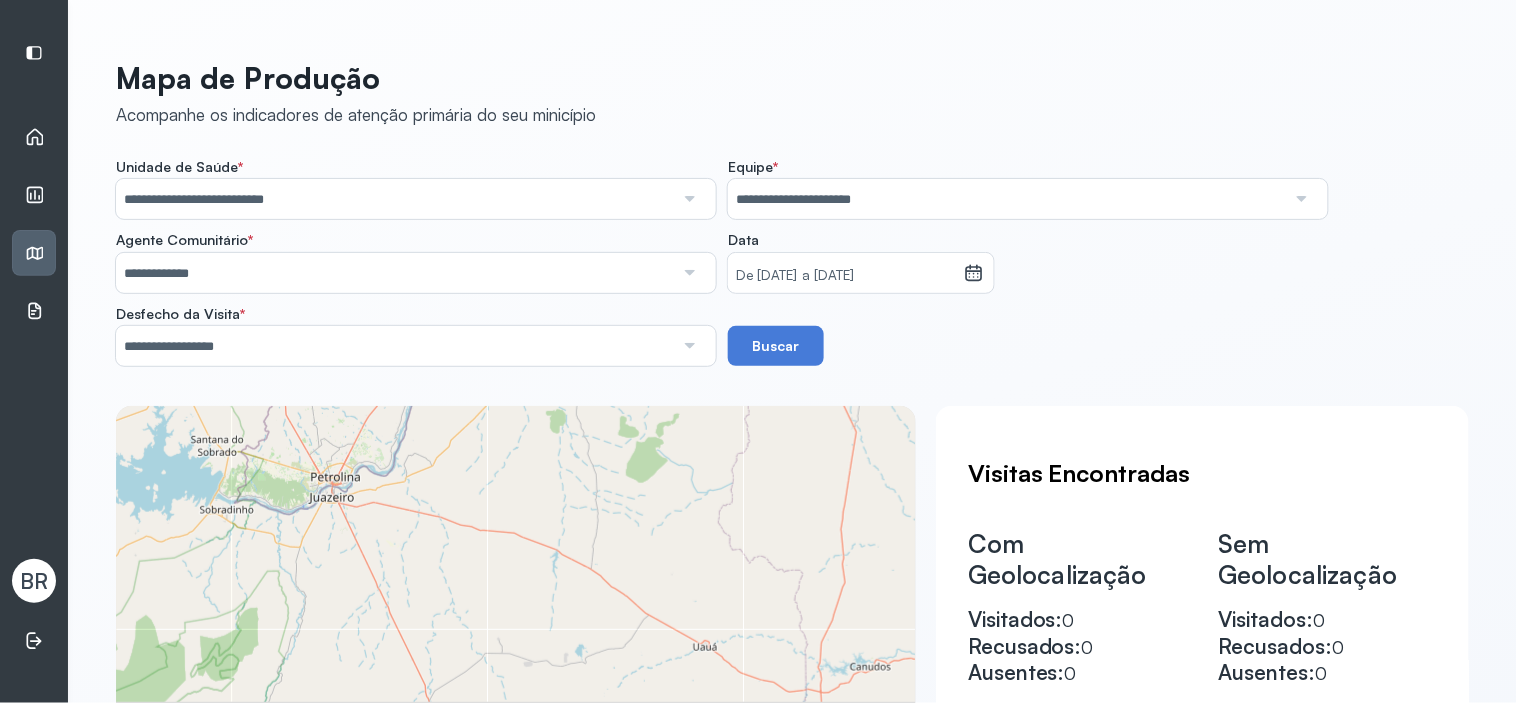 click on "De 09/07/2025 a 09/07/2025" at bounding box center (846, 276) 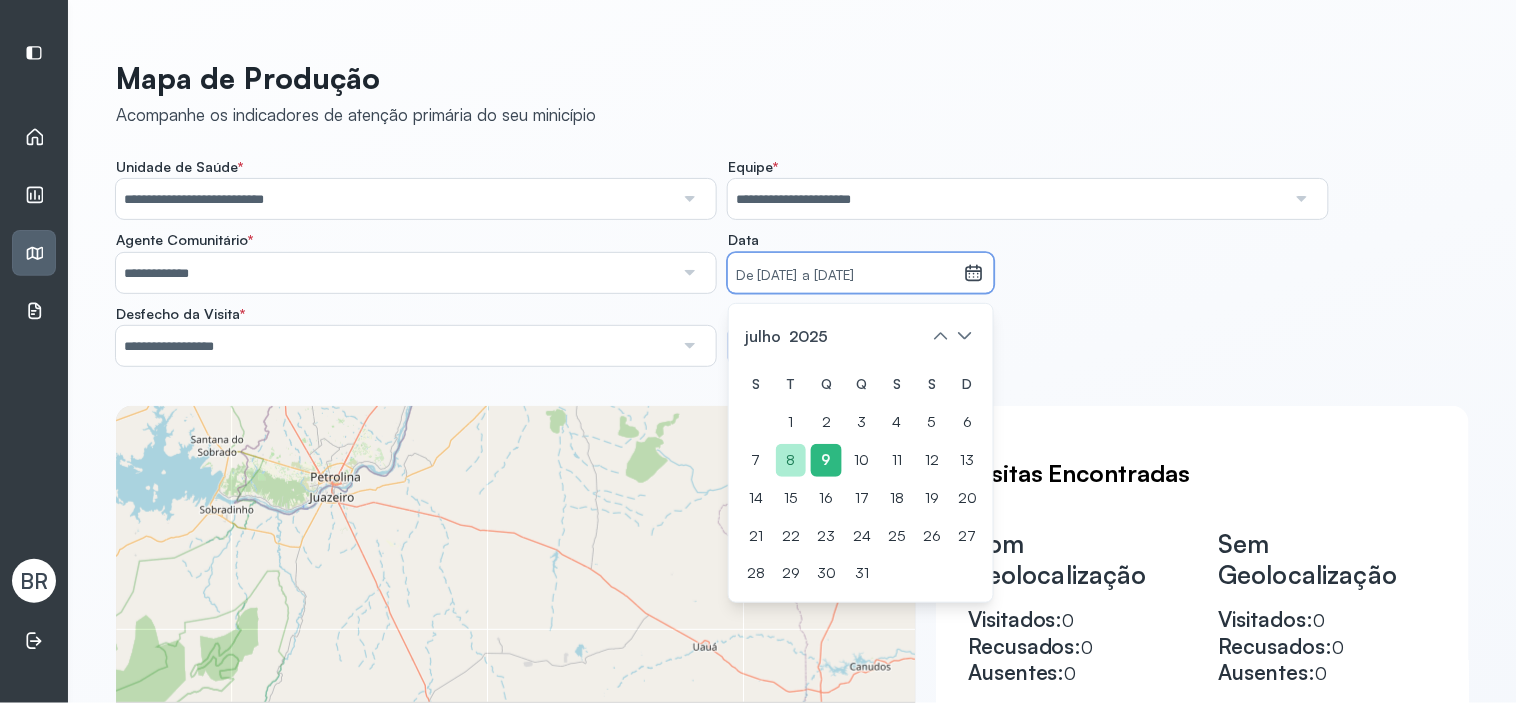 click on "8" 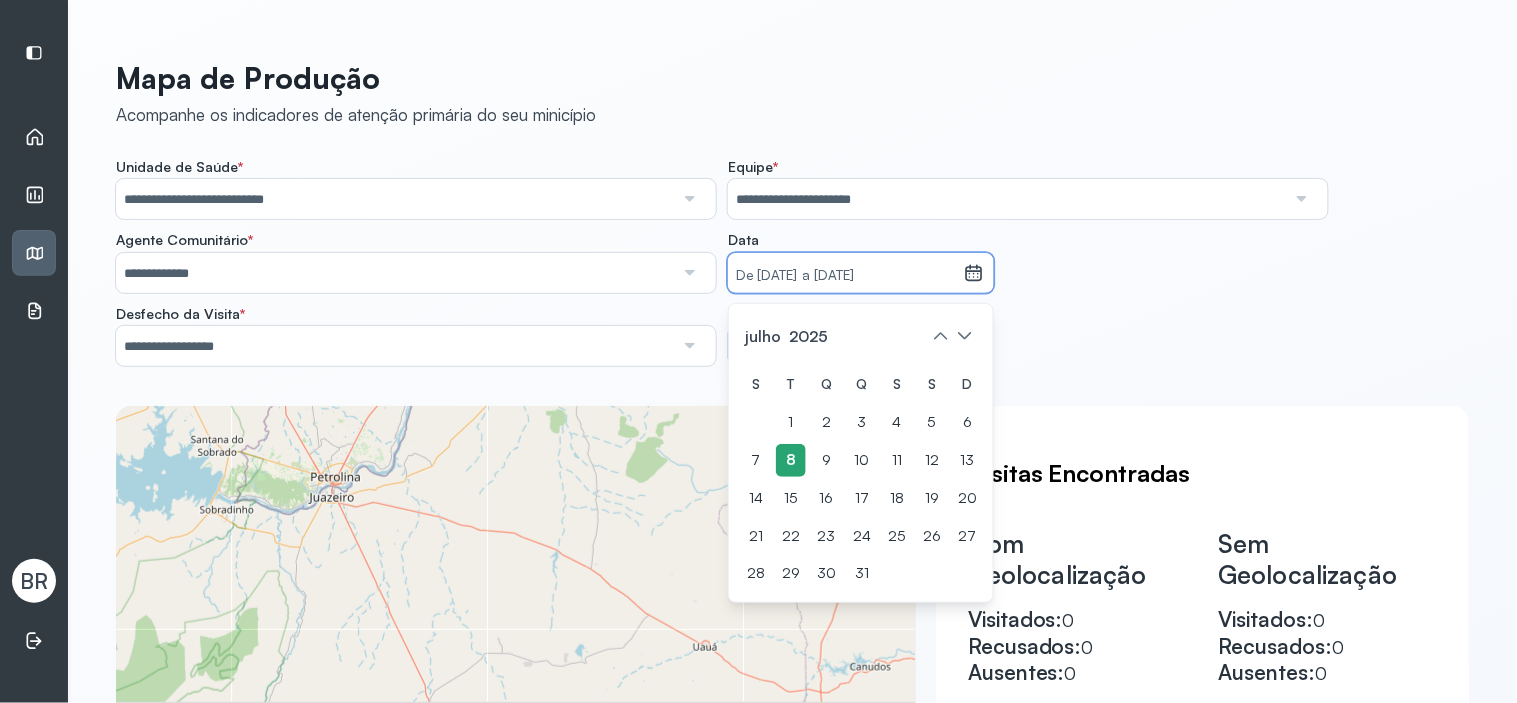 click on "8" 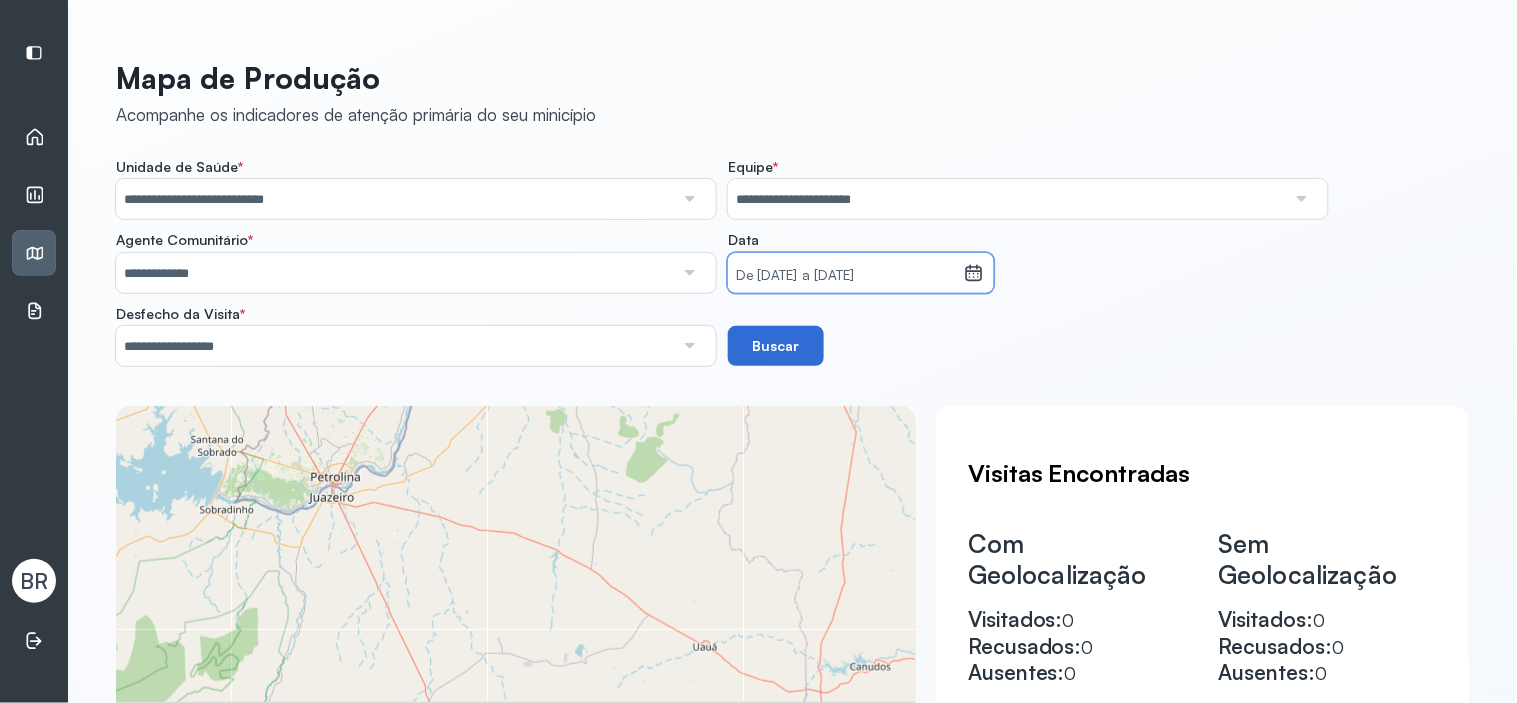 click on "Buscar" at bounding box center (776, 346) 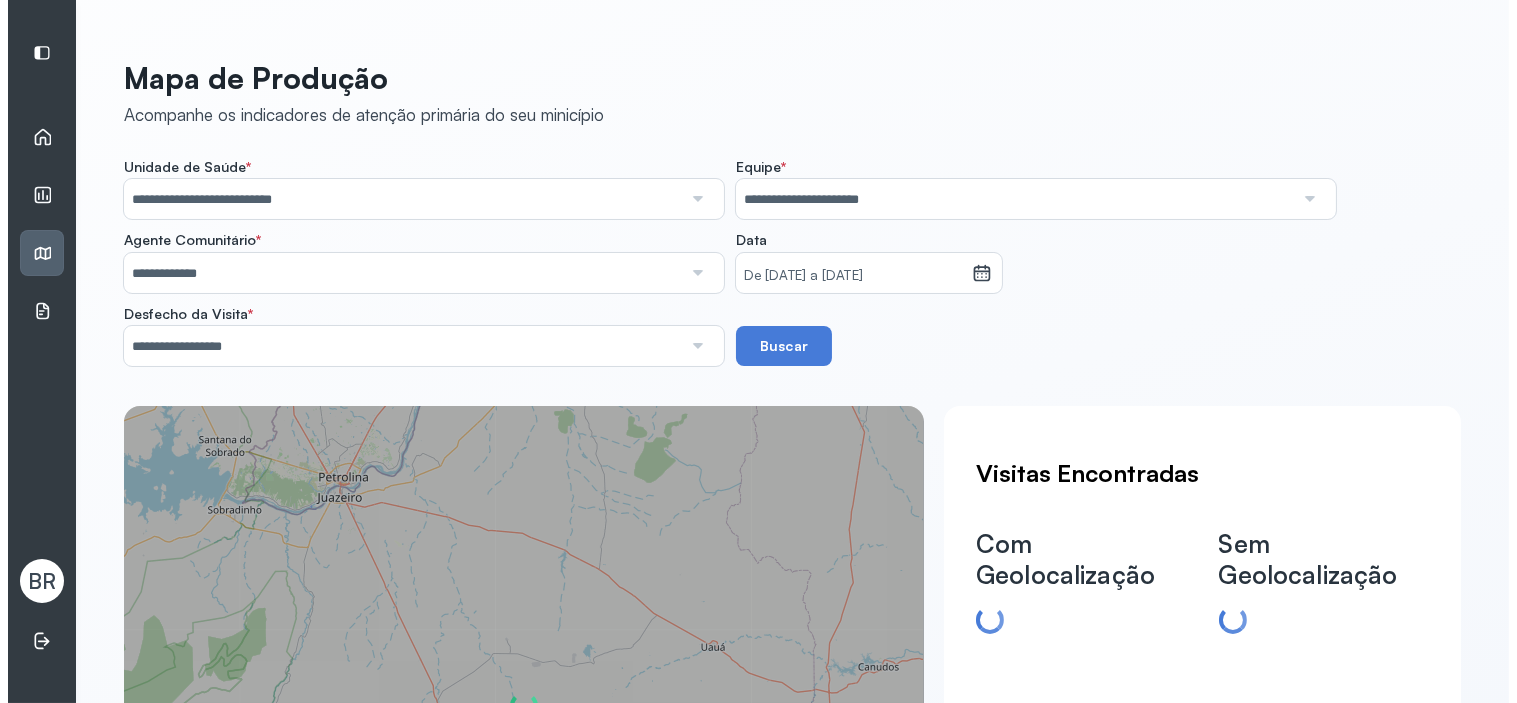 scroll, scrollTop: 111, scrollLeft: 0, axis: vertical 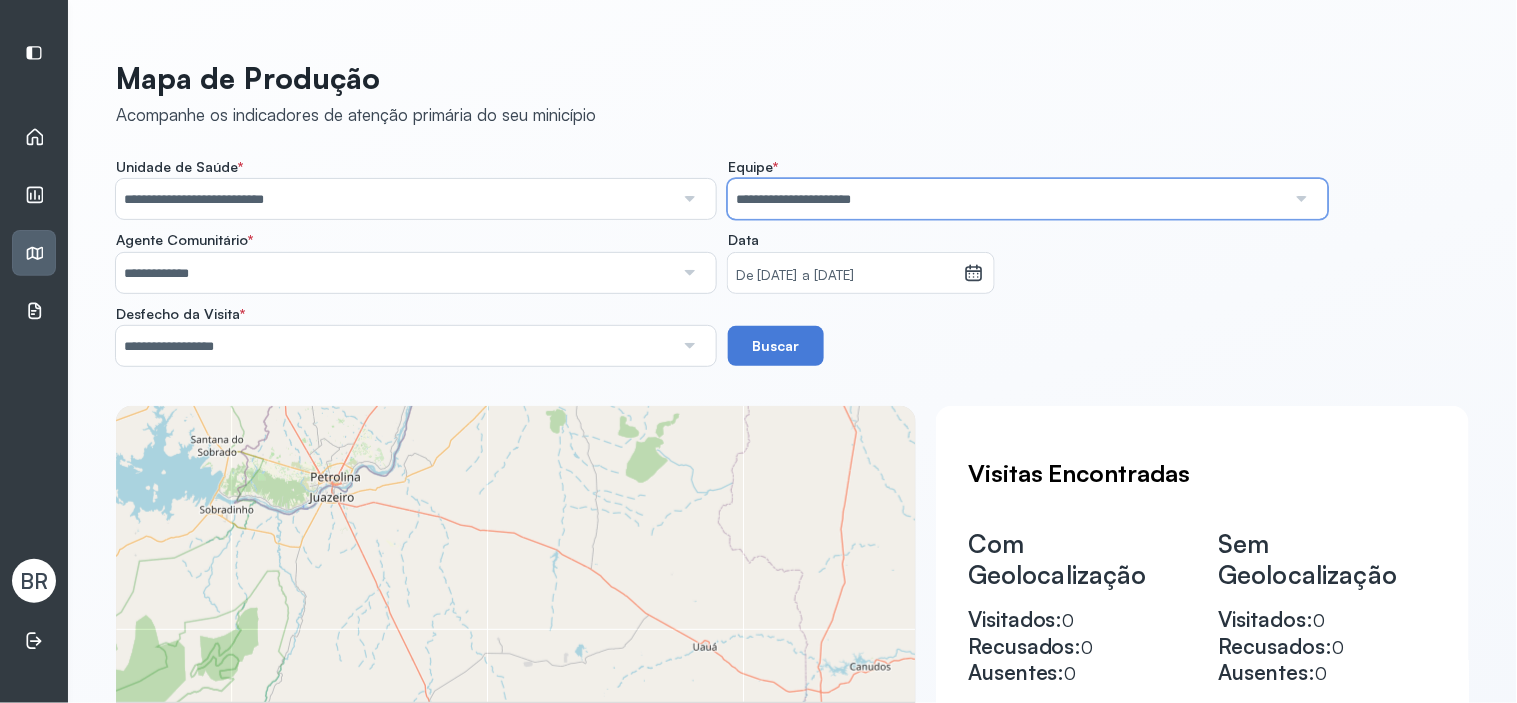 click on "**********" at bounding box center [1007, 199] 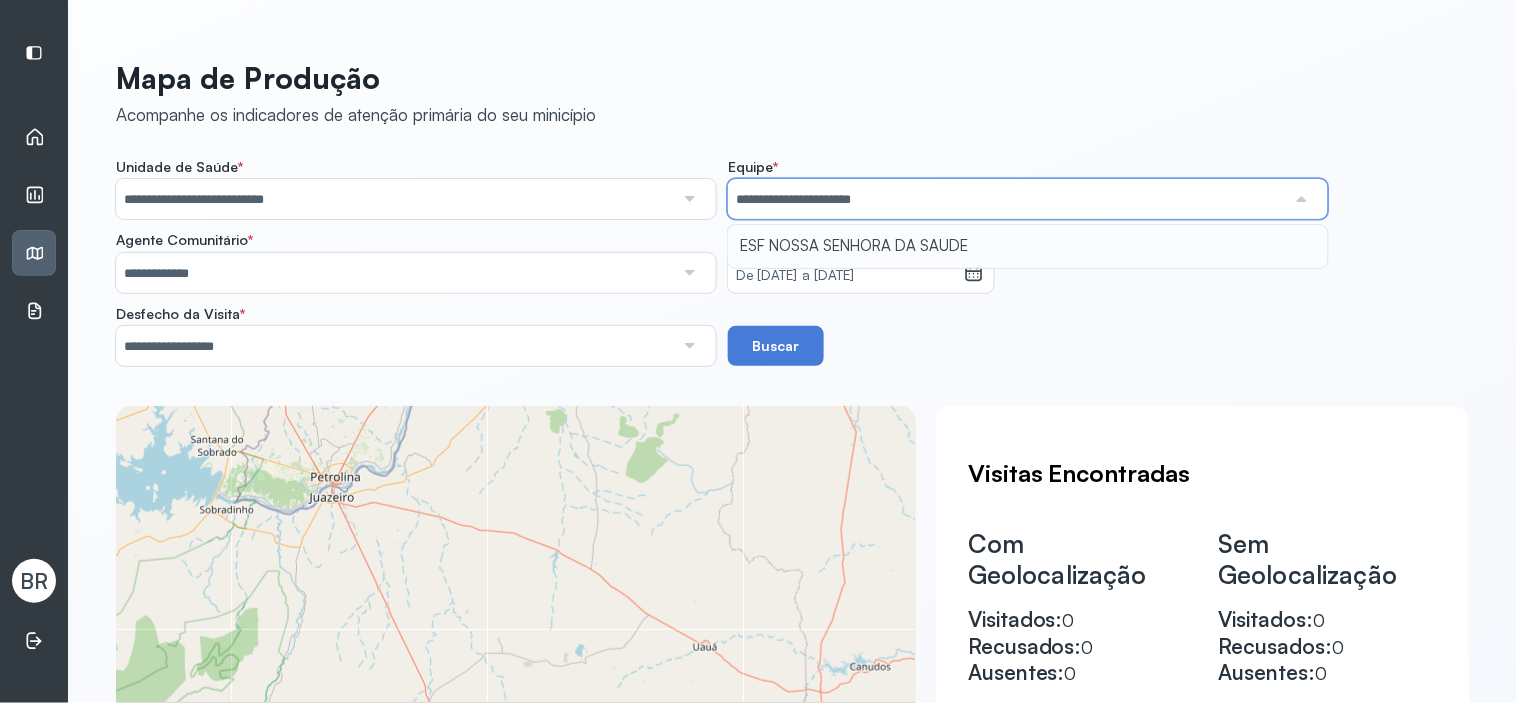 type on "**********" 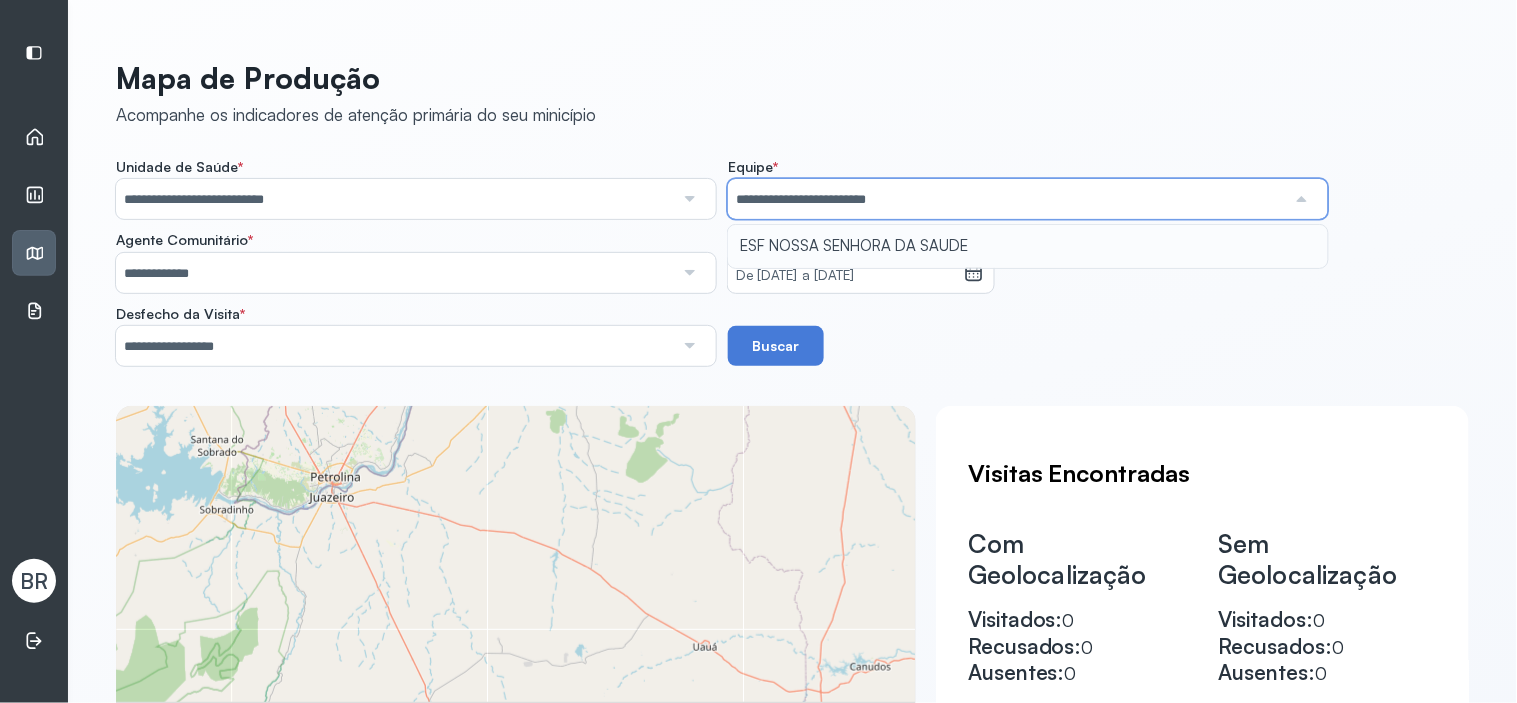 click on "**********" at bounding box center (792, 262) 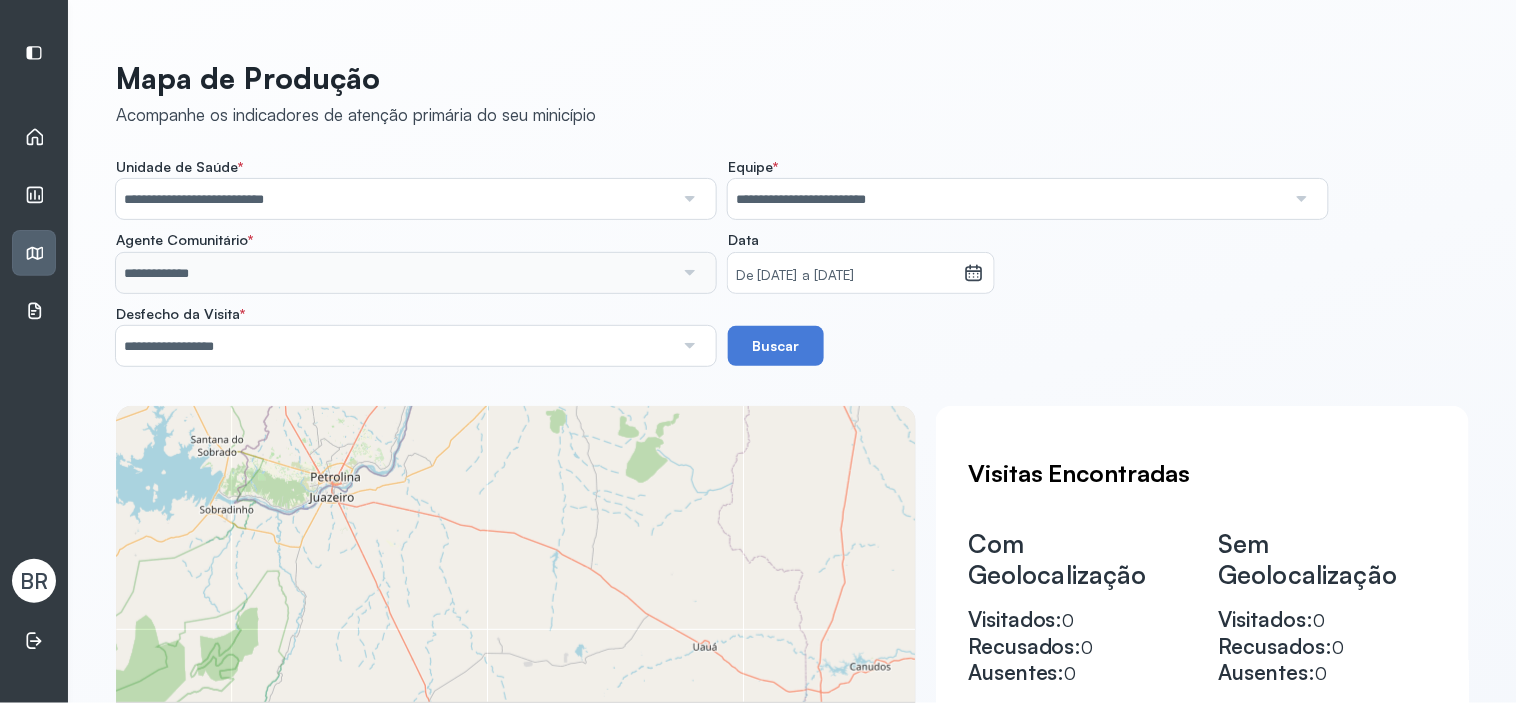 click on "**********" at bounding box center [1028, 189] 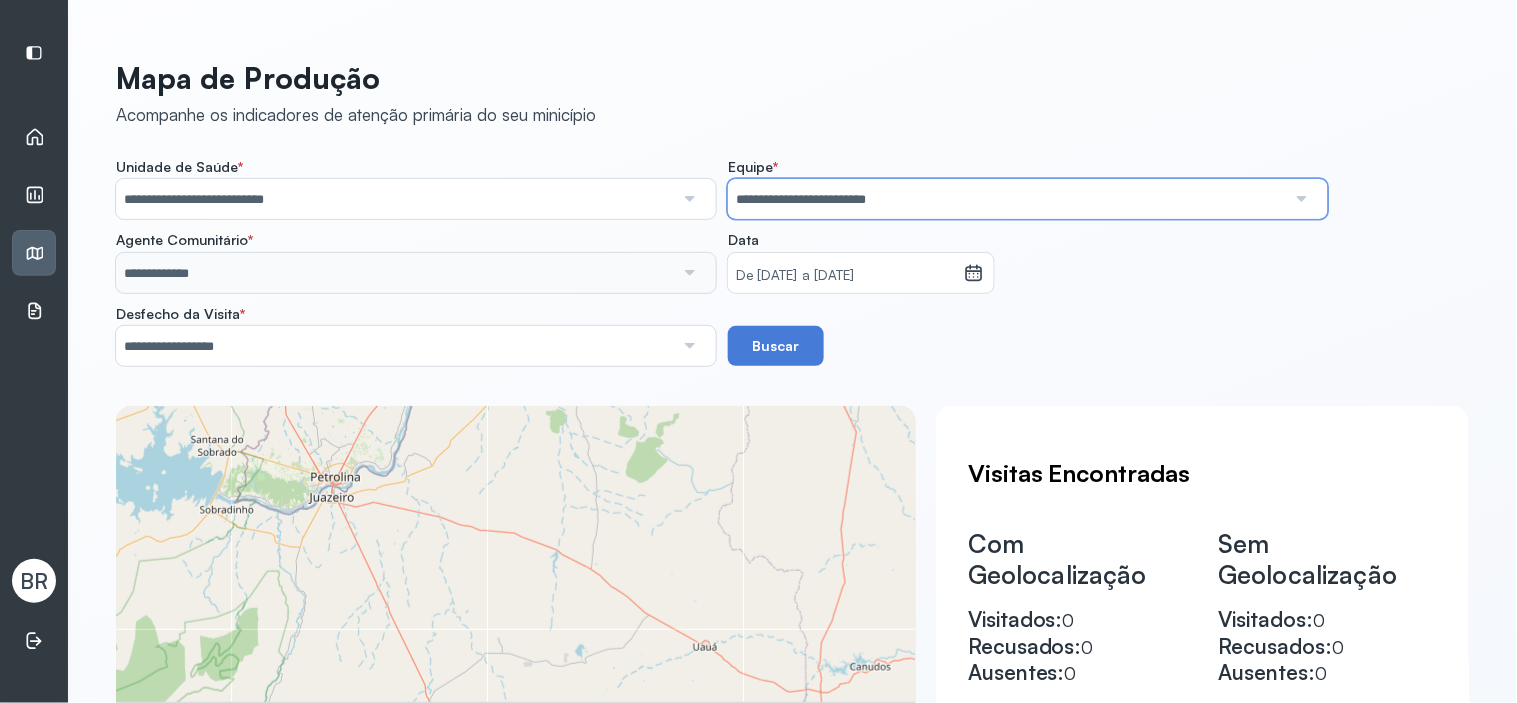 click on "**********" at bounding box center [1007, 199] 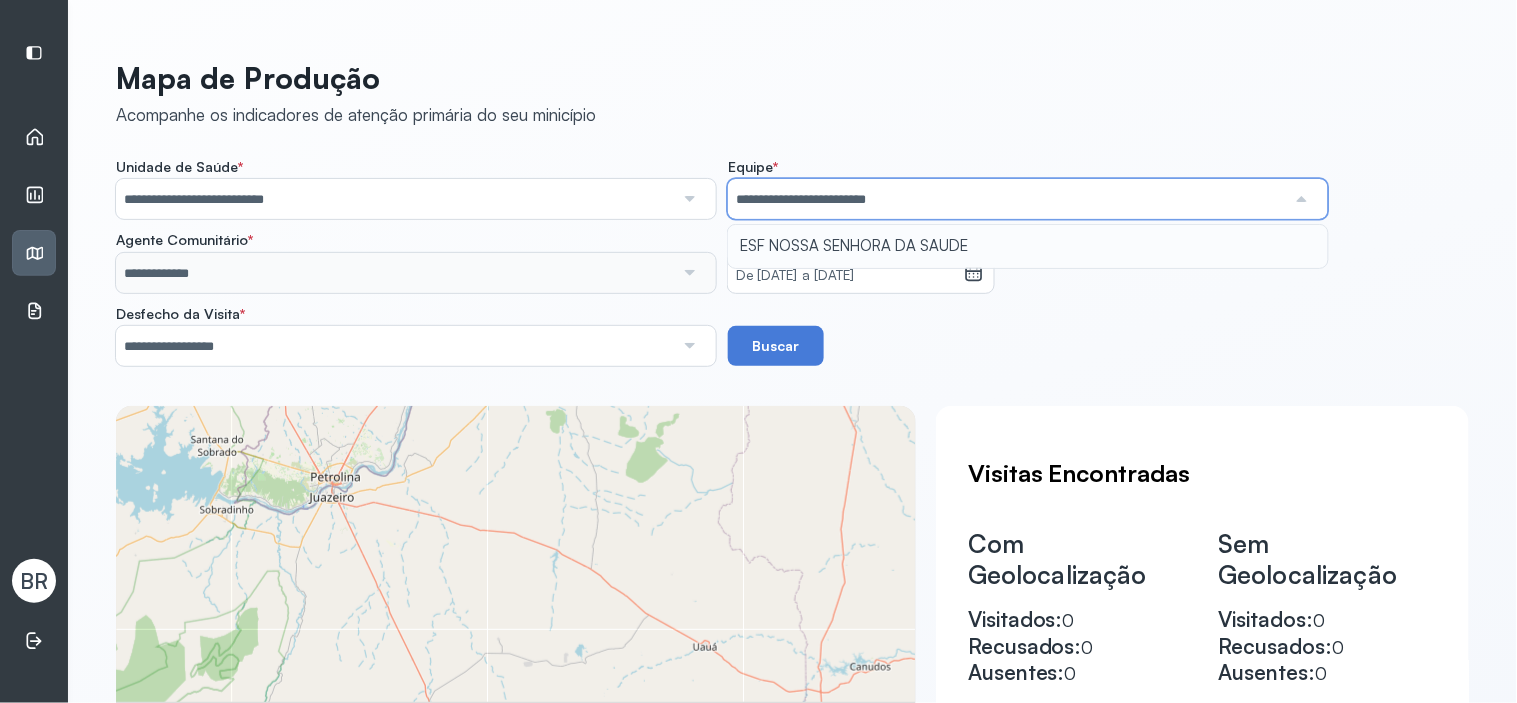click on "**********" at bounding box center (792, 262) 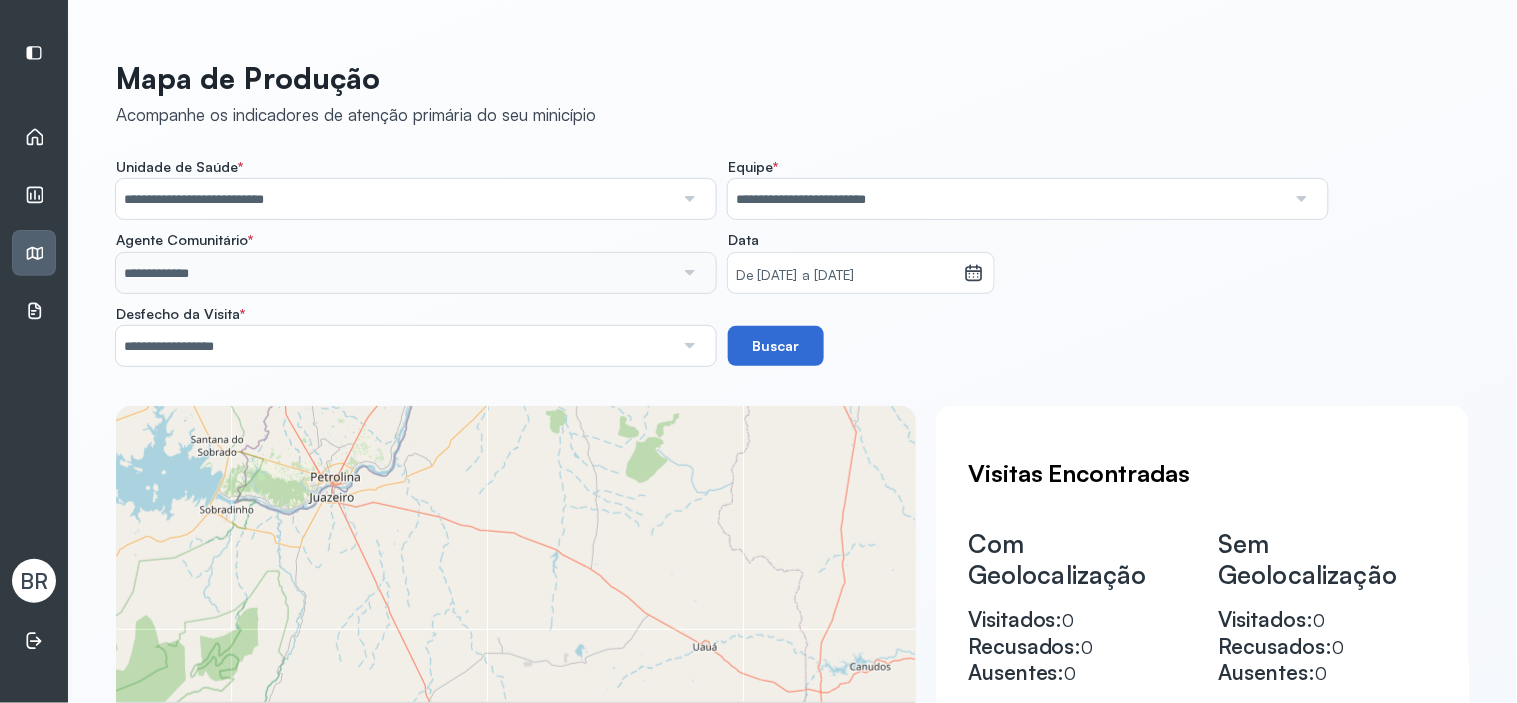 click on "Buscar" at bounding box center (776, 346) 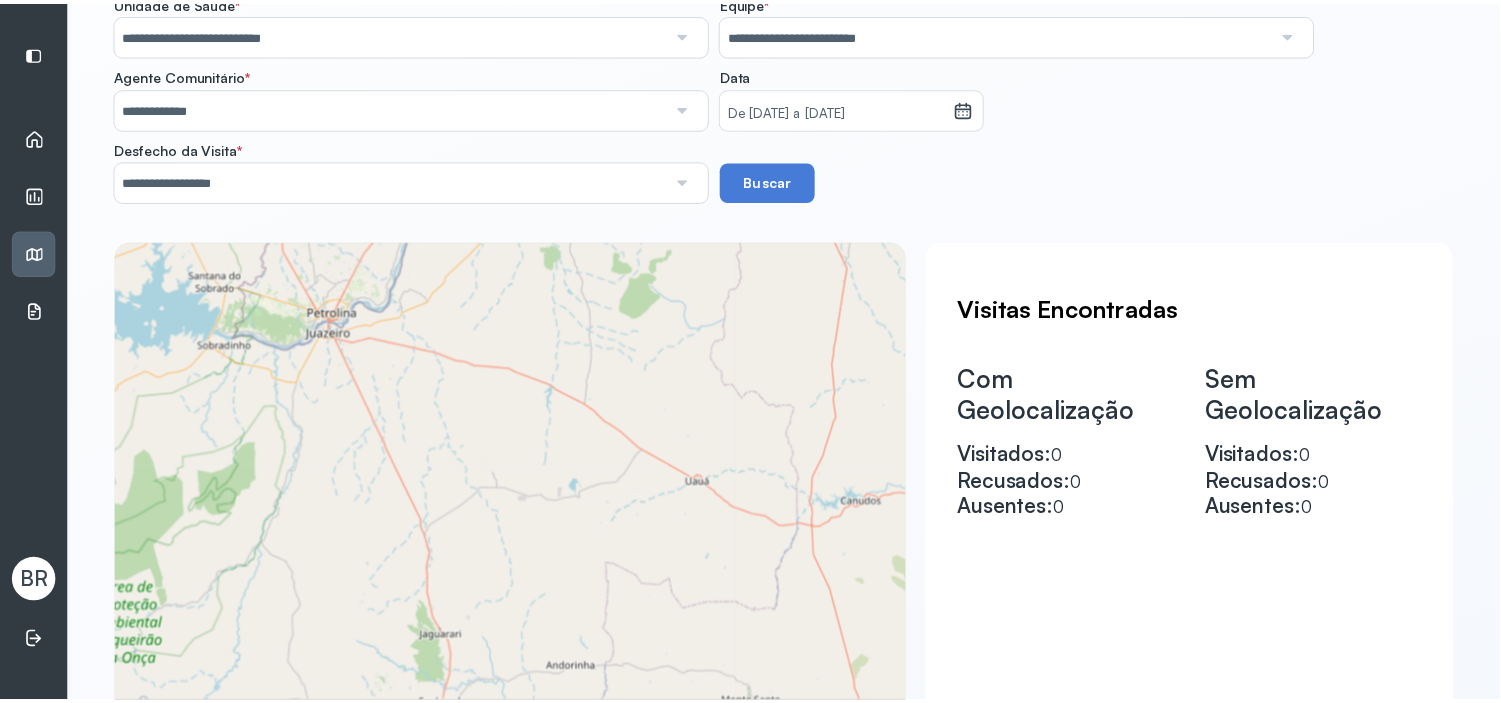 scroll, scrollTop: 0, scrollLeft: 0, axis: both 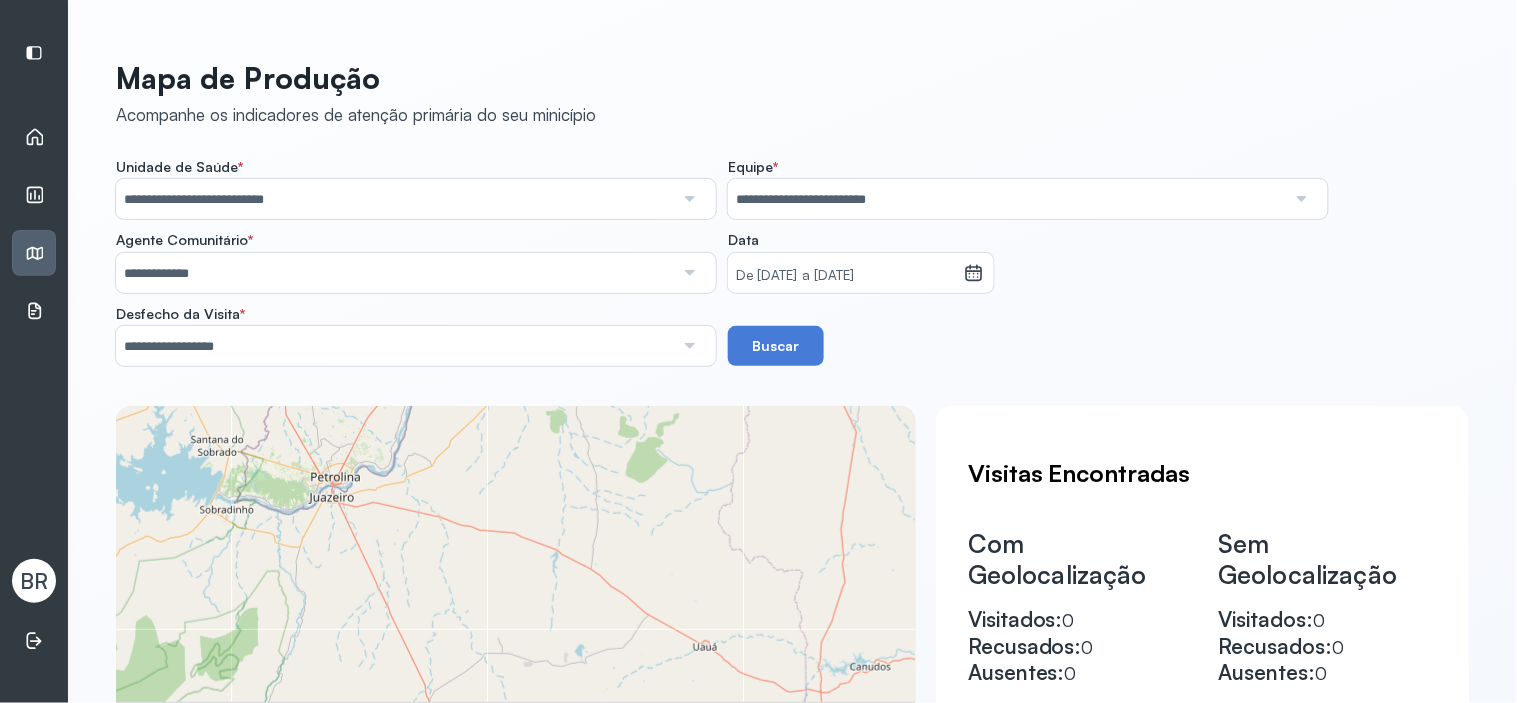click 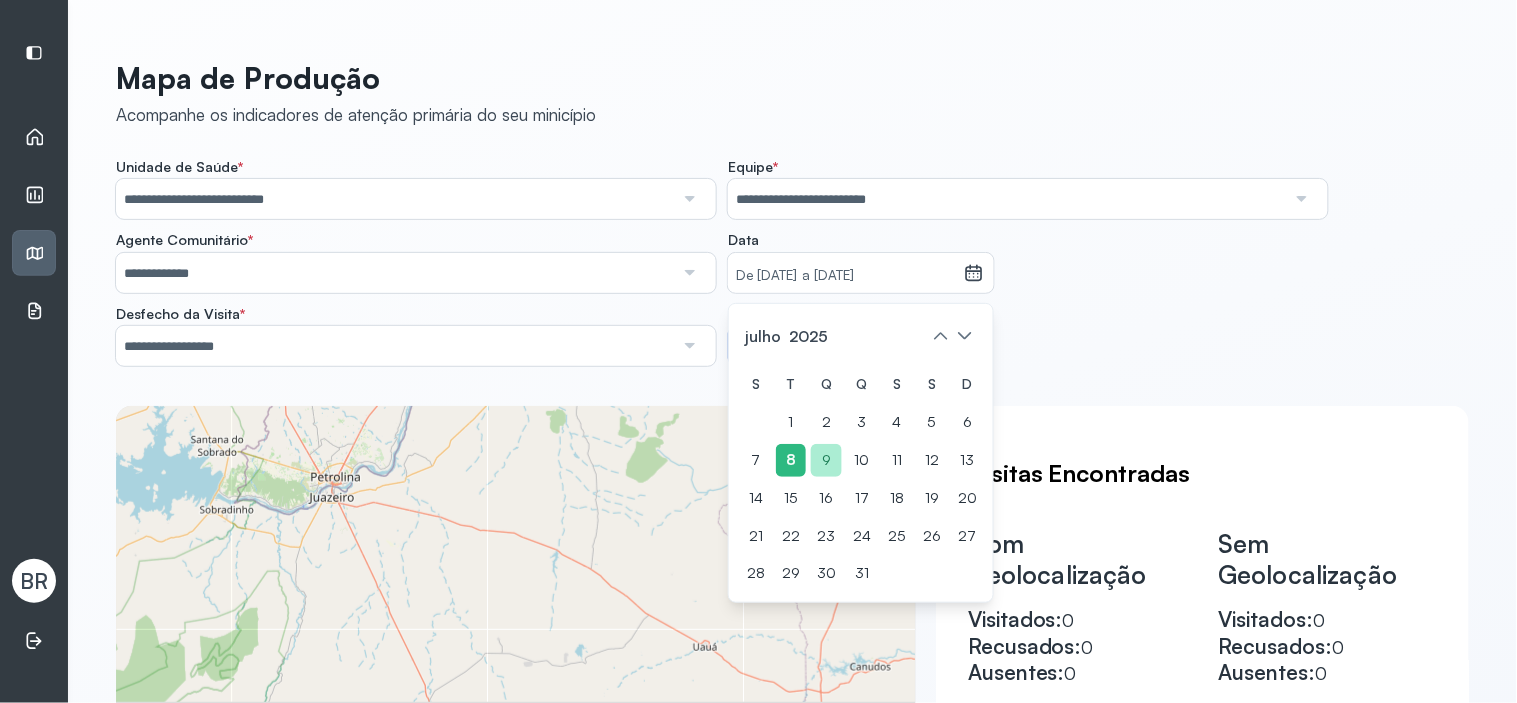 click on "9" 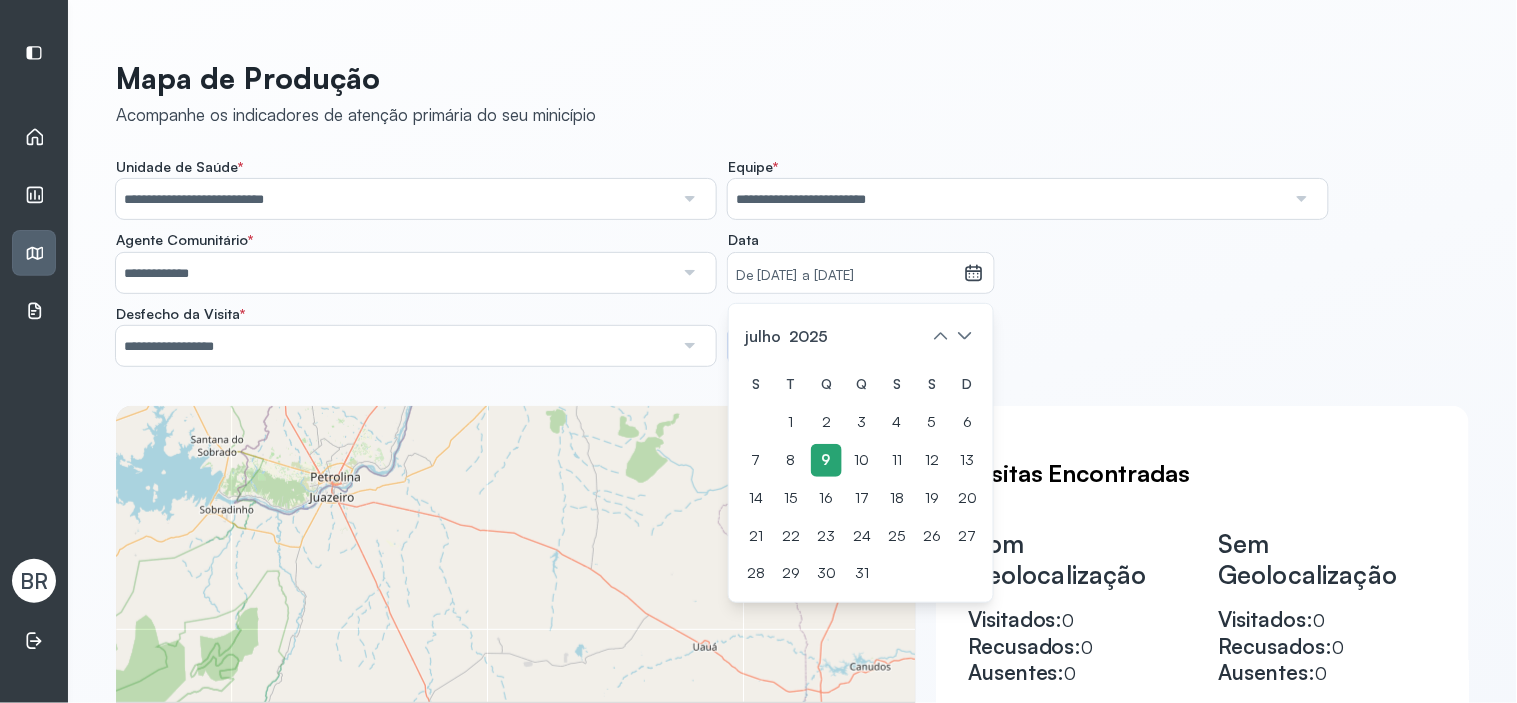 click on "9" 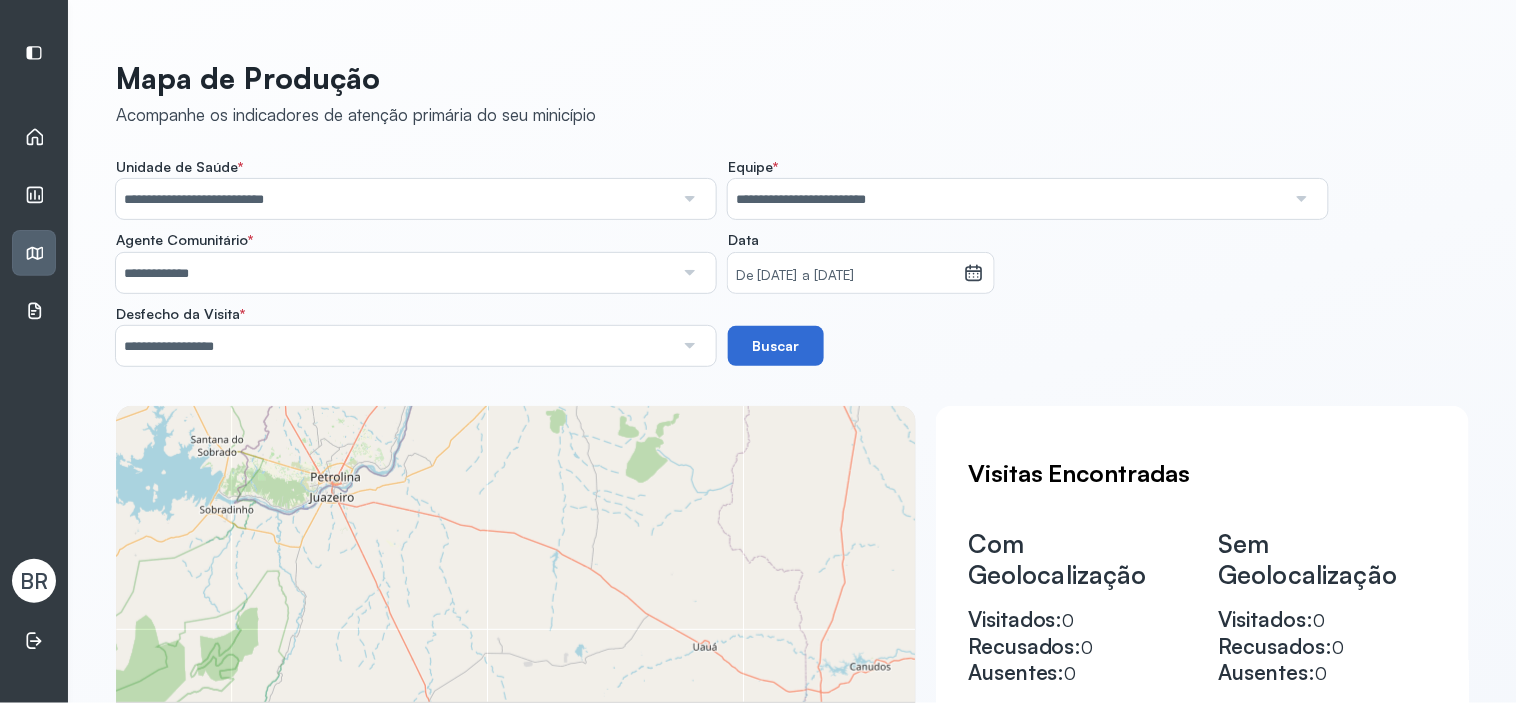 click on "Buscar" at bounding box center (776, 346) 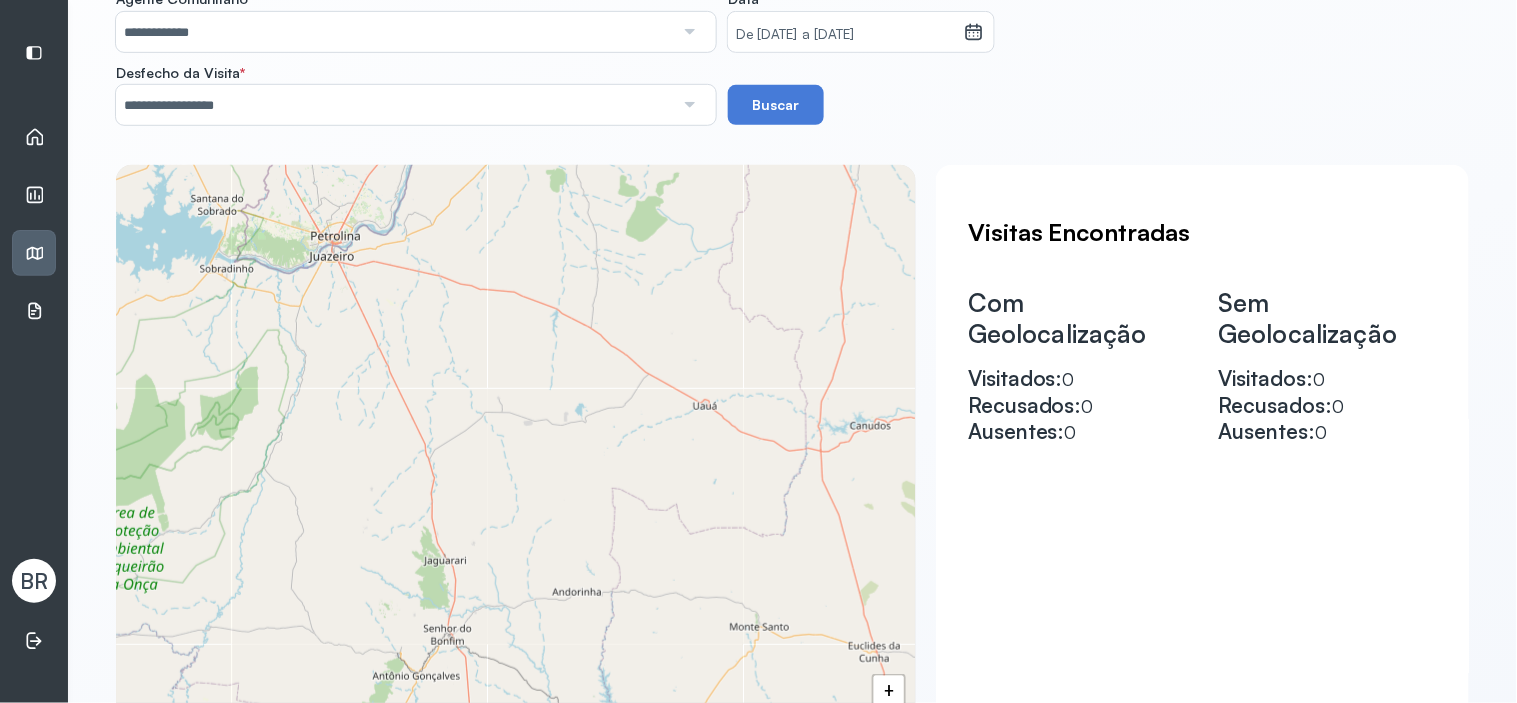 scroll, scrollTop: 0, scrollLeft: 0, axis: both 